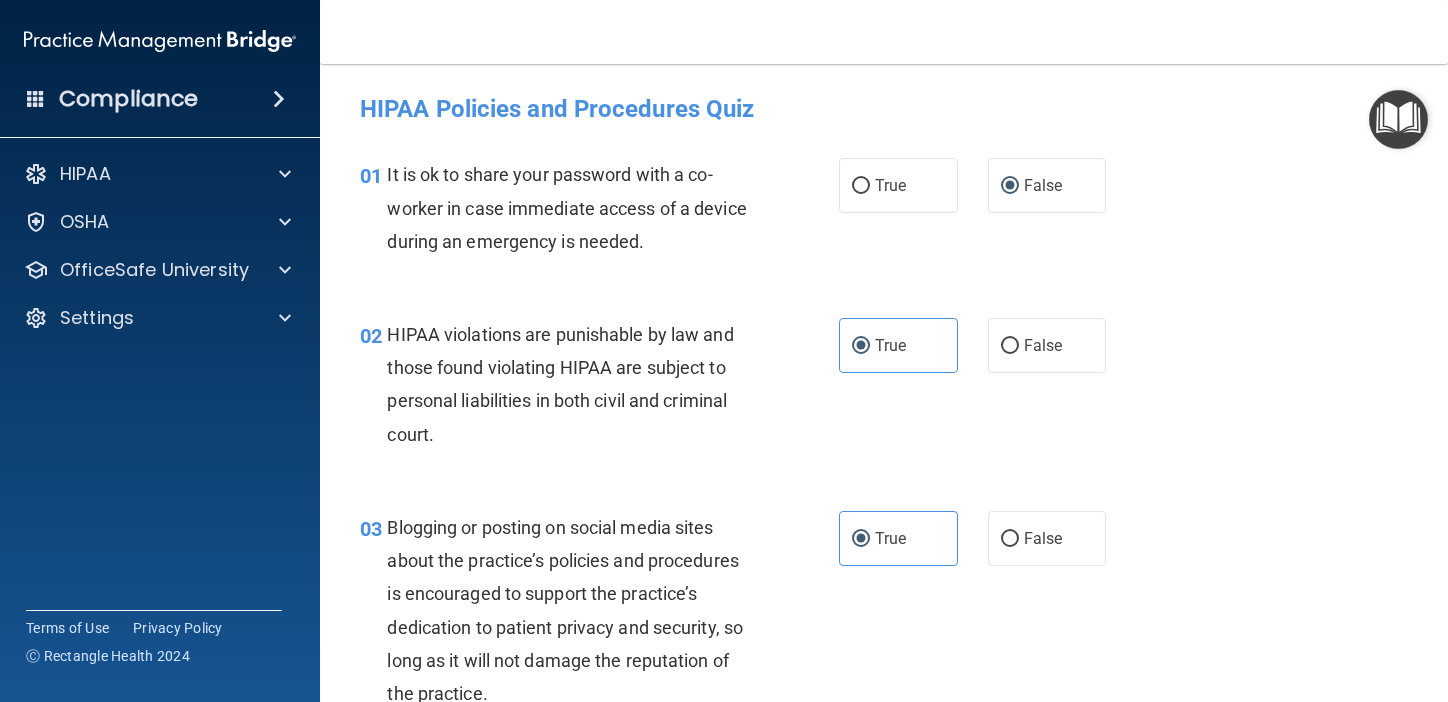 scroll, scrollTop: 0, scrollLeft: 0, axis: both 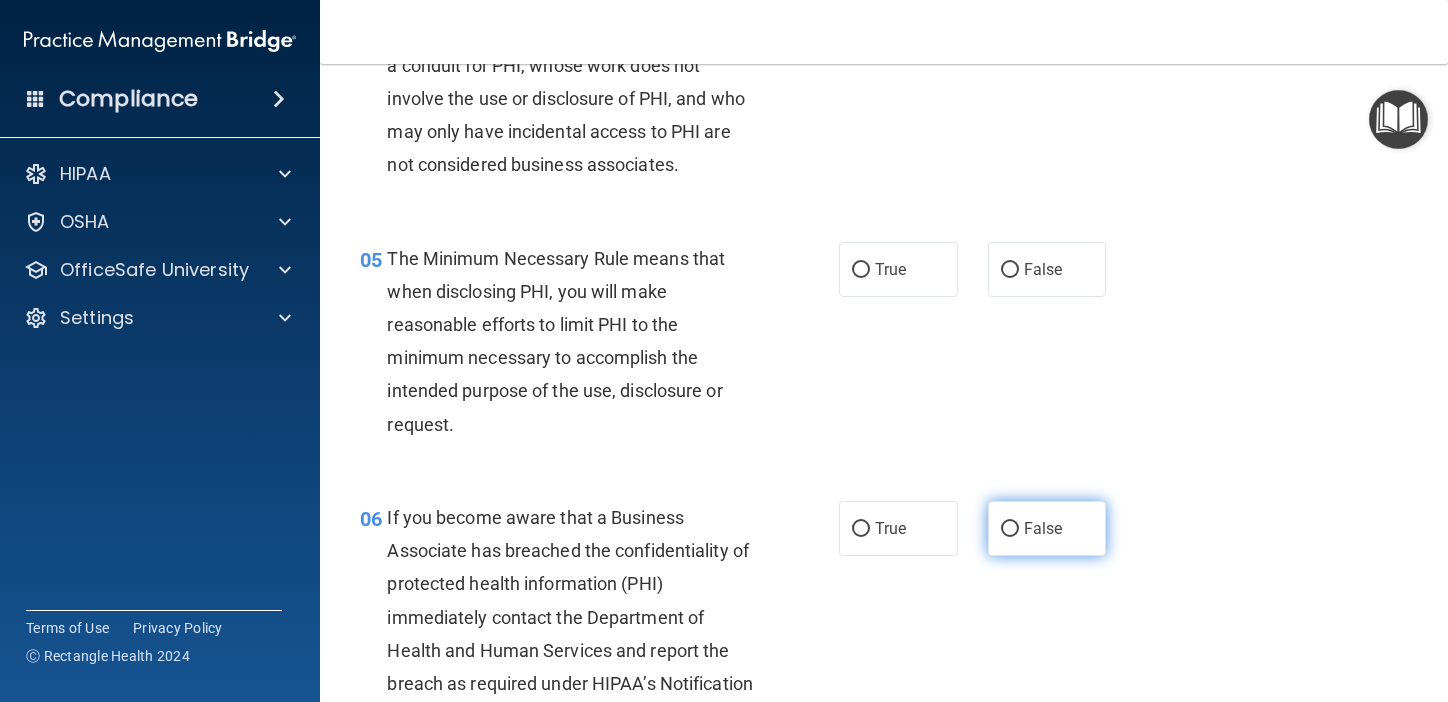 click on "False" at bounding box center [1047, 528] 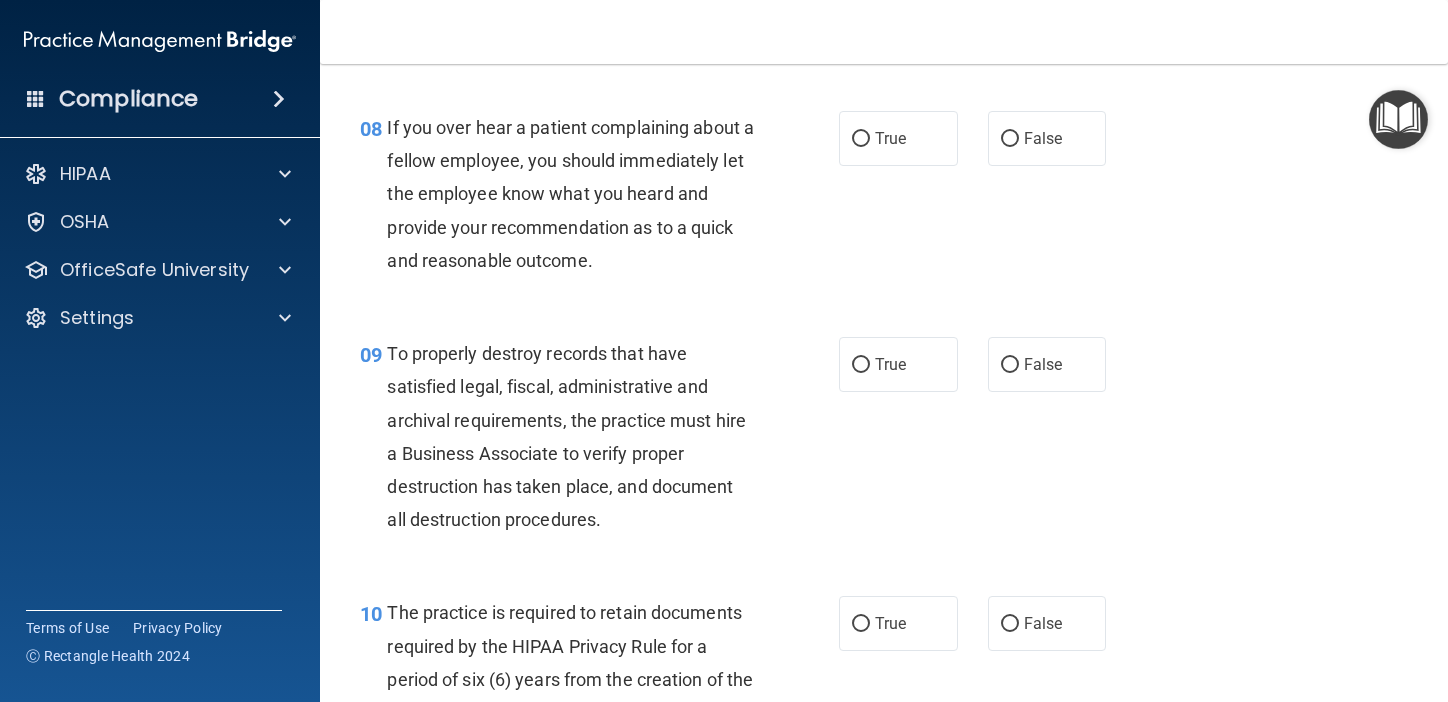 scroll, scrollTop: 1637, scrollLeft: 0, axis: vertical 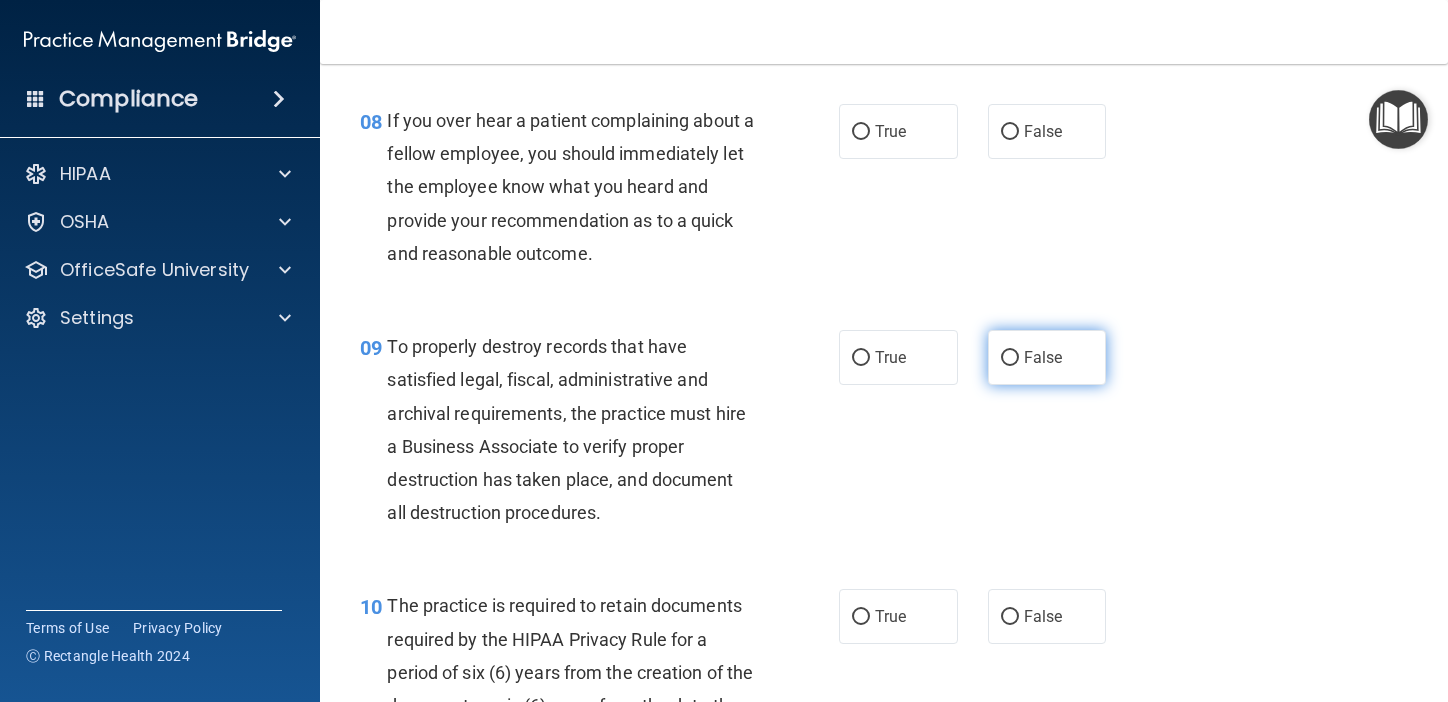 click on "False" at bounding box center (1047, 357) 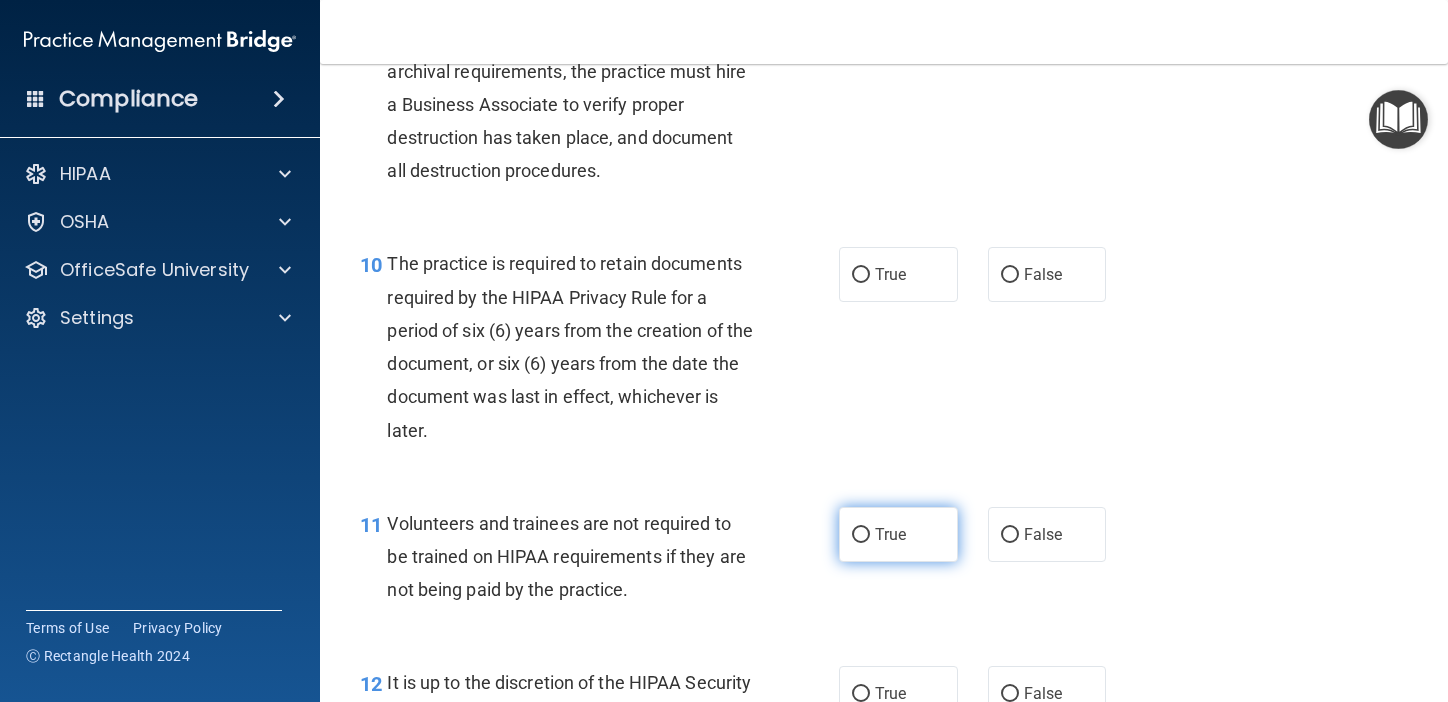 scroll, scrollTop: 2003, scrollLeft: 0, axis: vertical 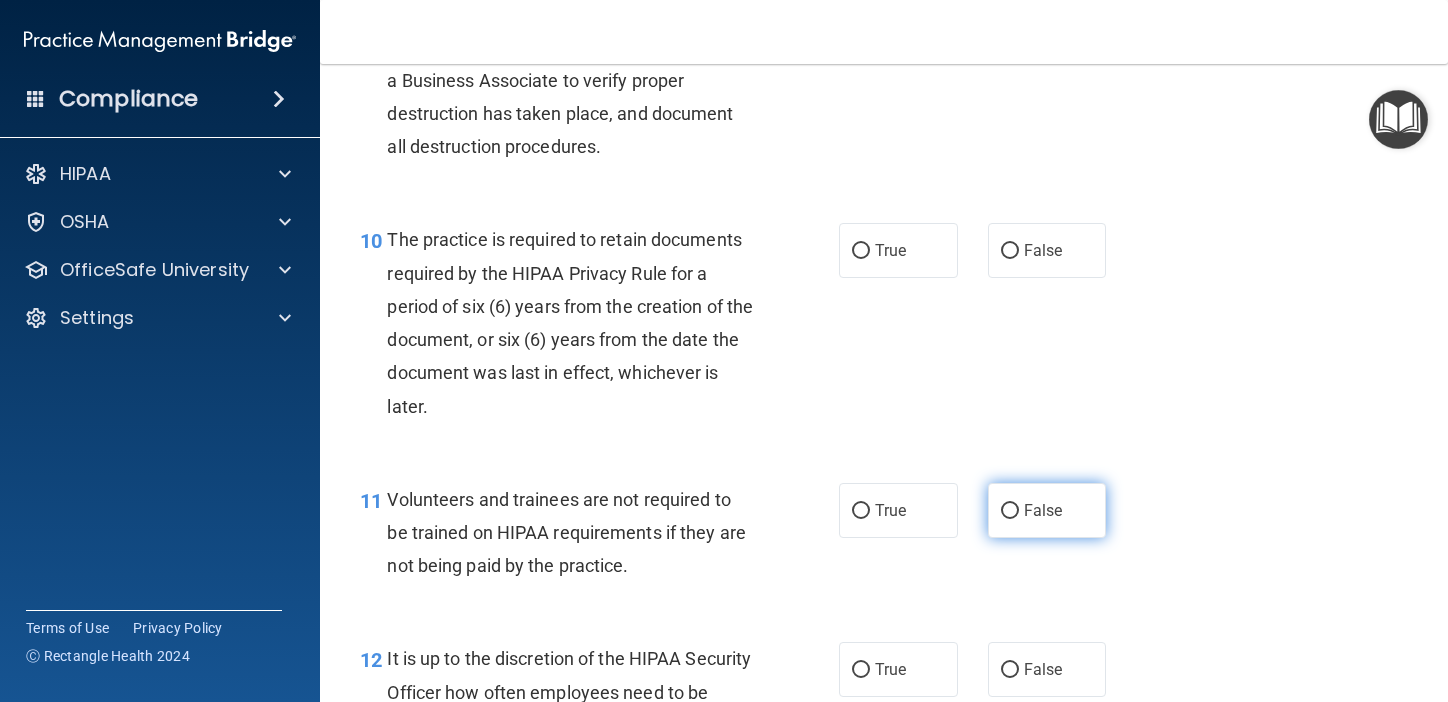 click on "False" at bounding box center (1010, 511) 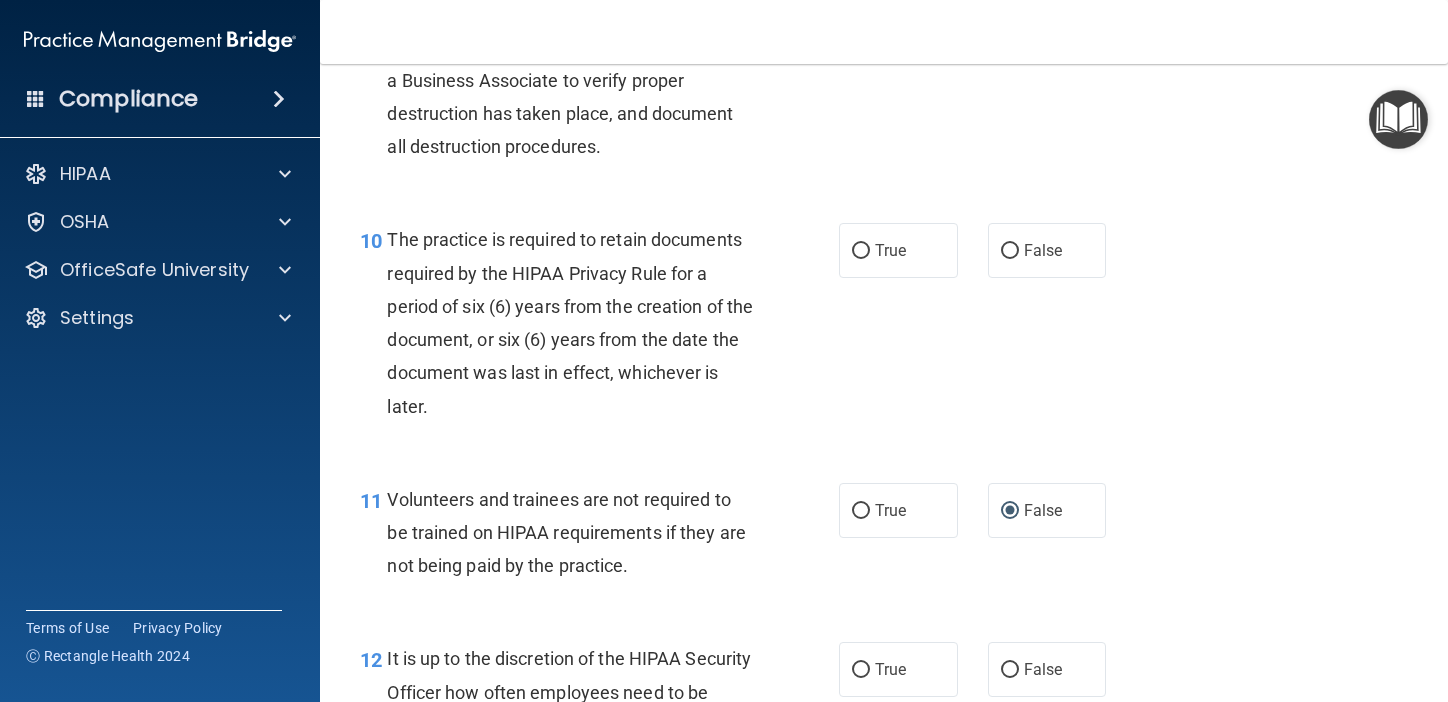 scroll, scrollTop: 2103, scrollLeft: 0, axis: vertical 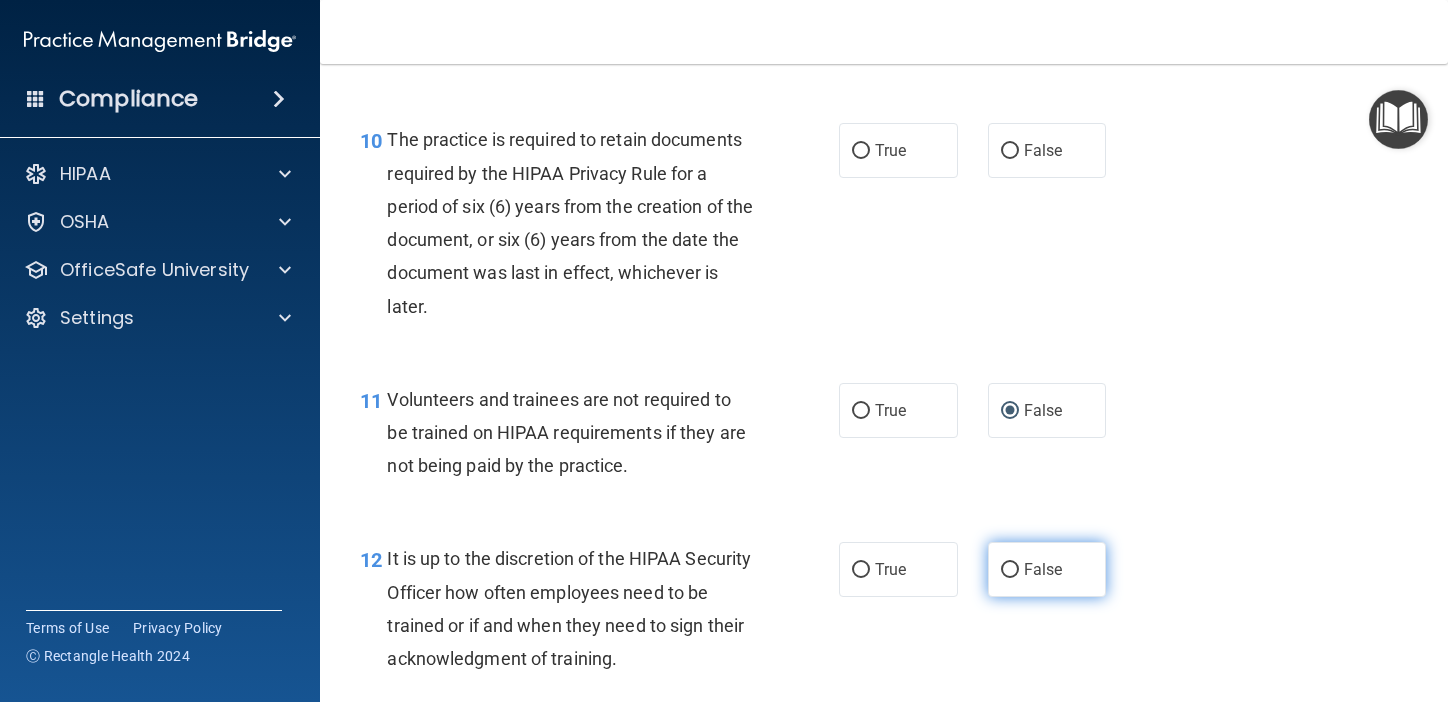 click on "False" at bounding box center [1043, 569] 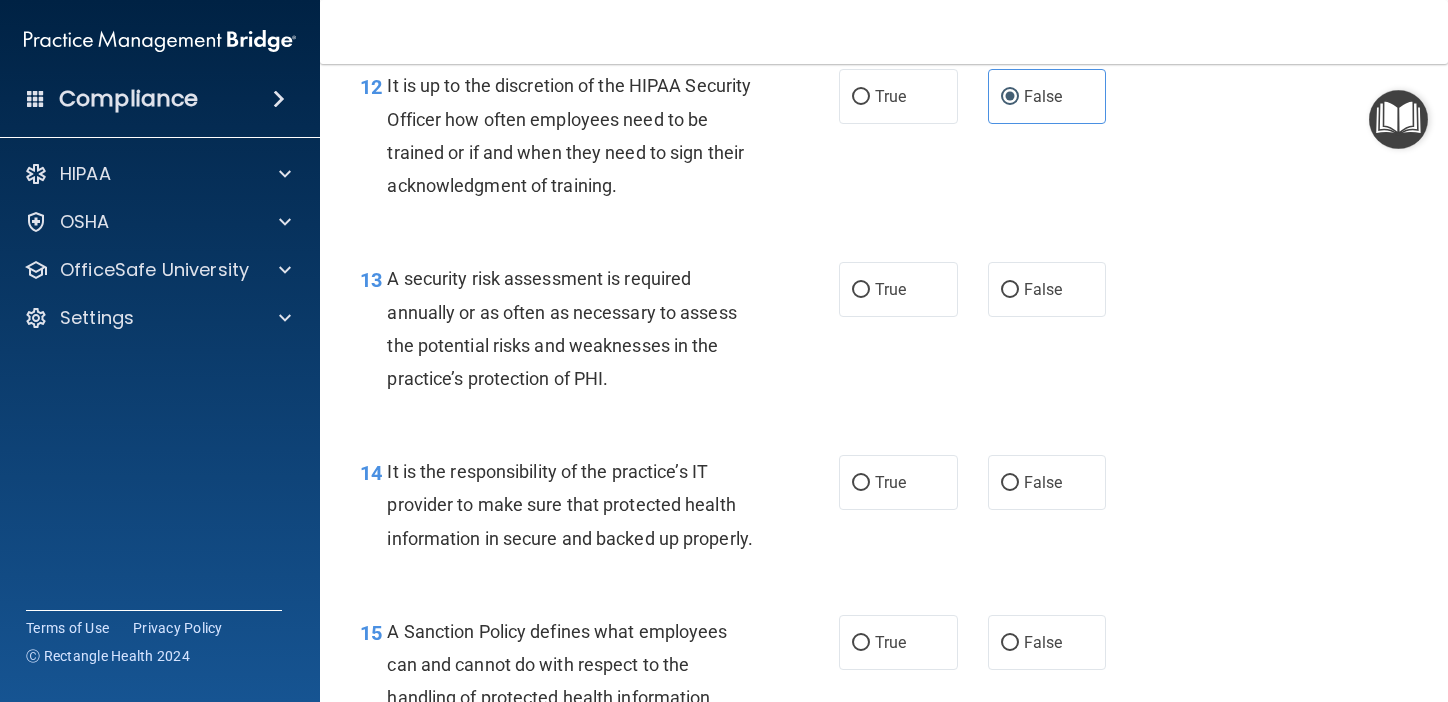 scroll, scrollTop: 2580, scrollLeft: 0, axis: vertical 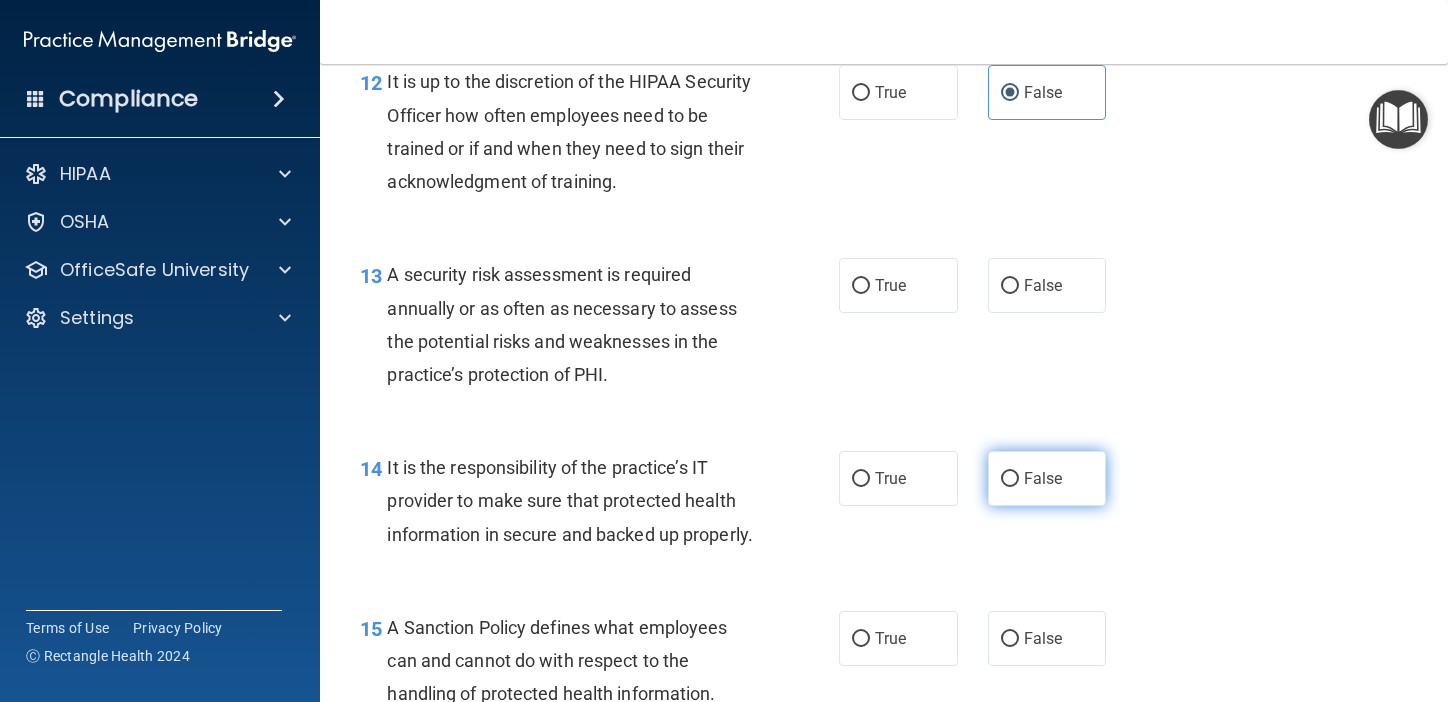 click on "False" at bounding box center (1047, 478) 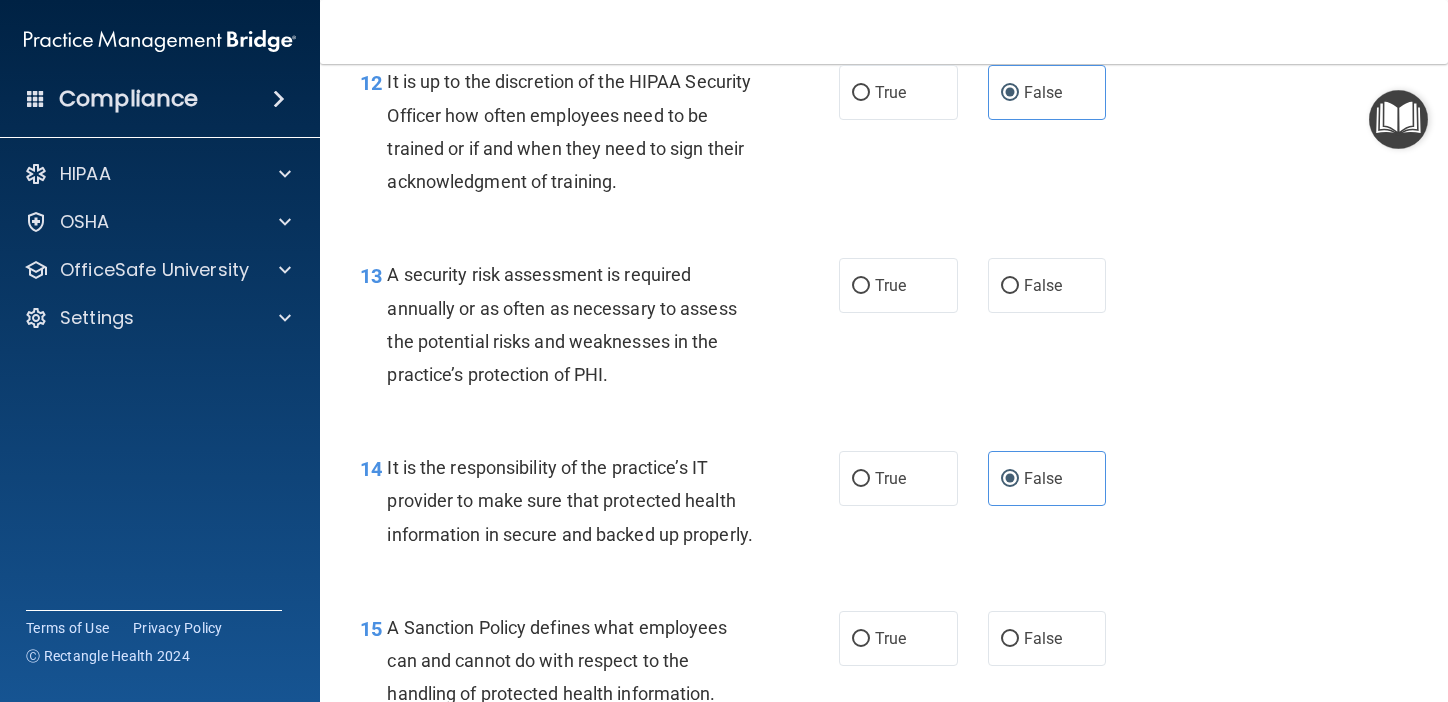scroll, scrollTop: 2611, scrollLeft: 0, axis: vertical 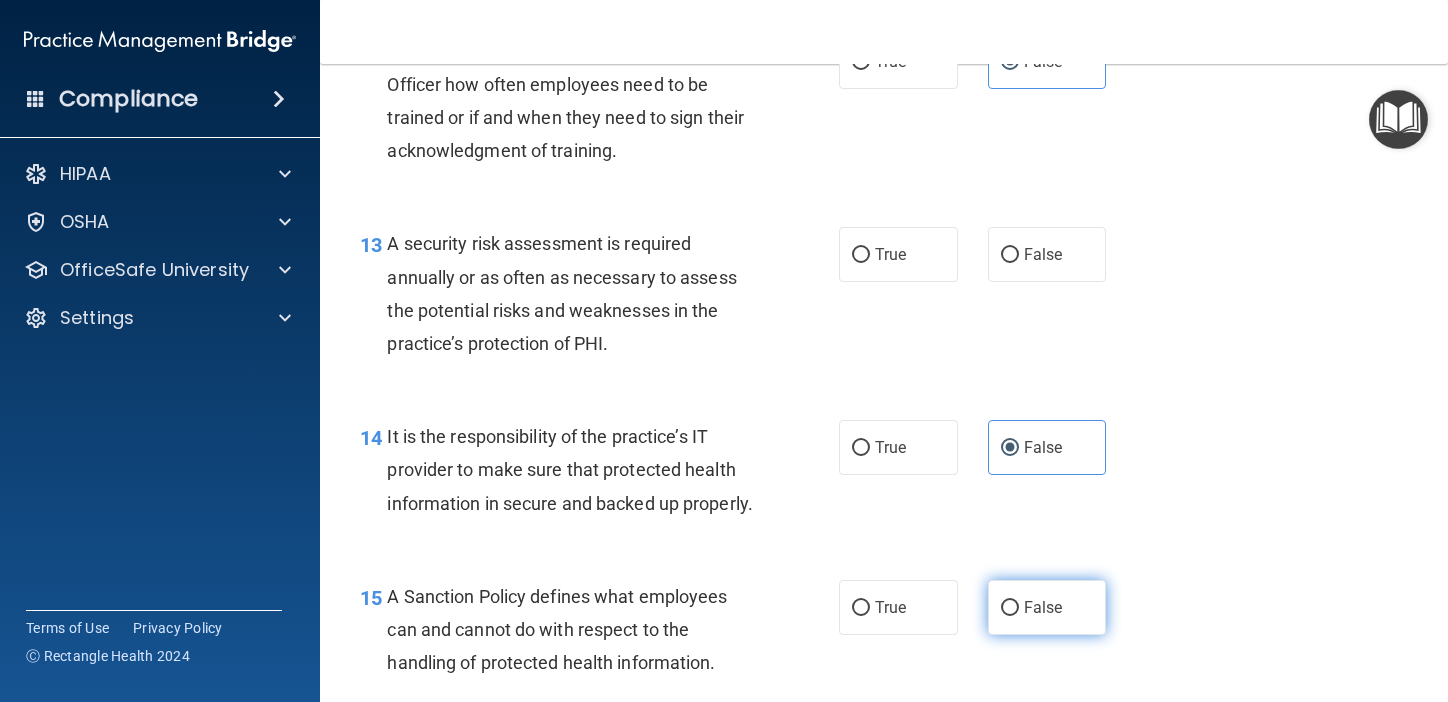 click on "False" at bounding box center [1010, 608] 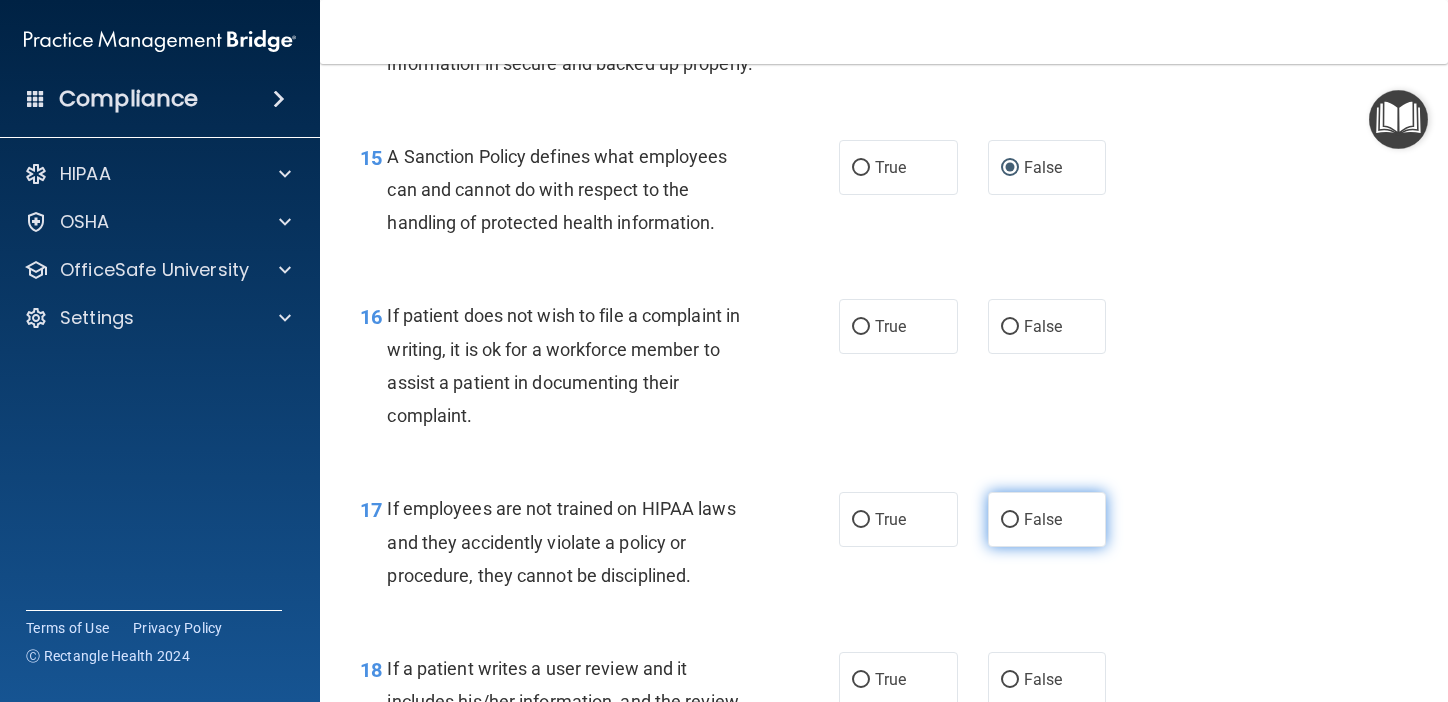 scroll, scrollTop: 3066, scrollLeft: 0, axis: vertical 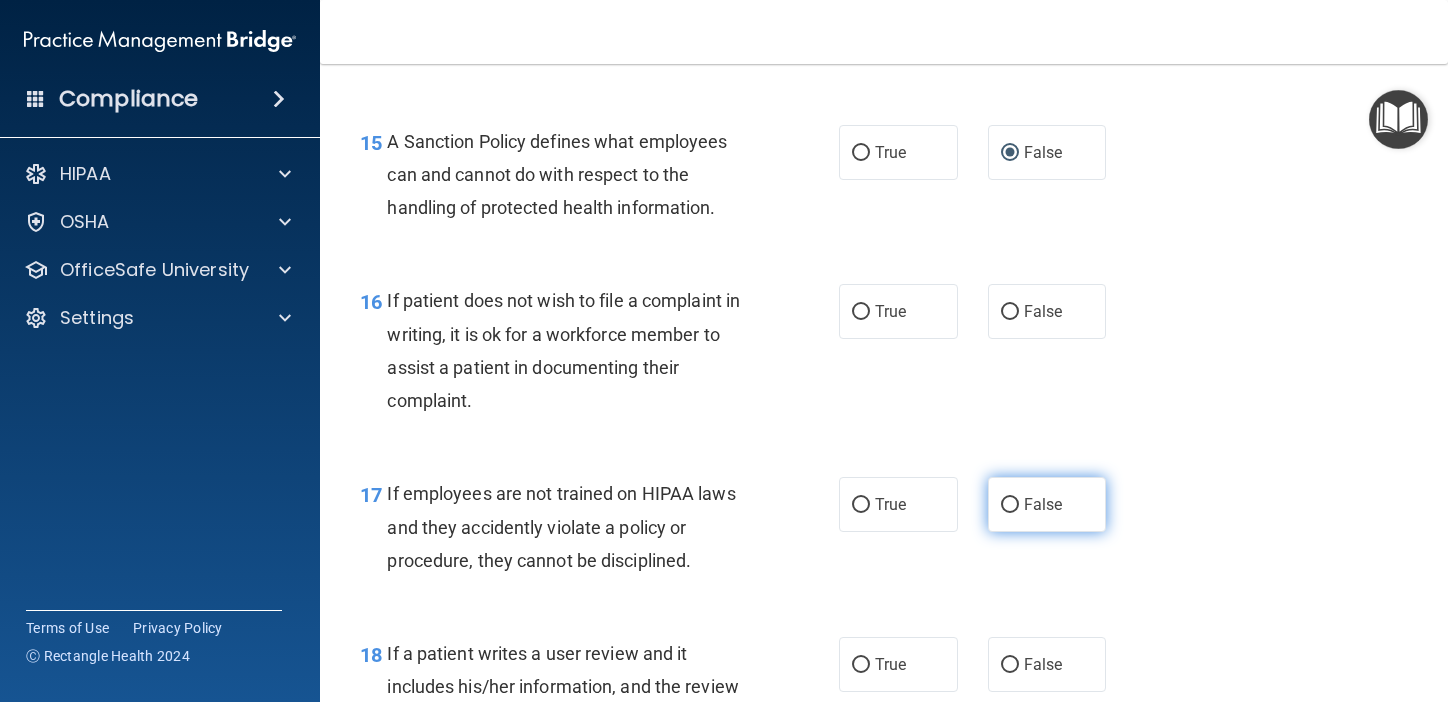 click on "False" at bounding box center [1047, 504] 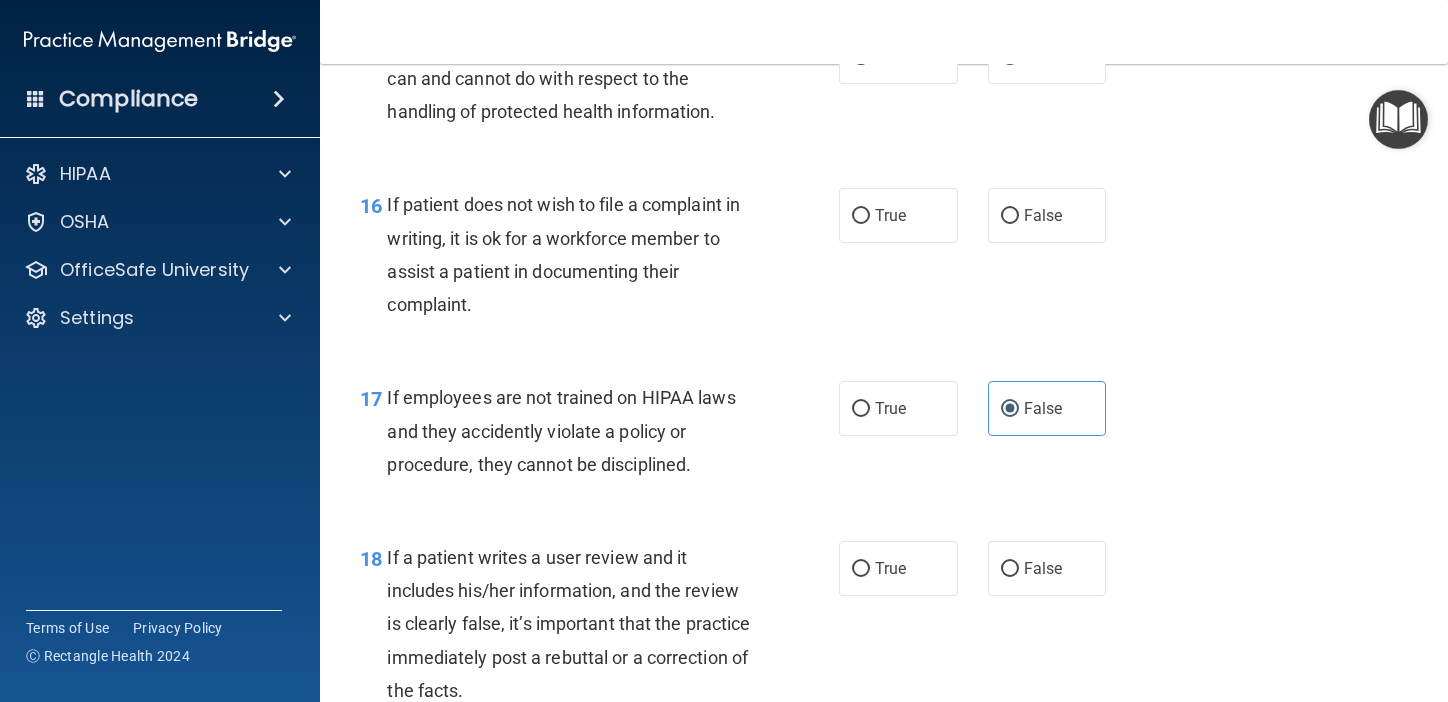 scroll, scrollTop: 3190, scrollLeft: 0, axis: vertical 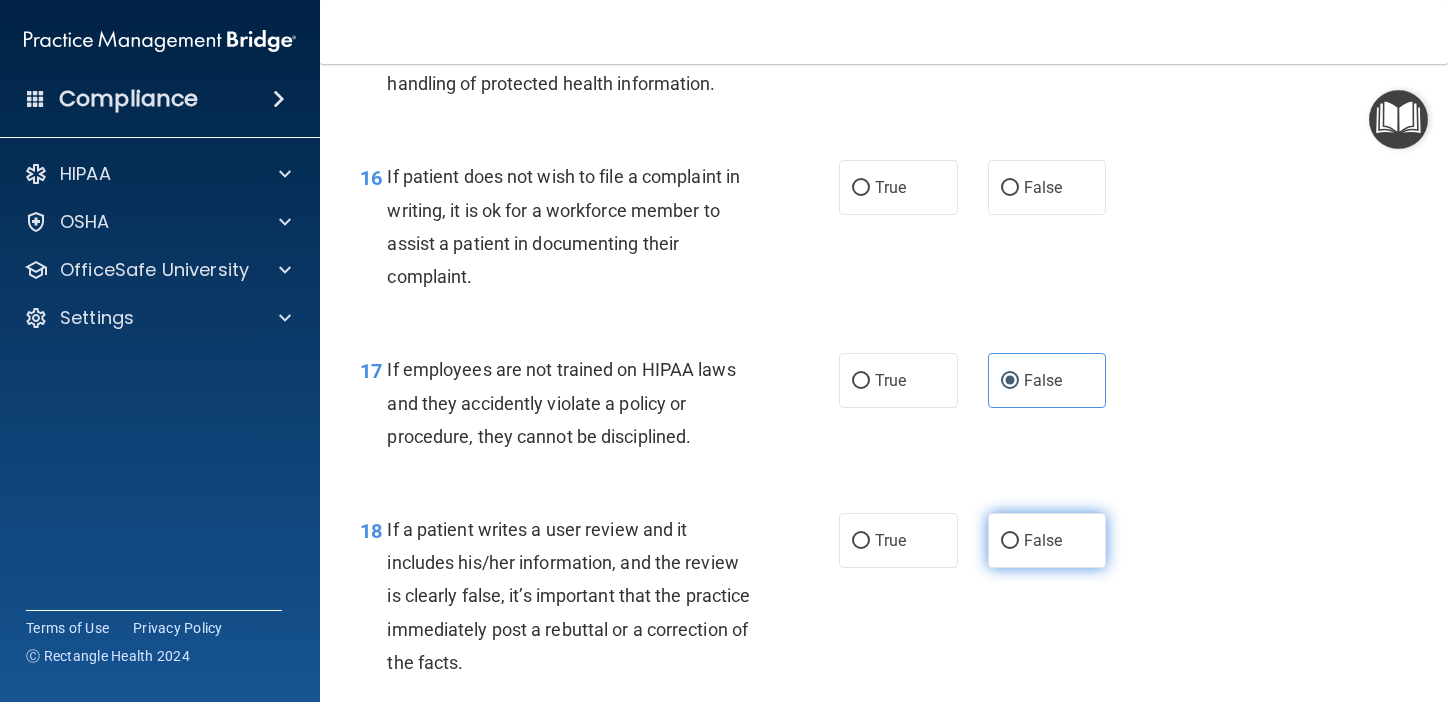 click on "False" at bounding box center [1047, 540] 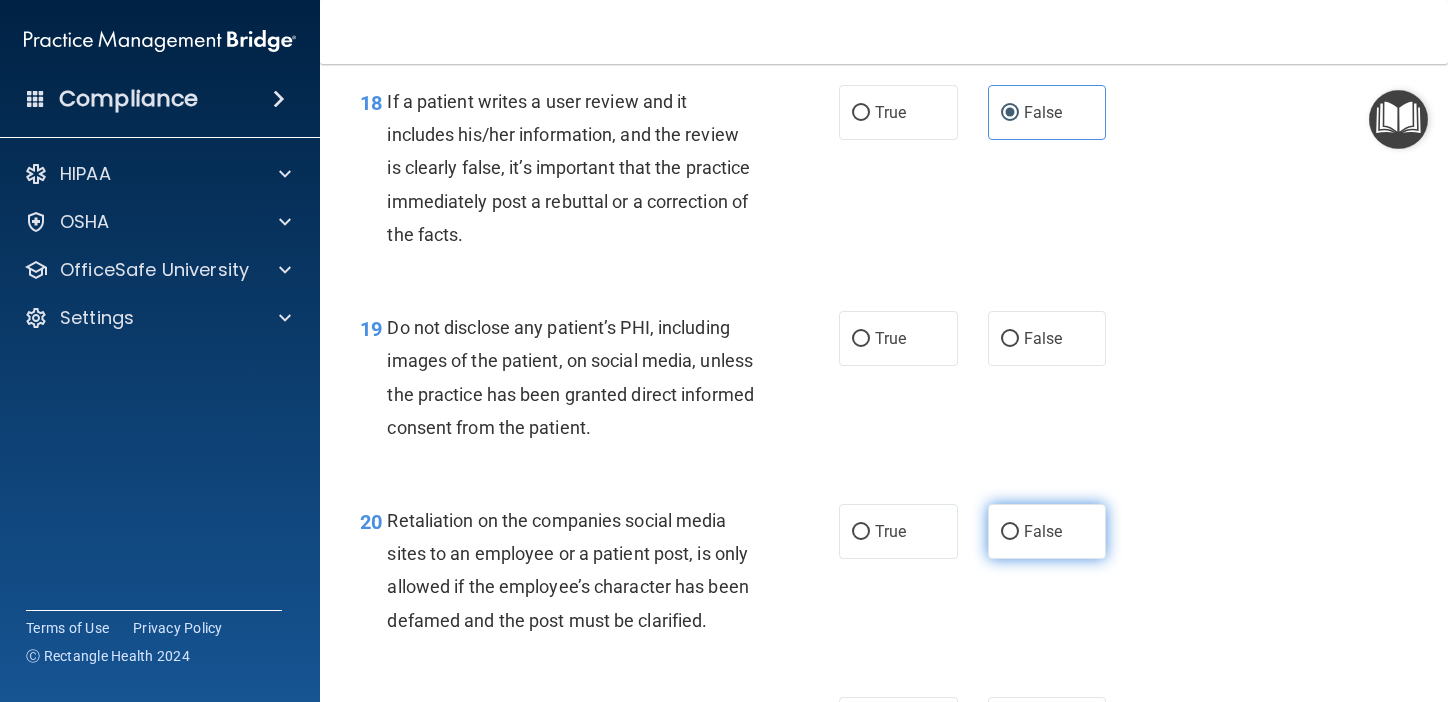 scroll, scrollTop: 3637, scrollLeft: 0, axis: vertical 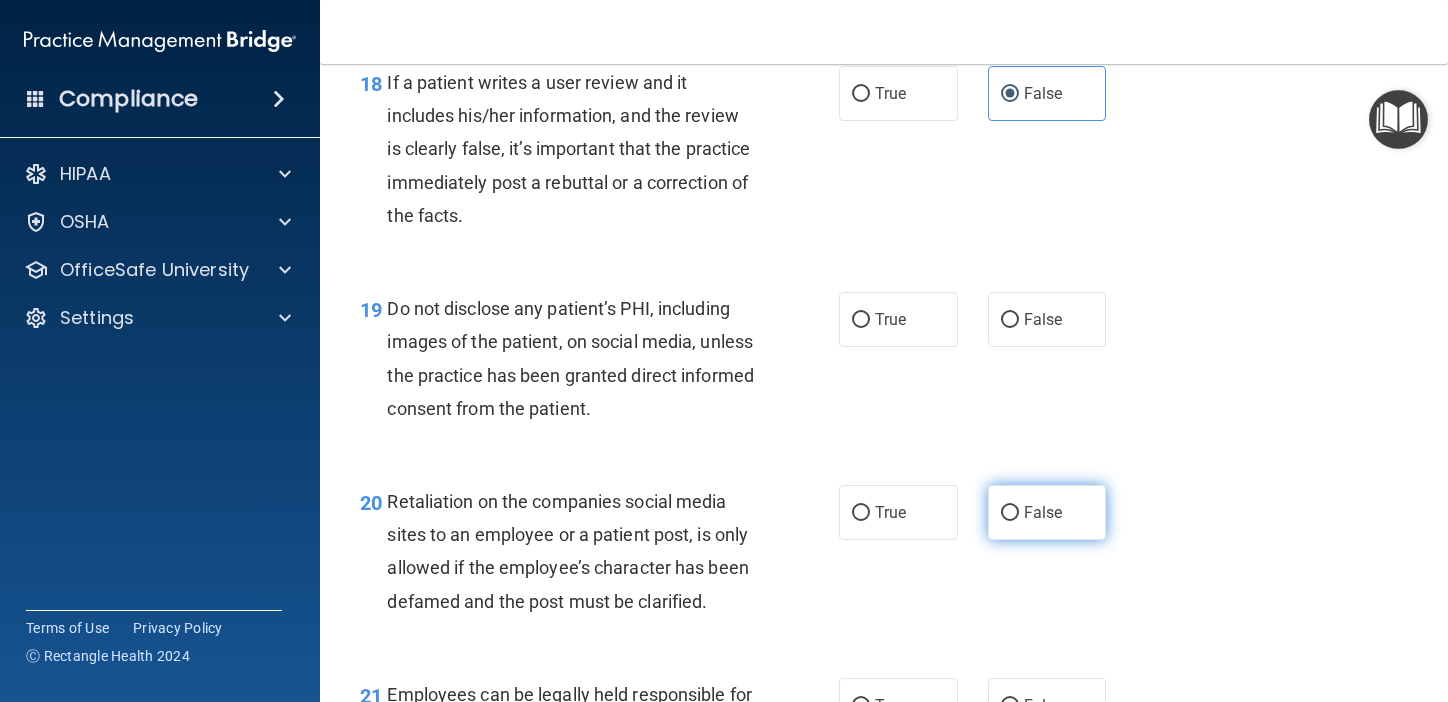 click on "False" at bounding box center (1043, 512) 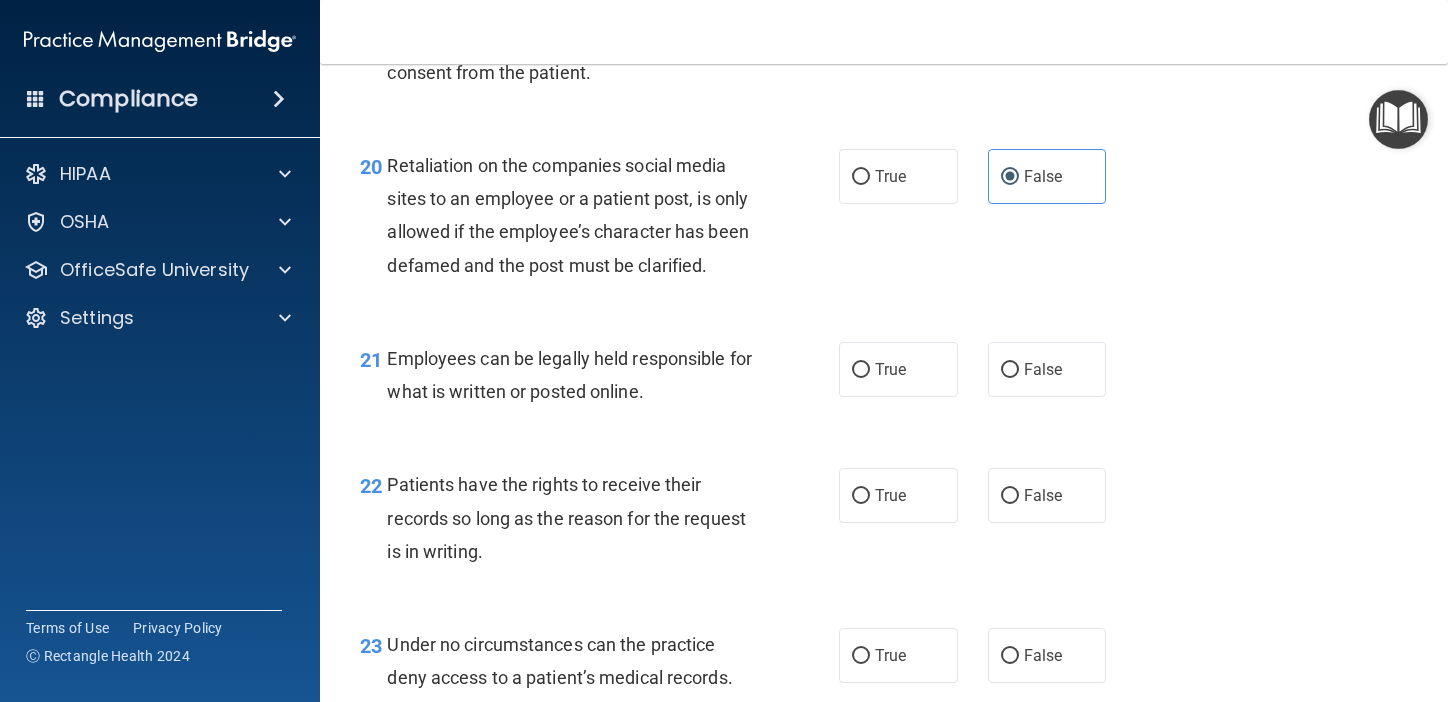 scroll, scrollTop: 3985, scrollLeft: 0, axis: vertical 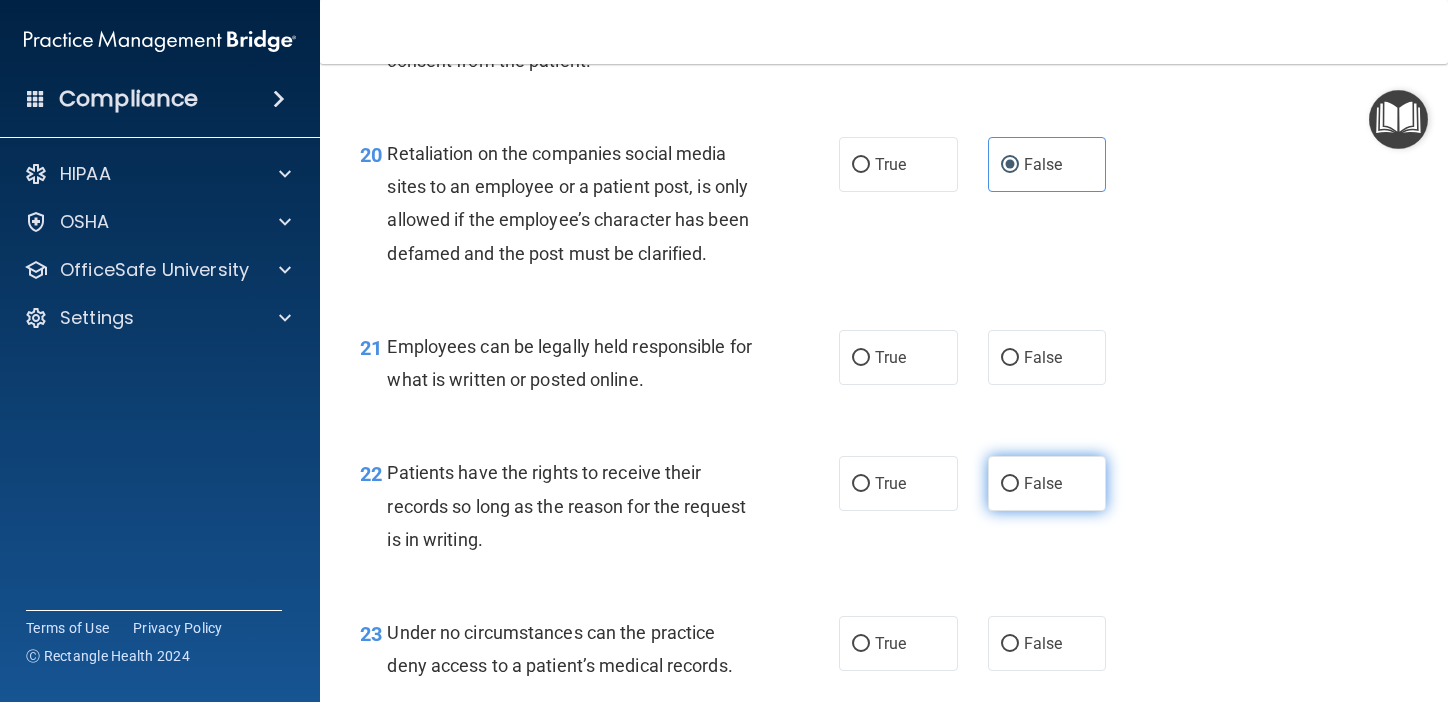 click on "False" at bounding box center [1047, 483] 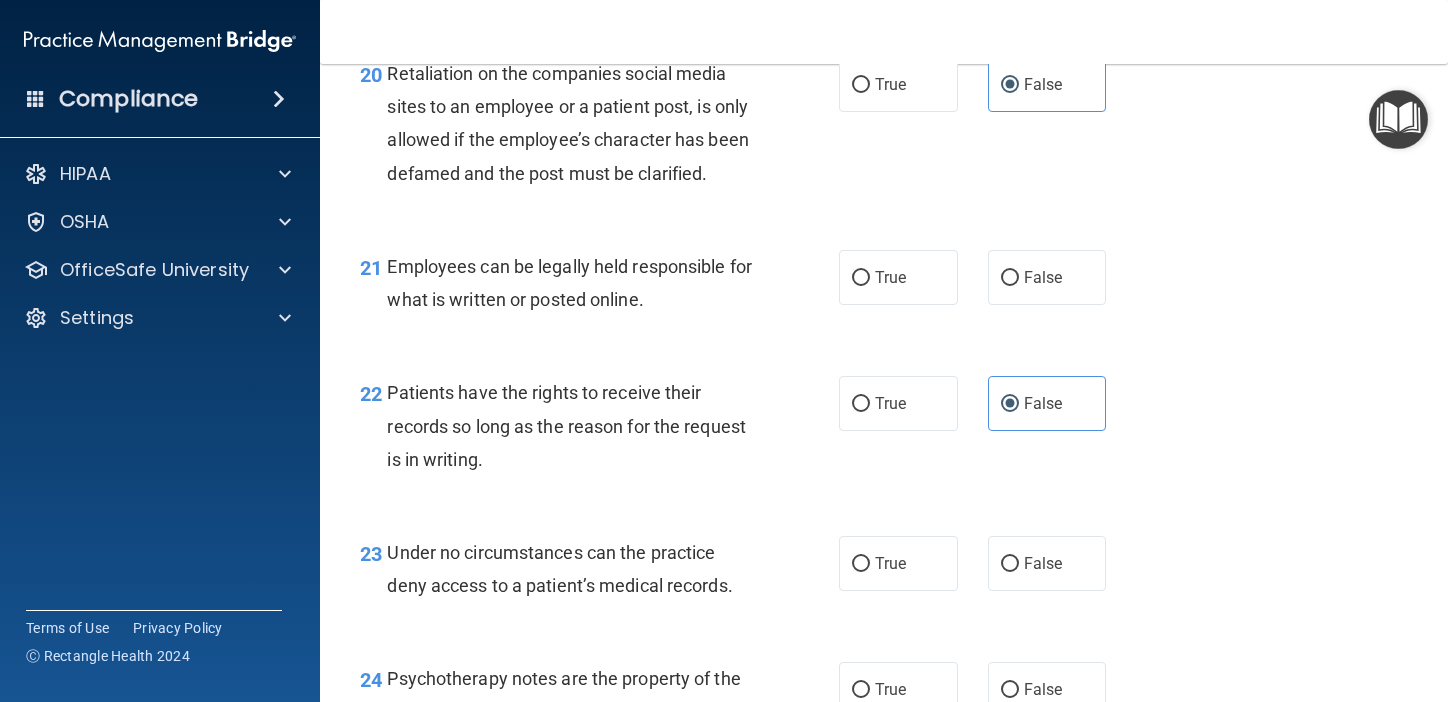 scroll, scrollTop: 4167, scrollLeft: 0, axis: vertical 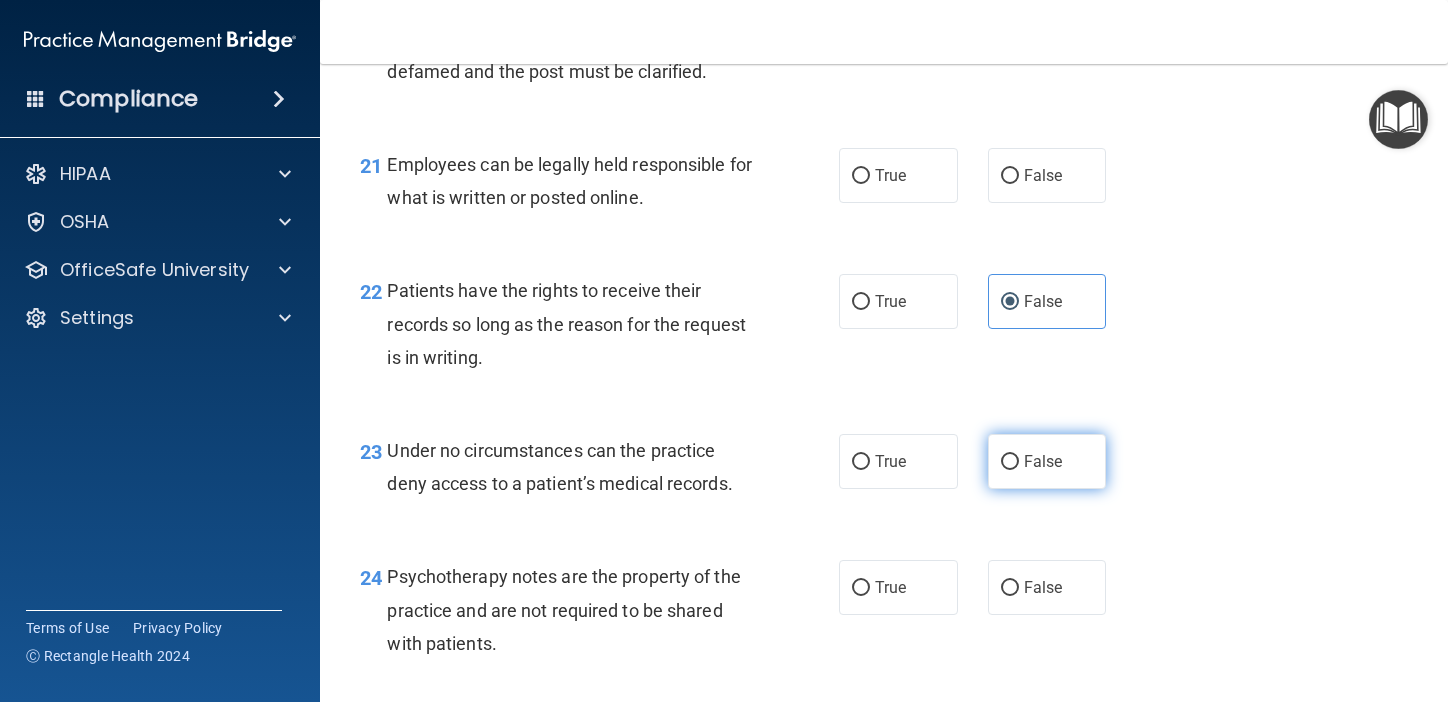 click on "False" at bounding box center [1047, 461] 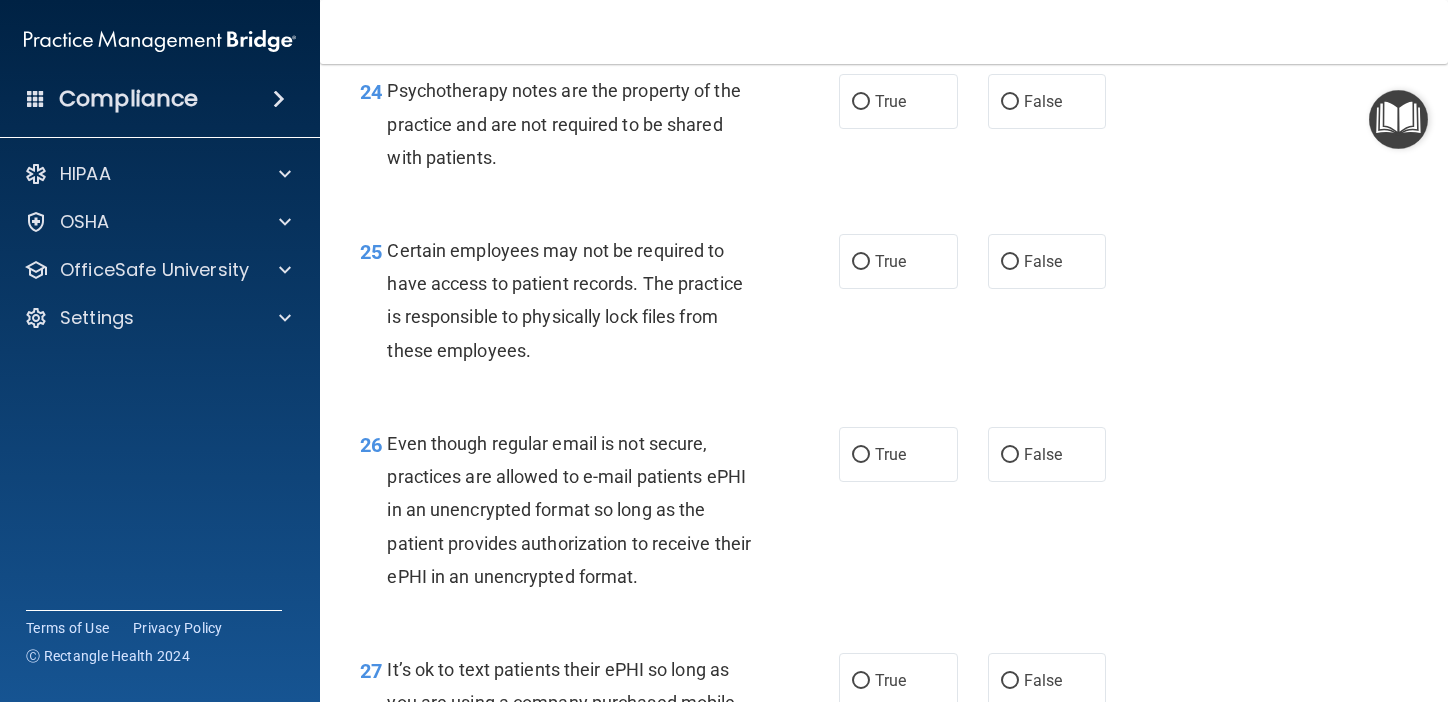 scroll, scrollTop: 4664, scrollLeft: 0, axis: vertical 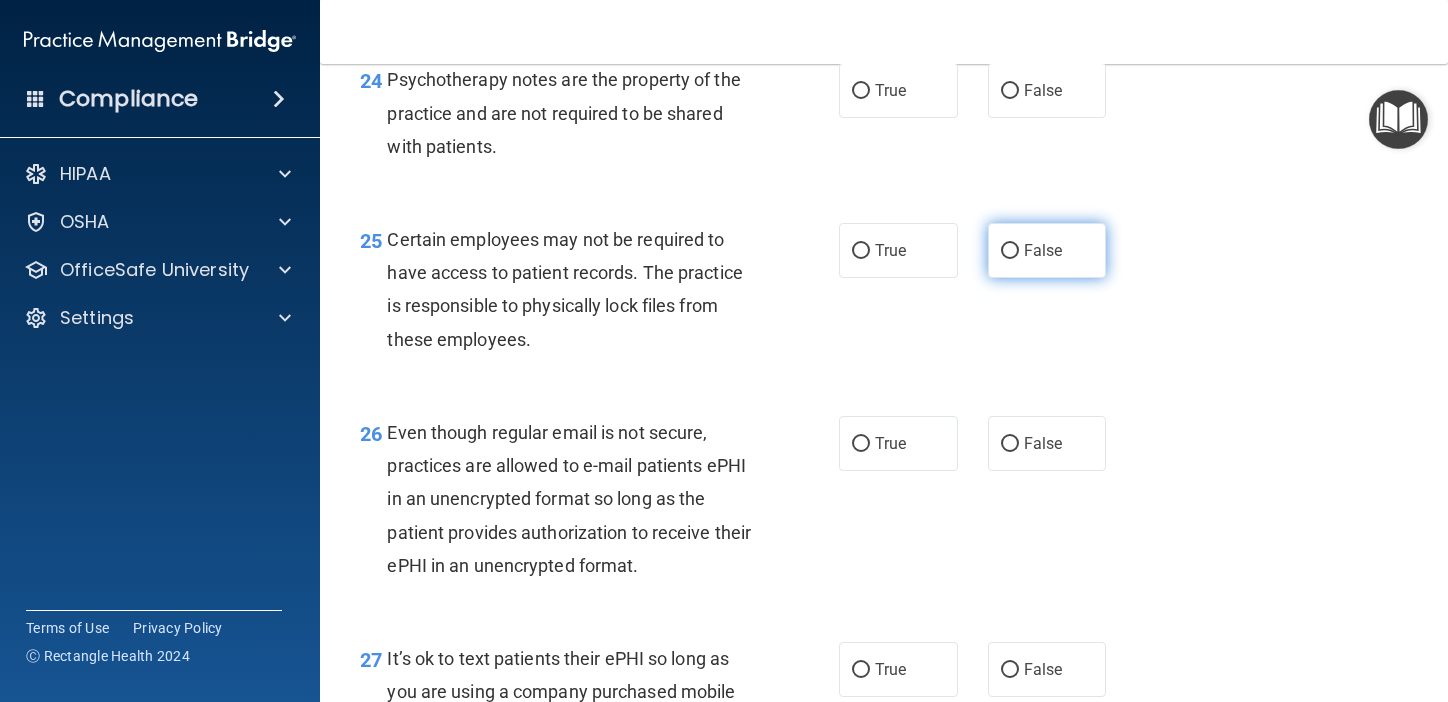 click on "False" at bounding box center [1047, 250] 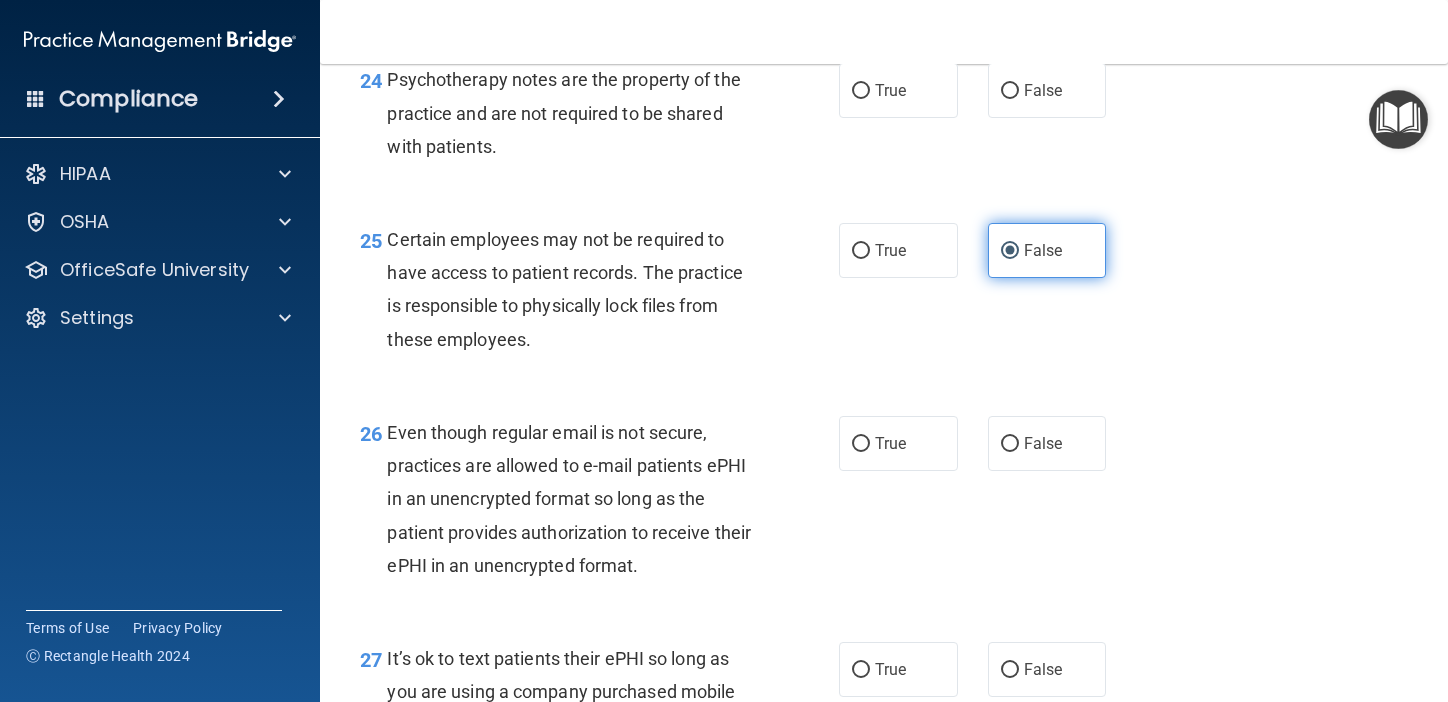 click on "False" at bounding box center [1043, 250] 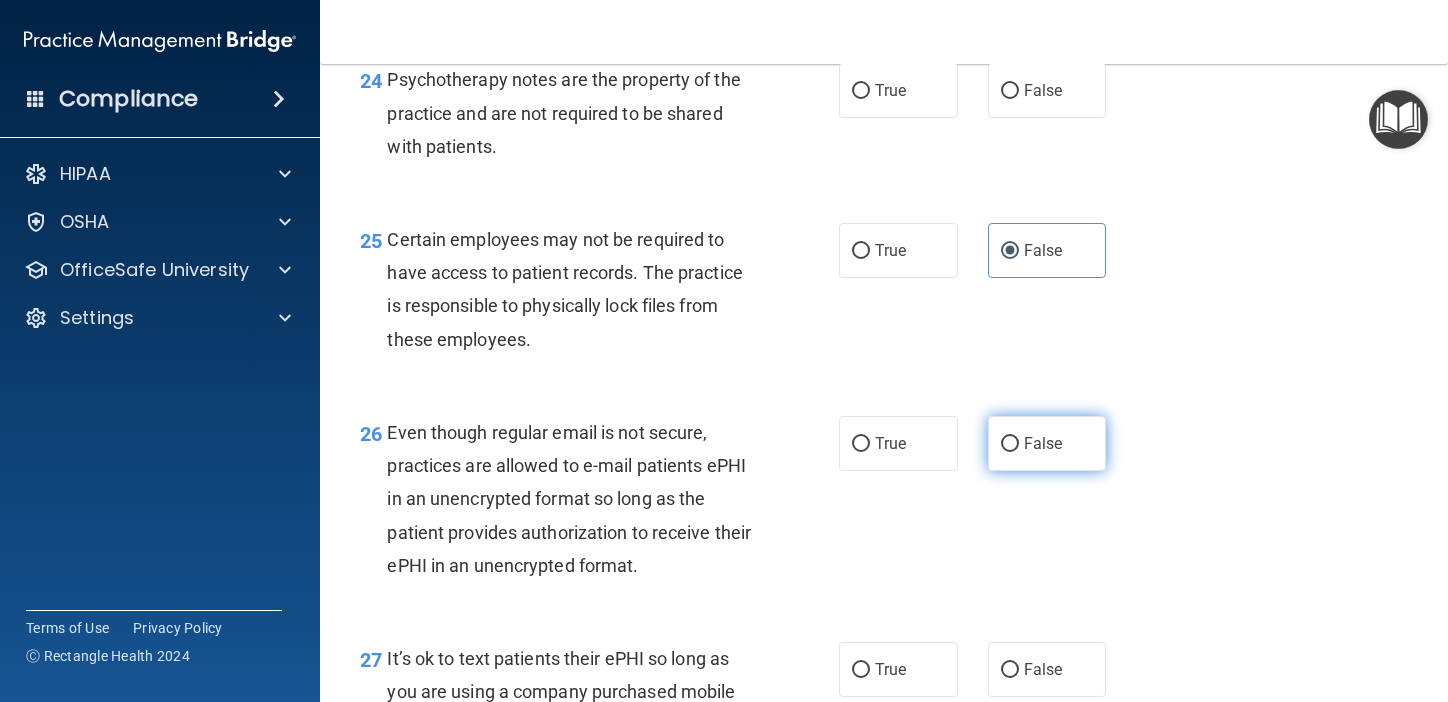 click on "False" at bounding box center (1047, 443) 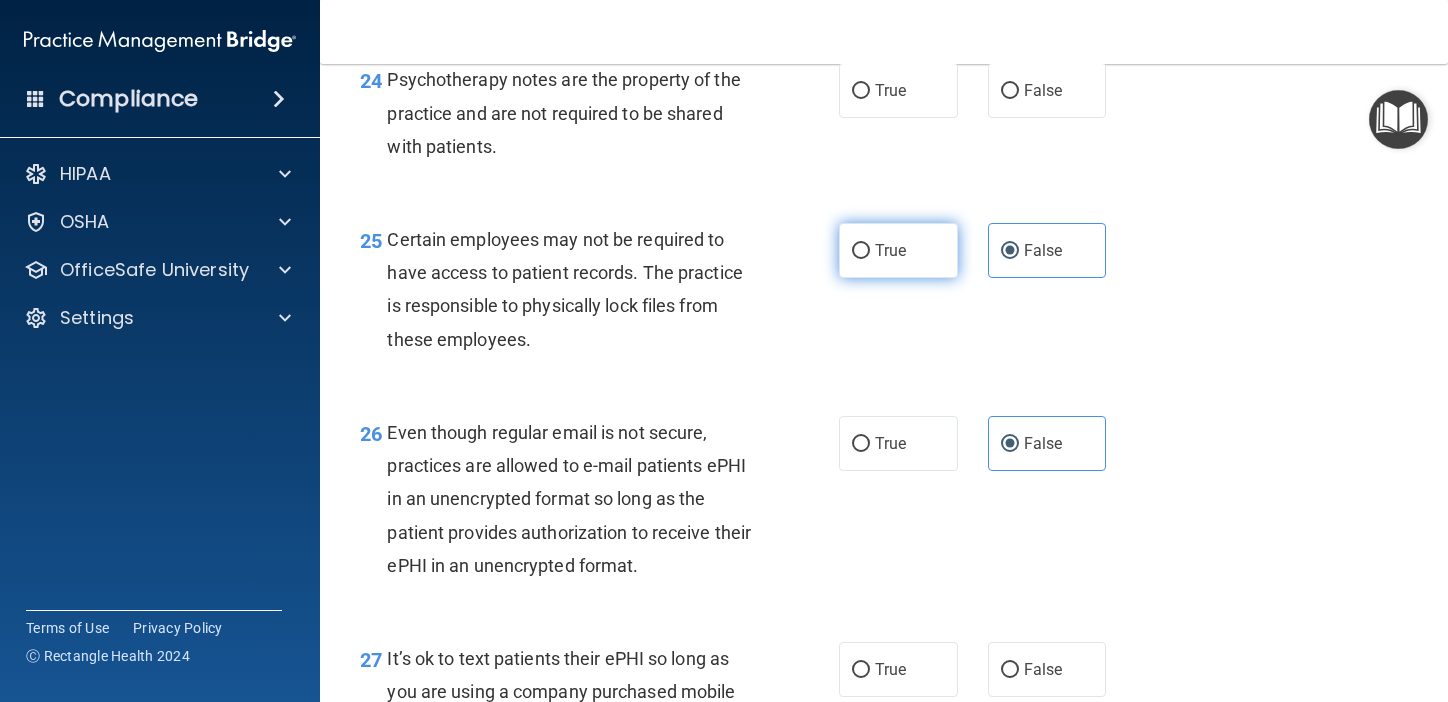 click on "True" at bounding box center [898, 250] 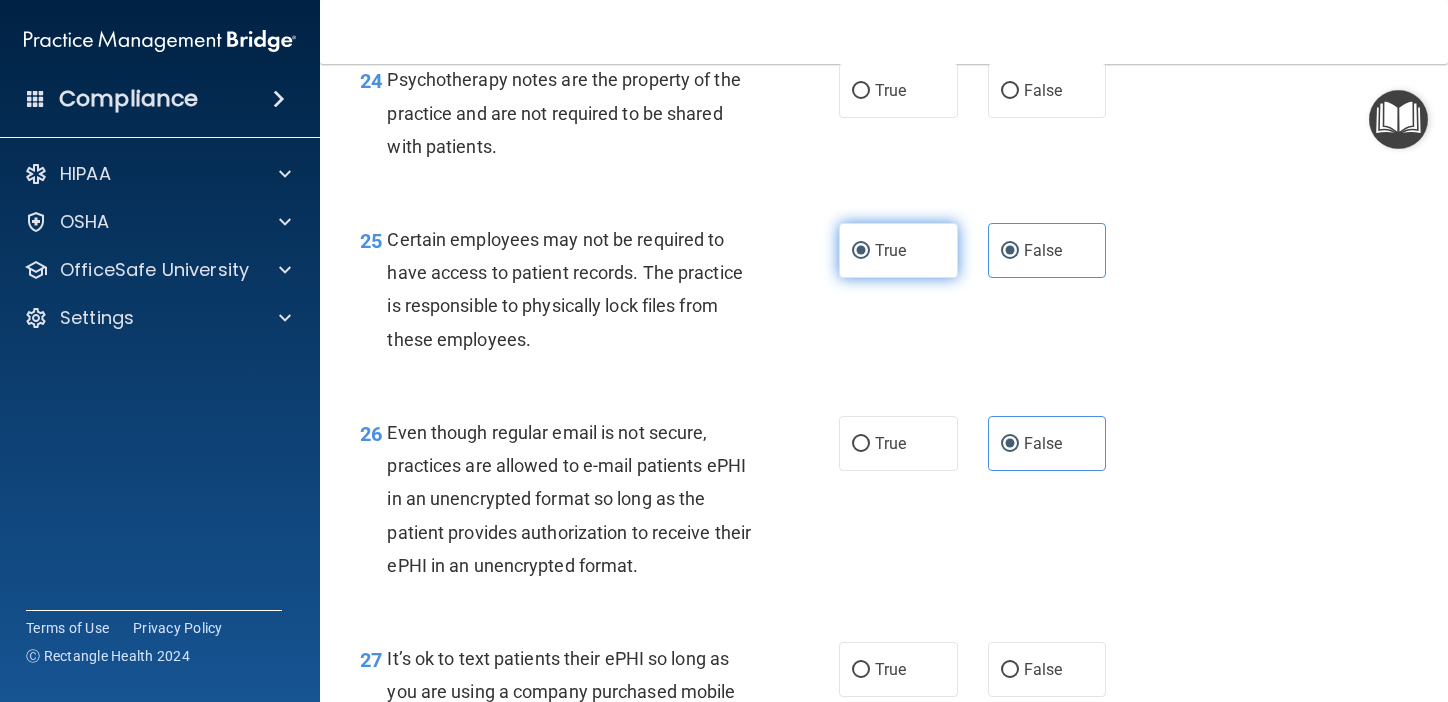 radio on "false" 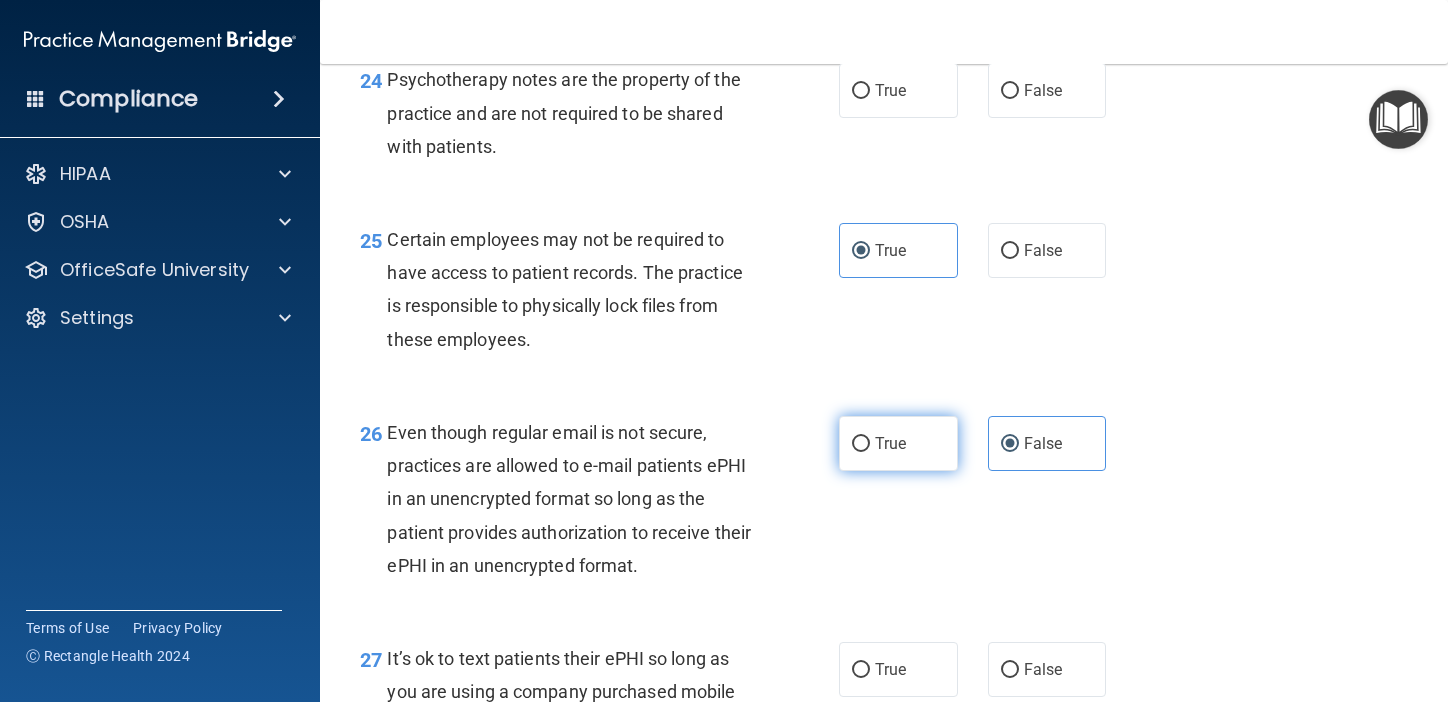 click on "True" at bounding box center (898, 443) 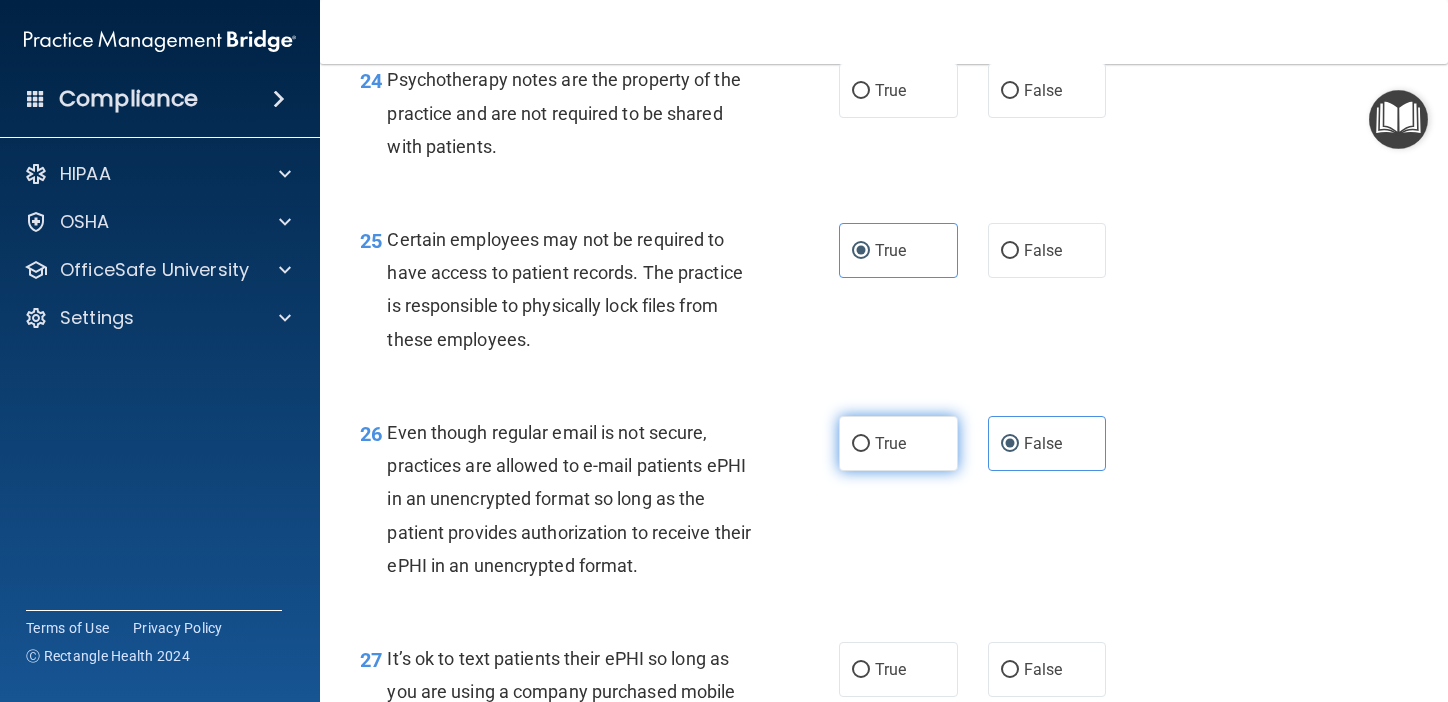 radio on "true" 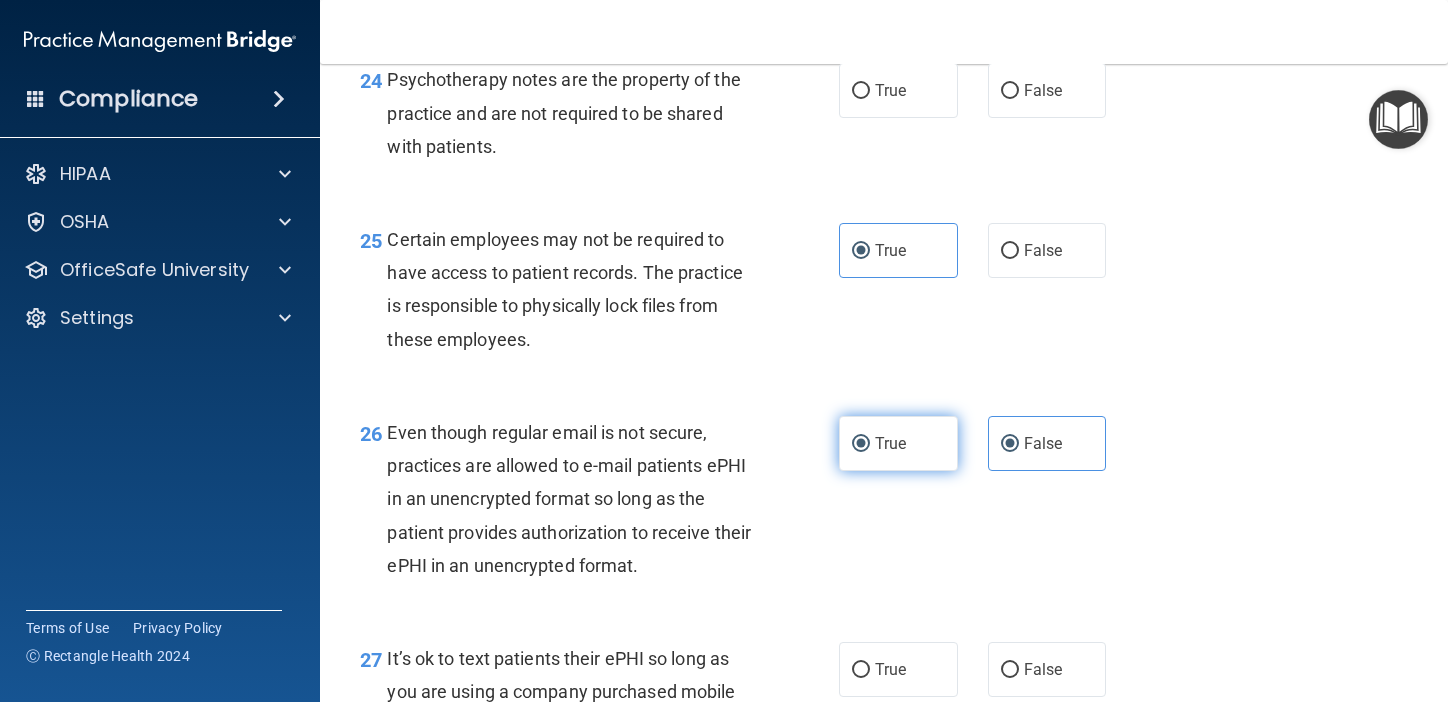 radio on "false" 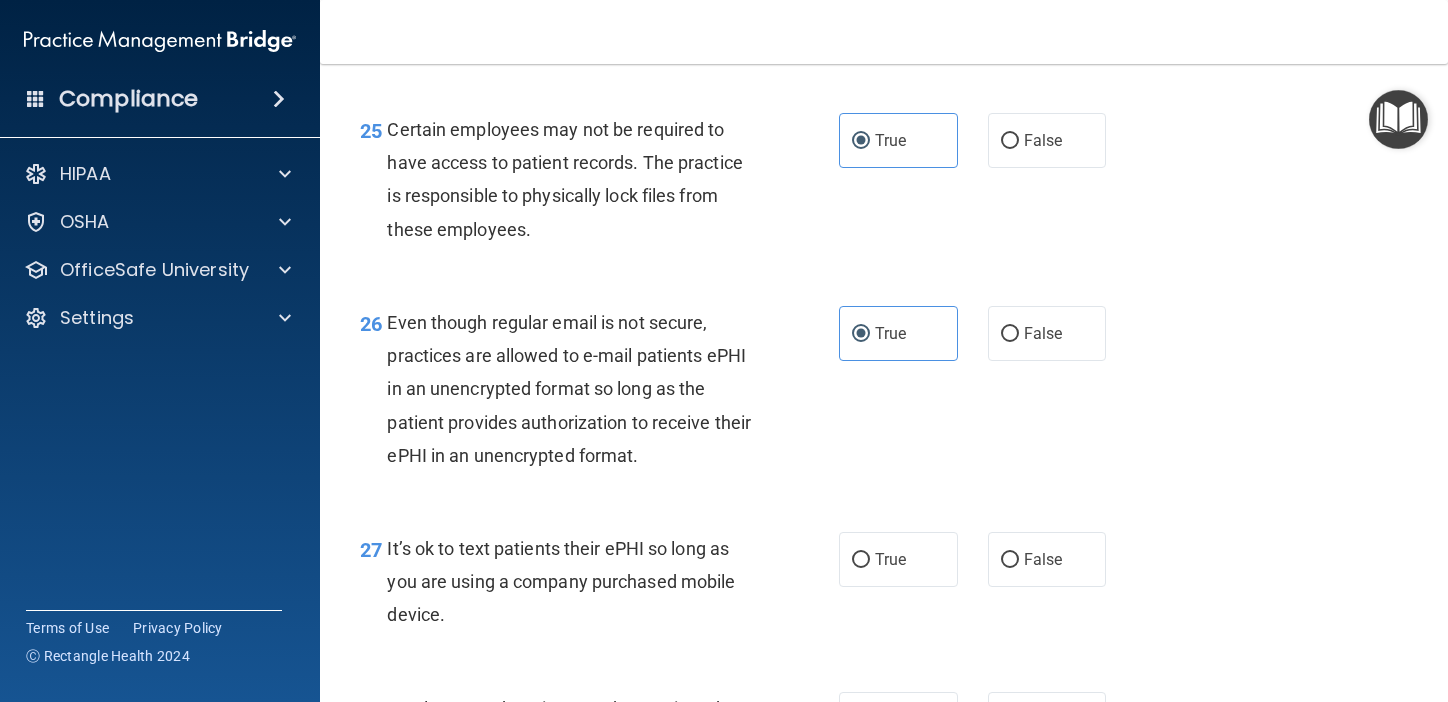 scroll, scrollTop: 4863, scrollLeft: 0, axis: vertical 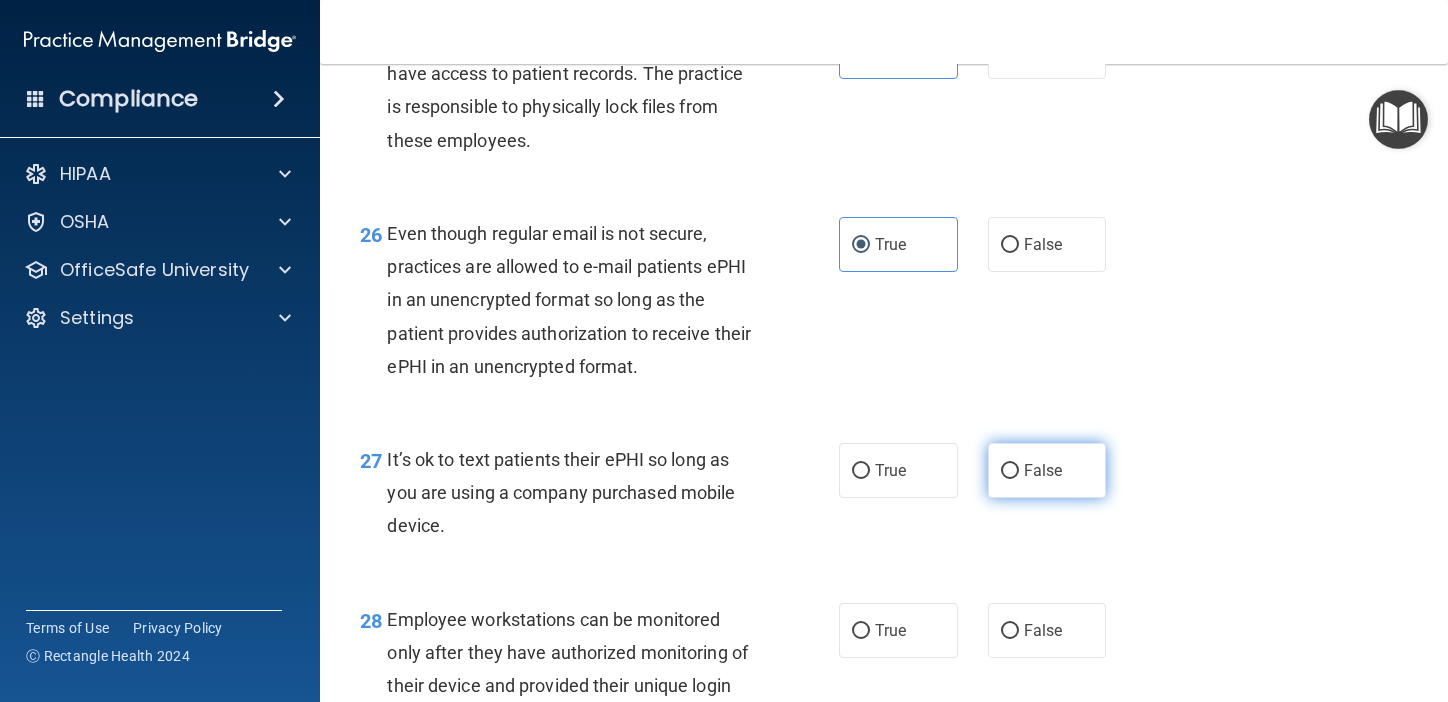 click on "False" at bounding box center (1047, 470) 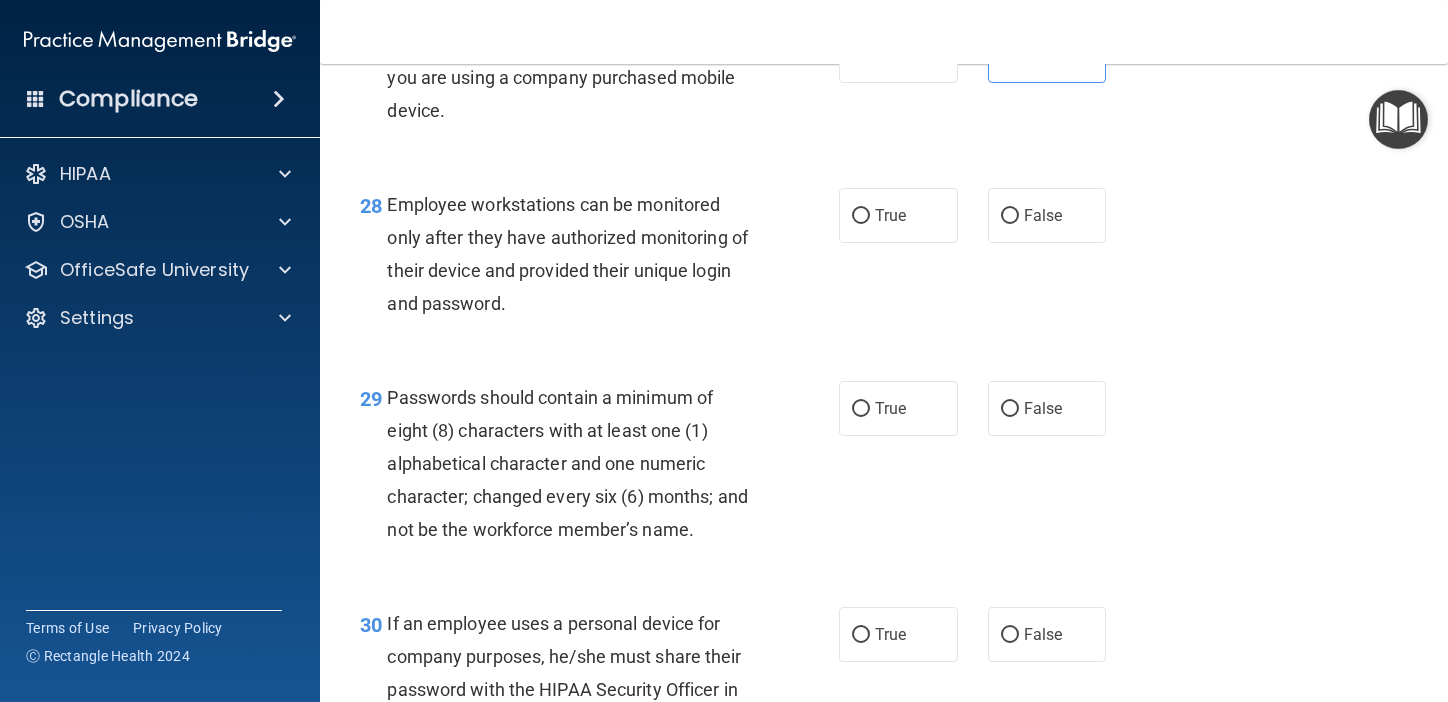 scroll, scrollTop: 5436, scrollLeft: 0, axis: vertical 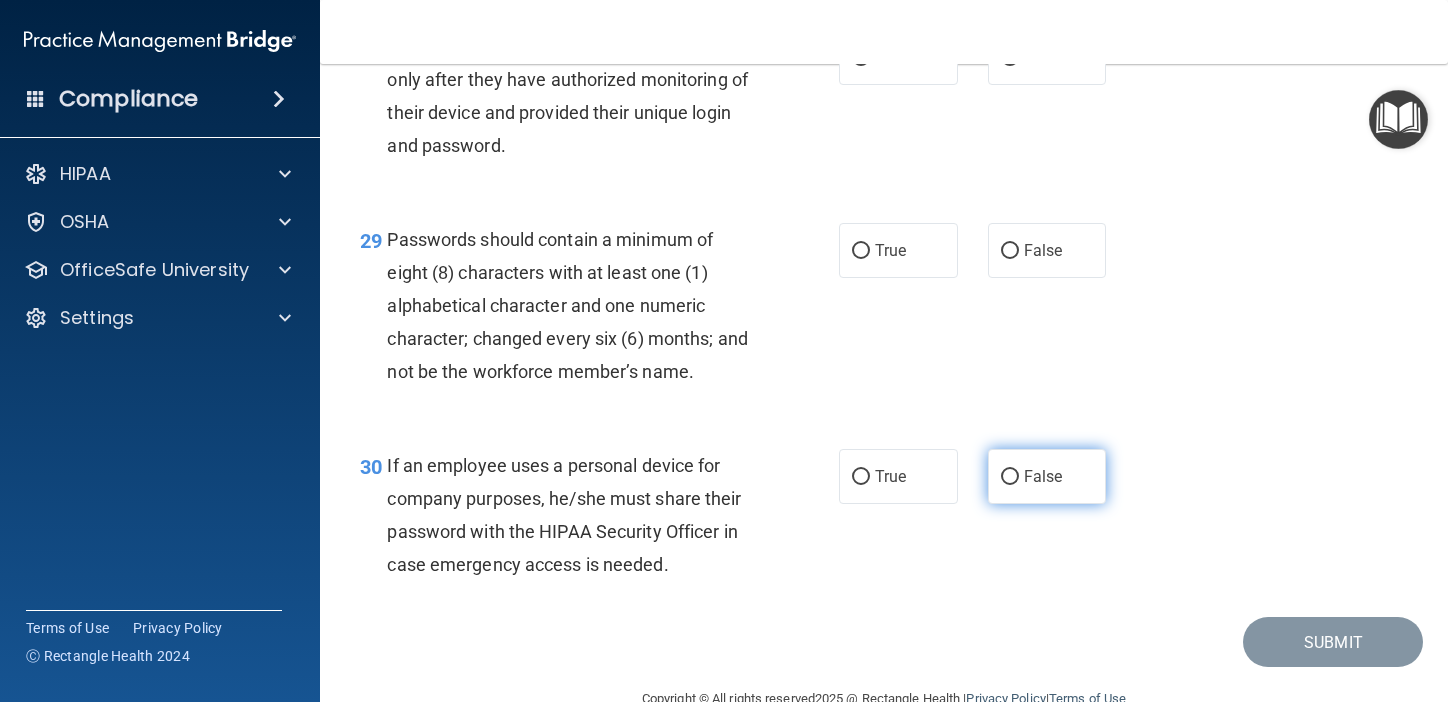 click on "False" at bounding box center [1047, 476] 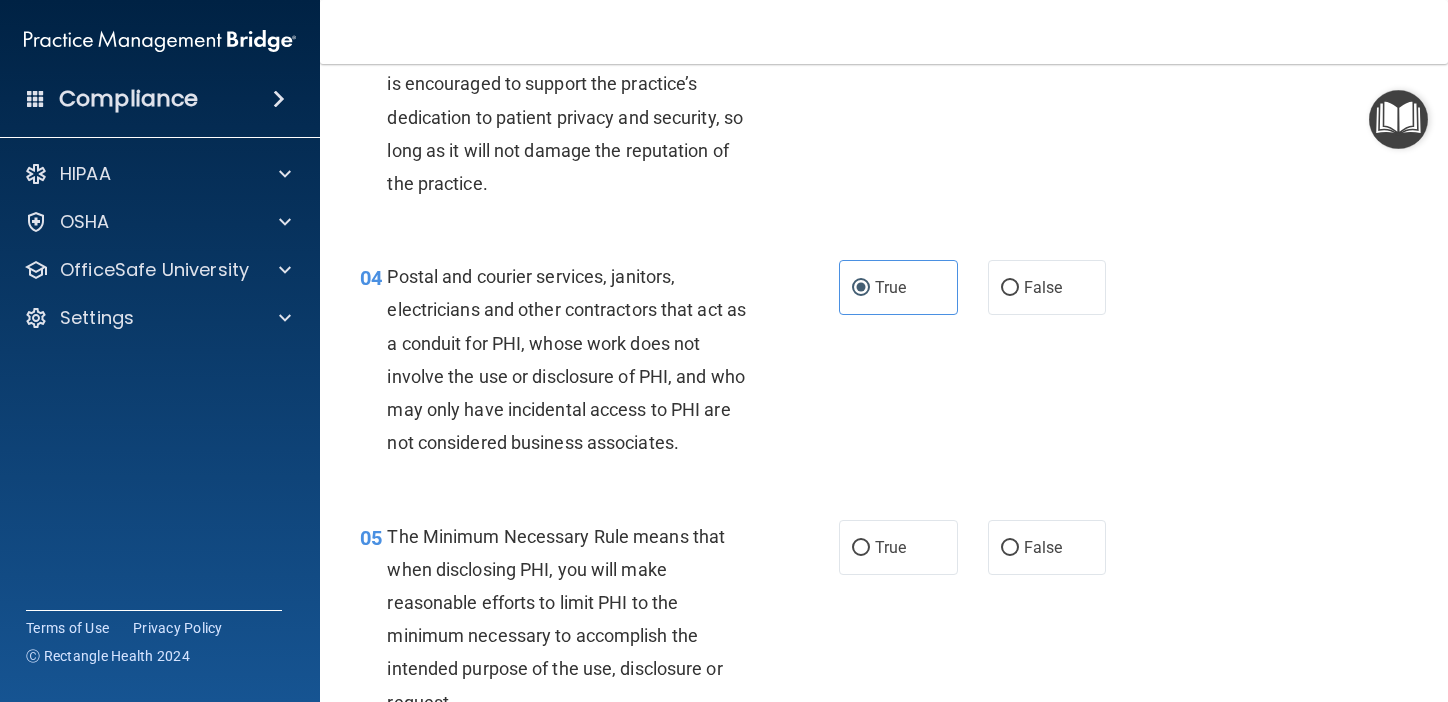 scroll, scrollTop: 530, scrollLeft: 0, axis: vertical 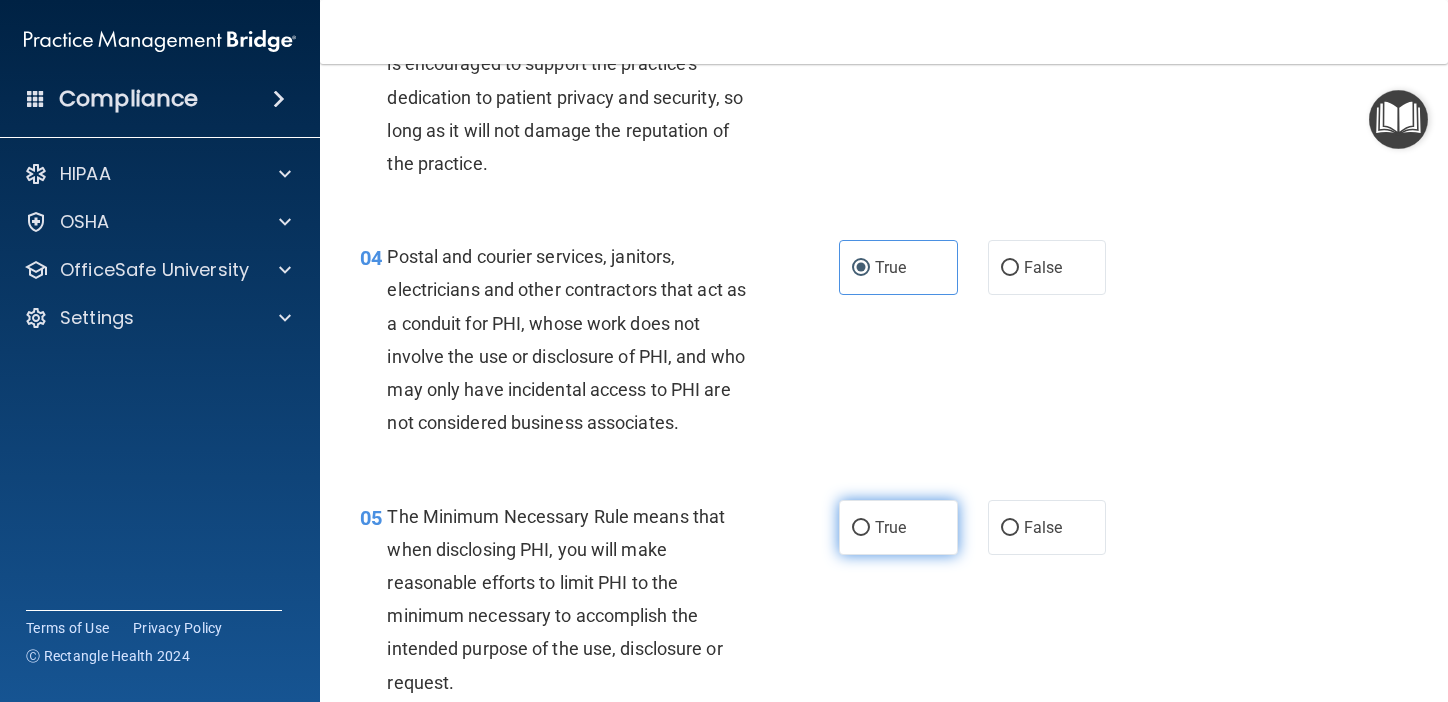 click on "True" at bounding box center (898, 527) 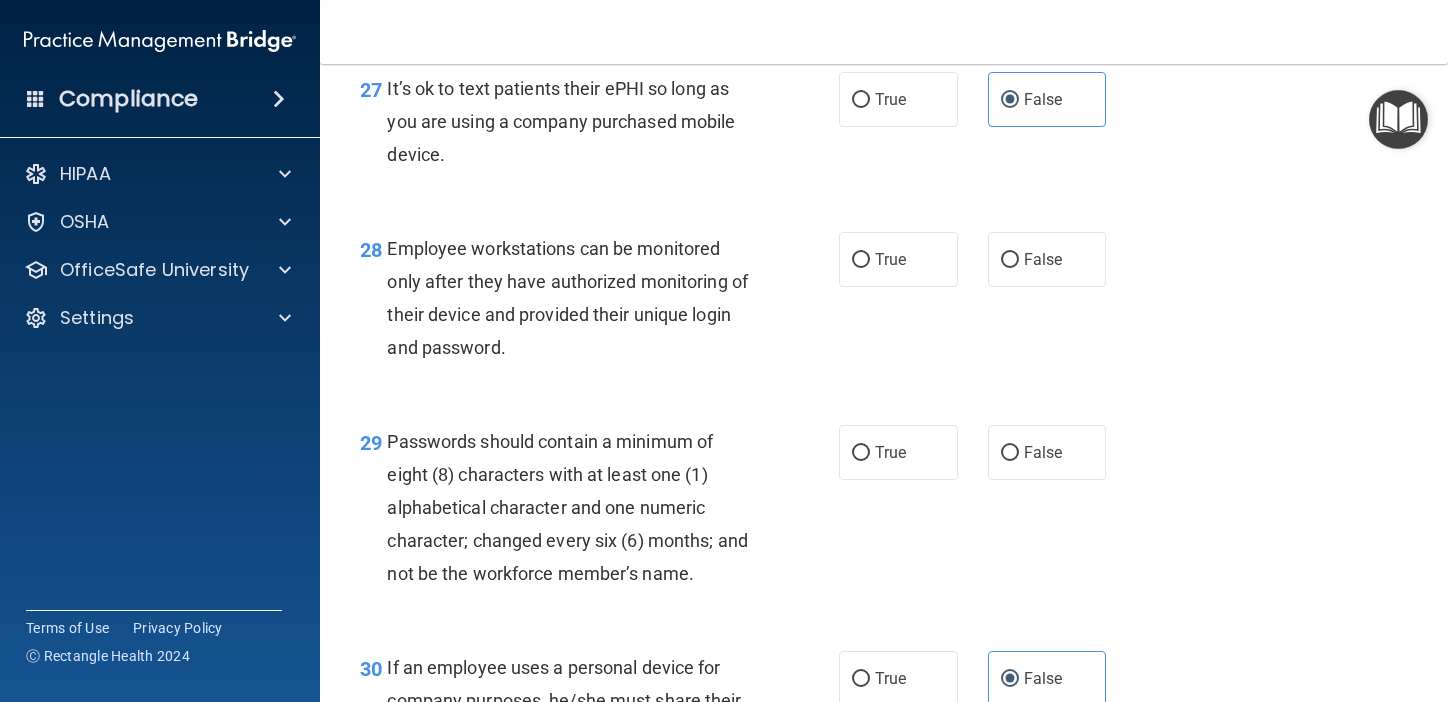 scroll, scrollTop: 5200, scrollLeft: 0, axis: vertical 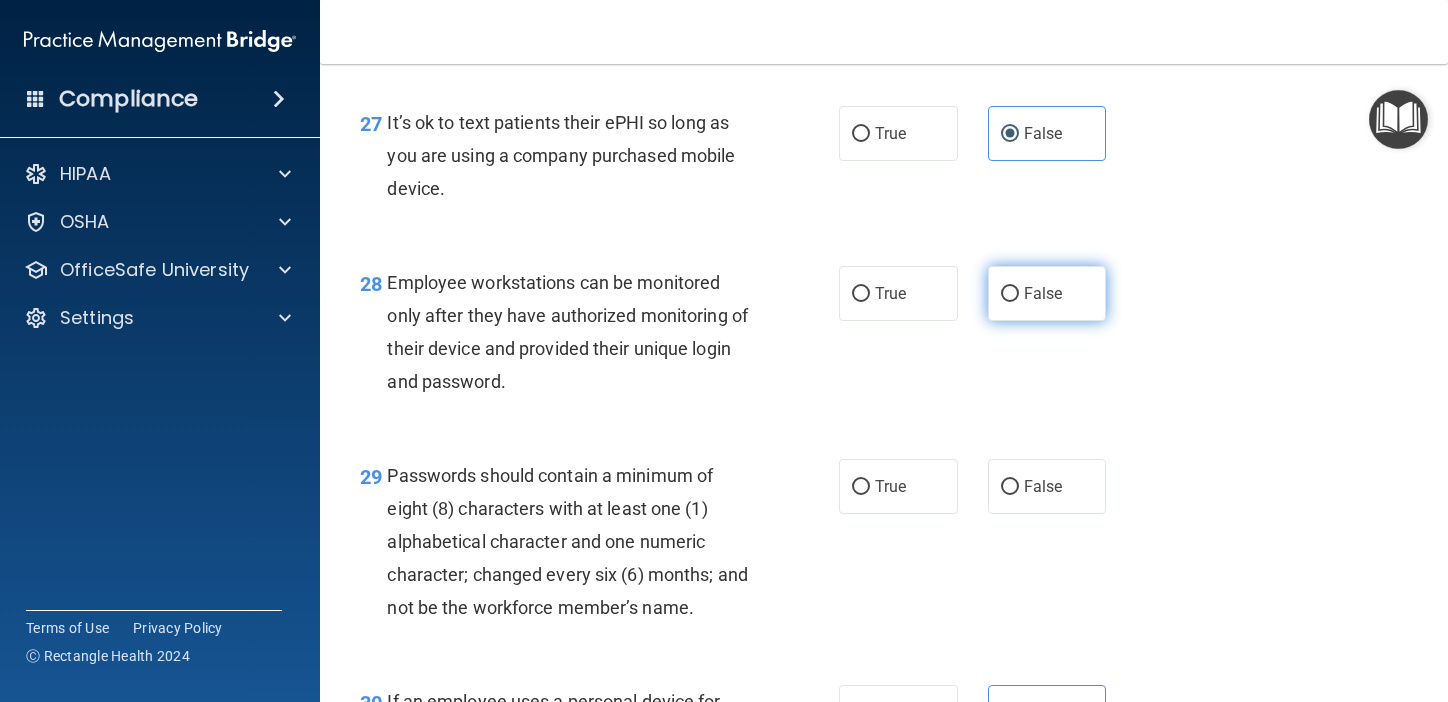 click on "False" at bounding box center [1047, 293] 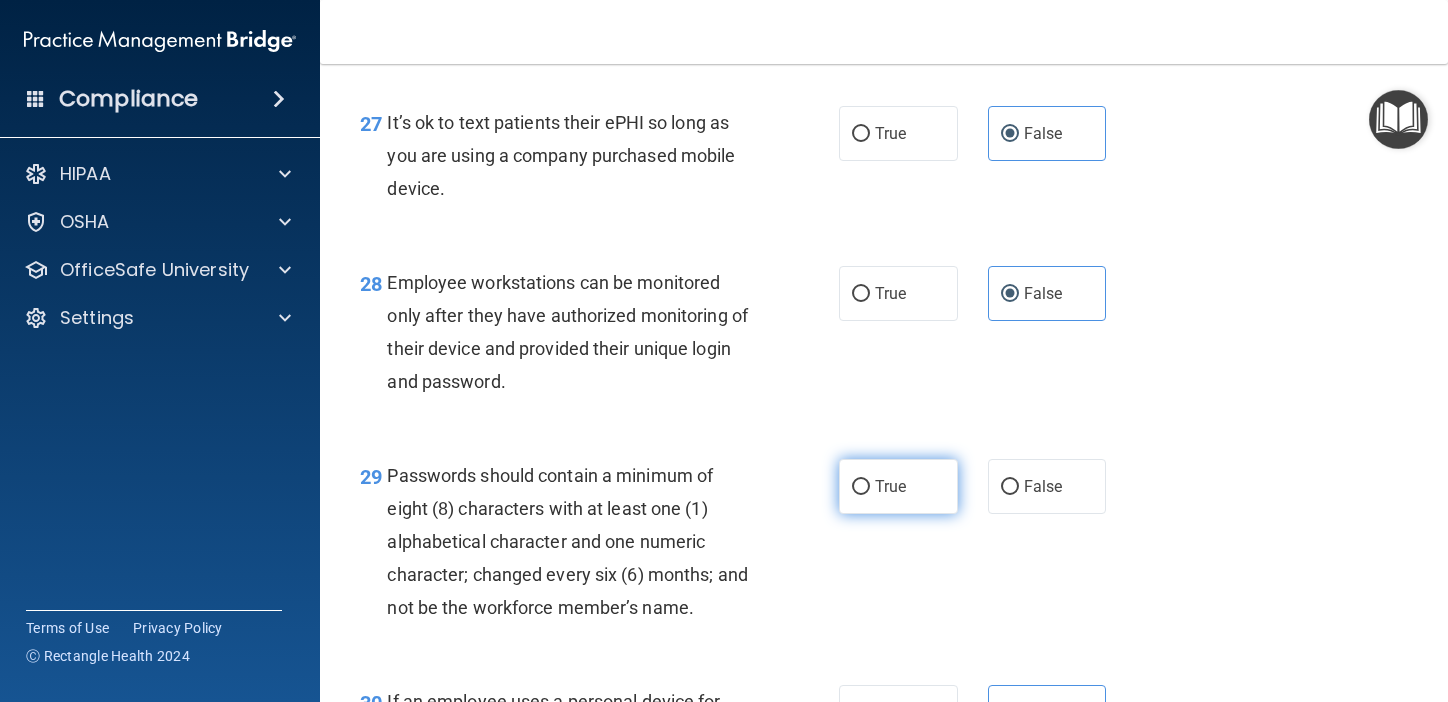 click on "True" at bounding box center (898, 486) 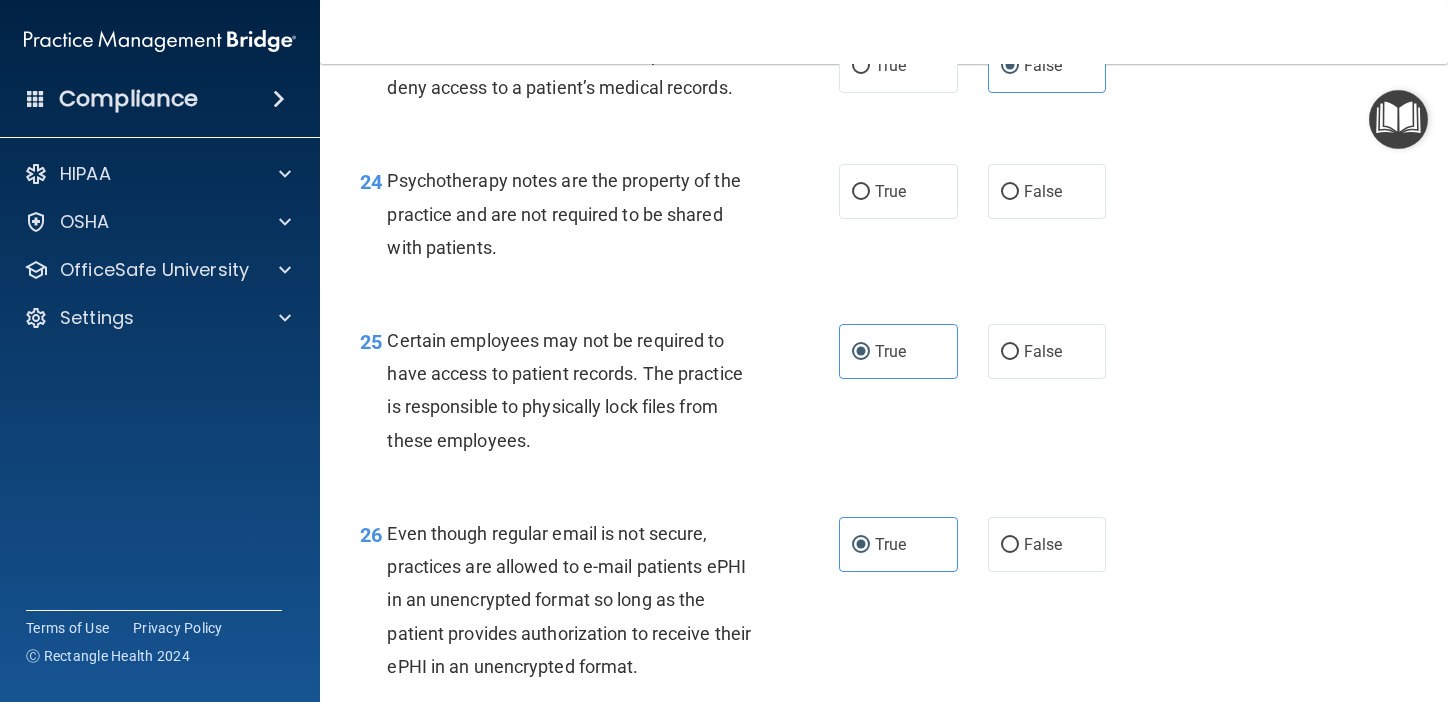 scroll, scrollTop: 4562, scrollLeft: 0, axis: vertical 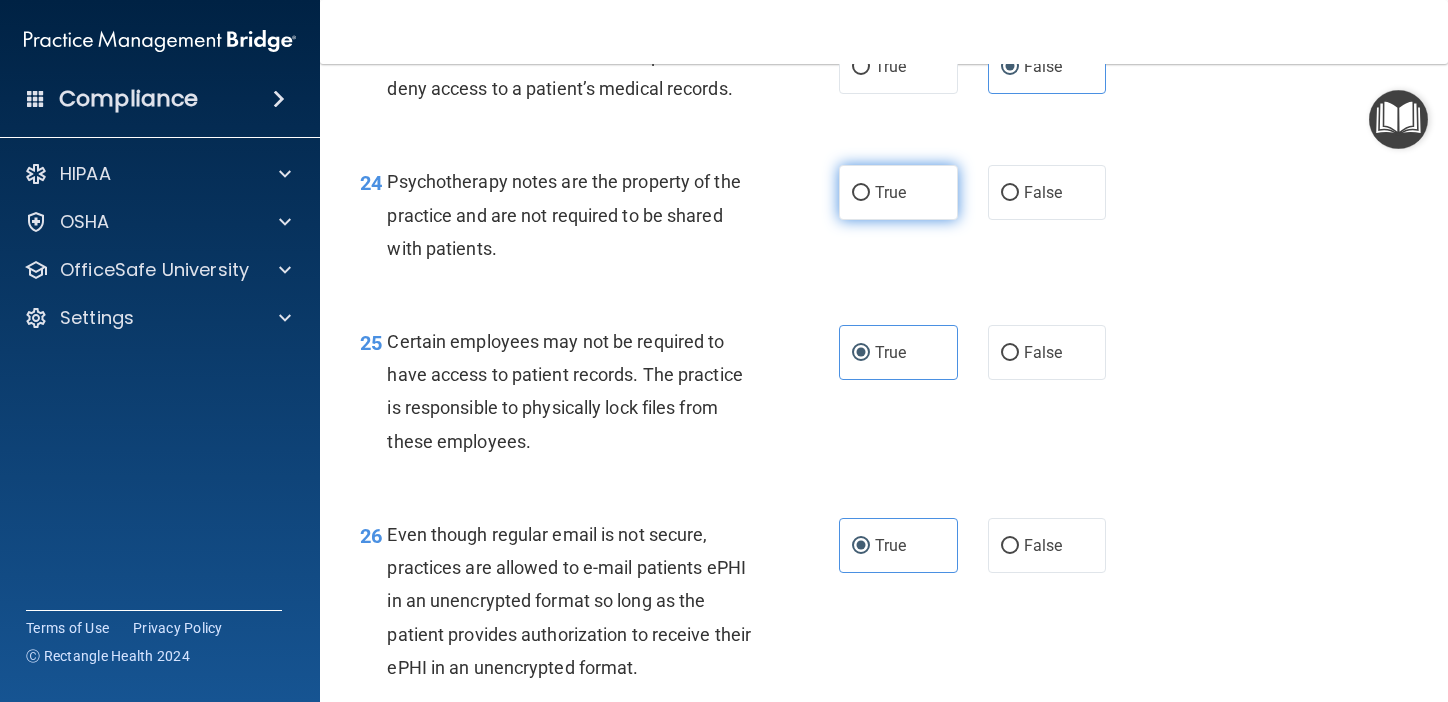 click on "True" at bounding box center (890, 192) 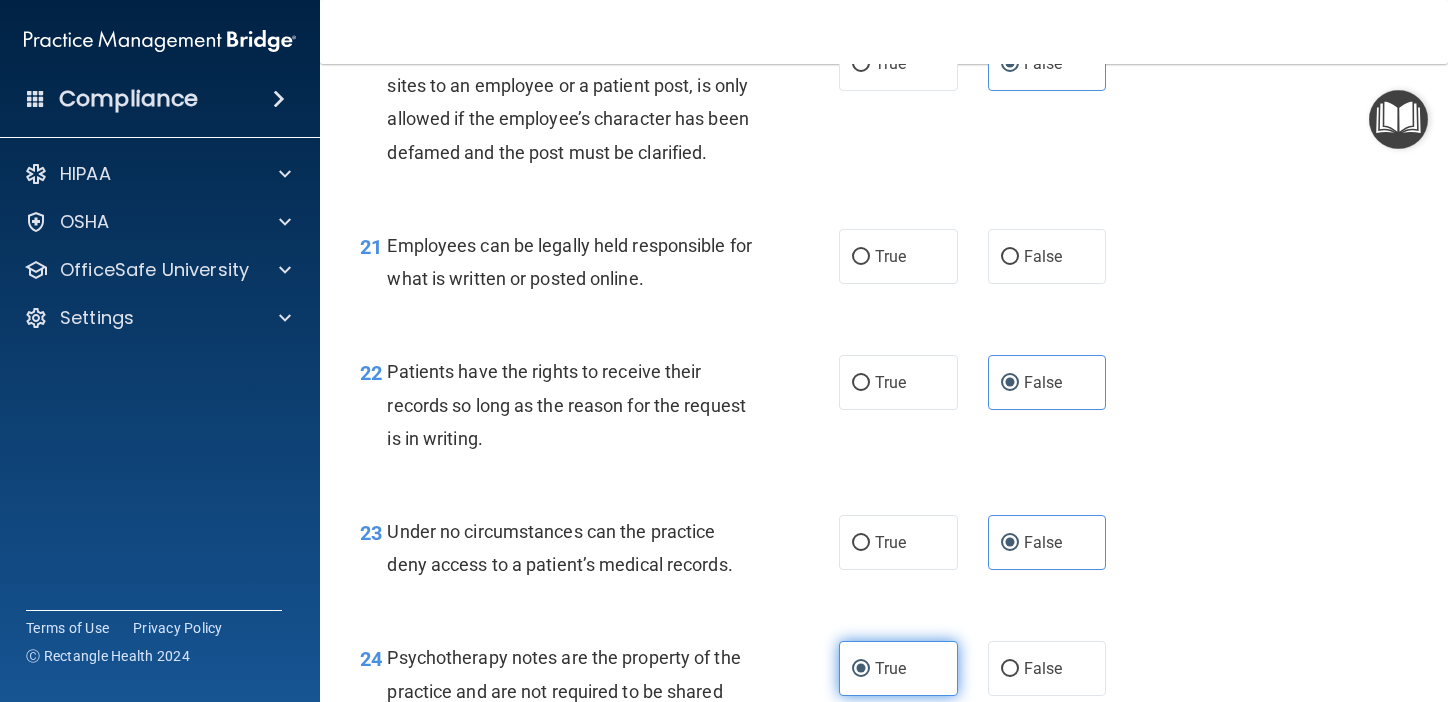 scroll, scrollTop: 4083, scrollLeft: 0, axis: vertical 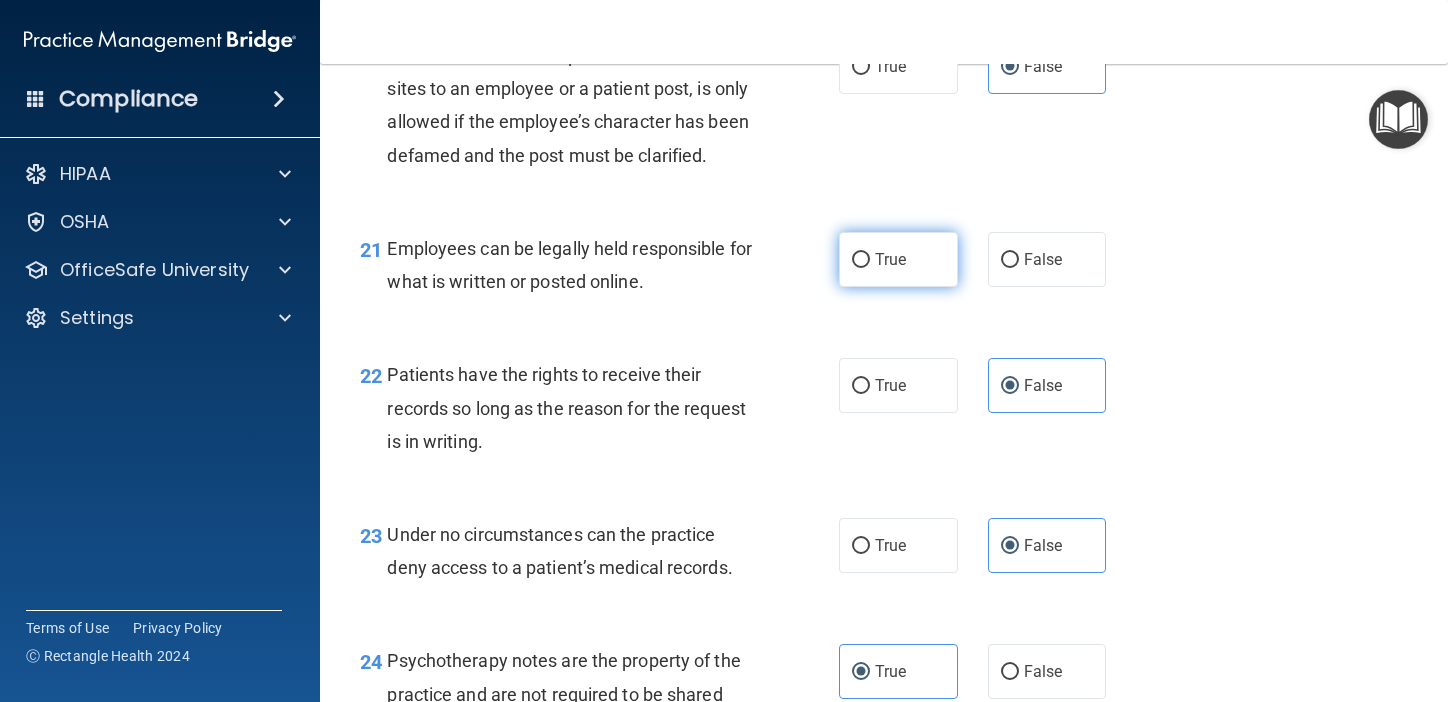 click on "True" at bounding box center [890, 259] 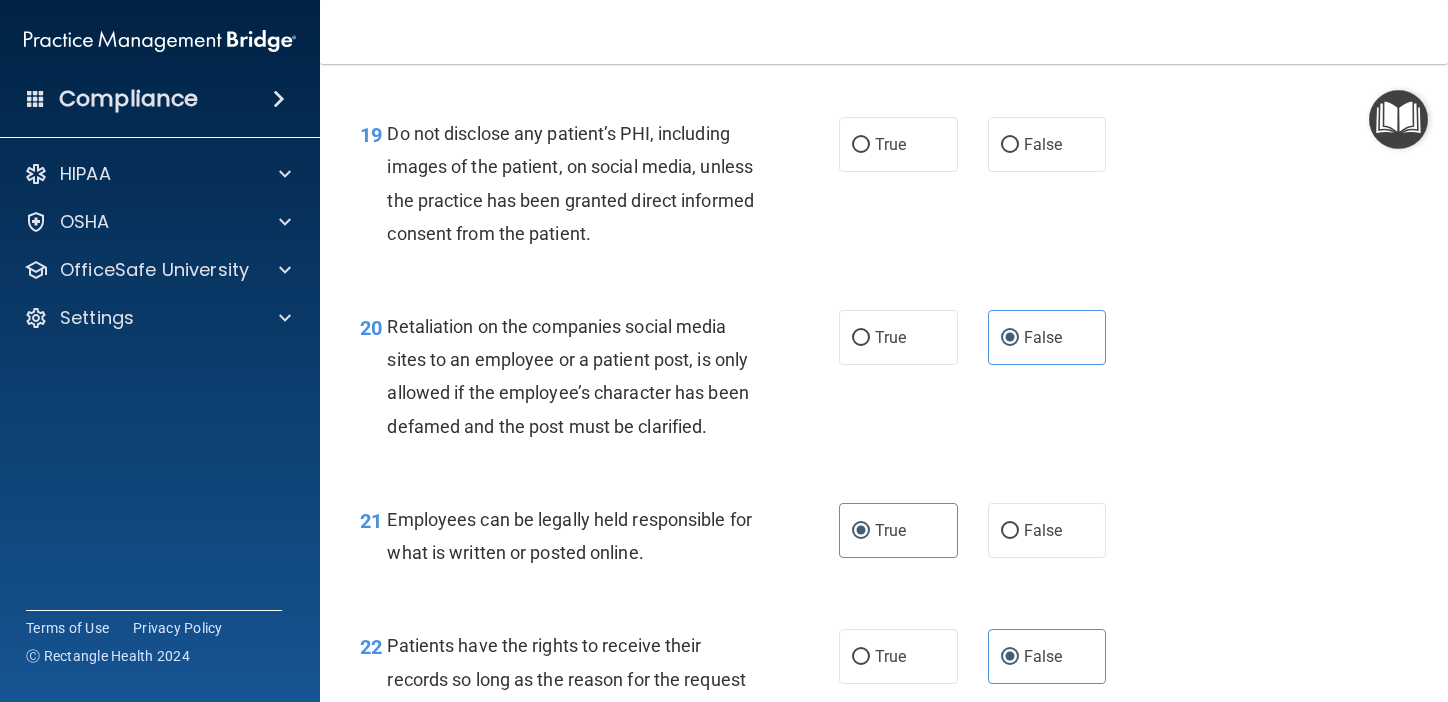 scroll, scrollTop: 3810, scrollLeft: 0, axis: vertical 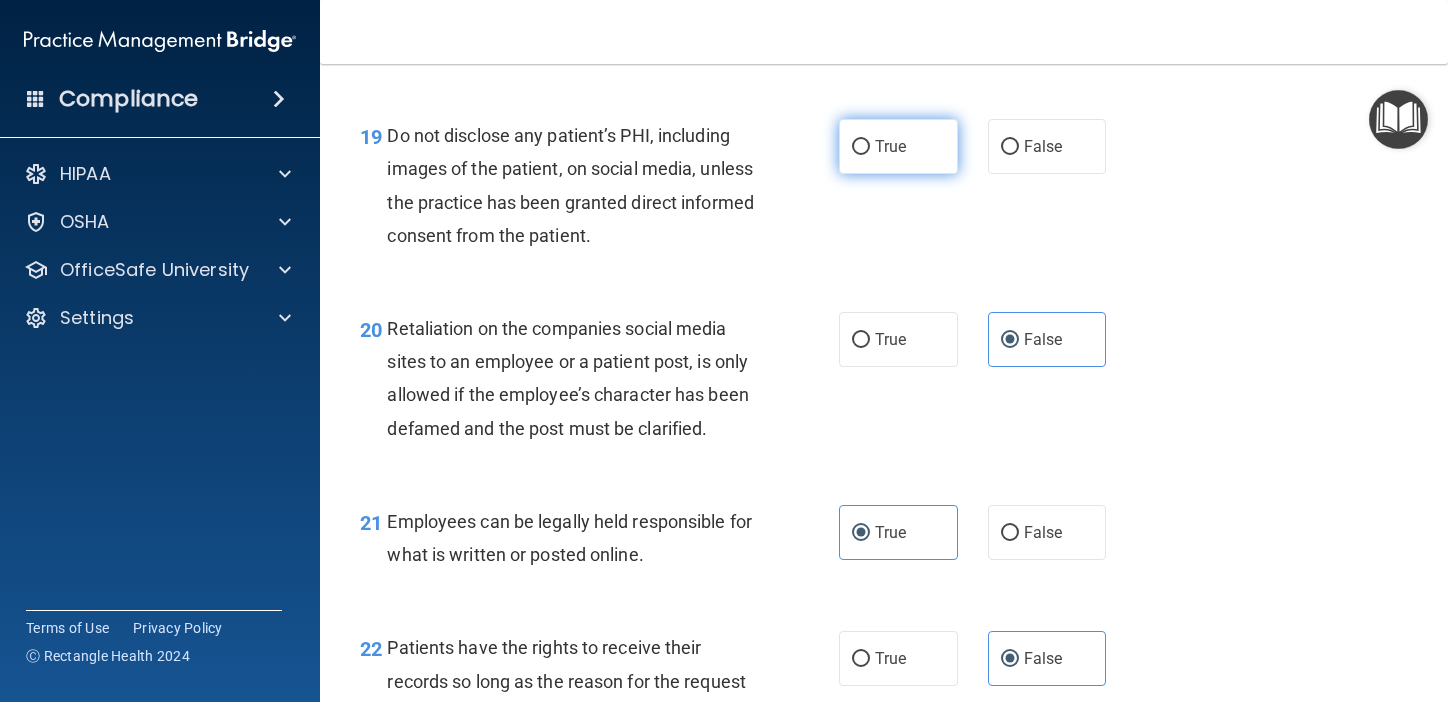 click on "True" at bounding box center [890, 146] 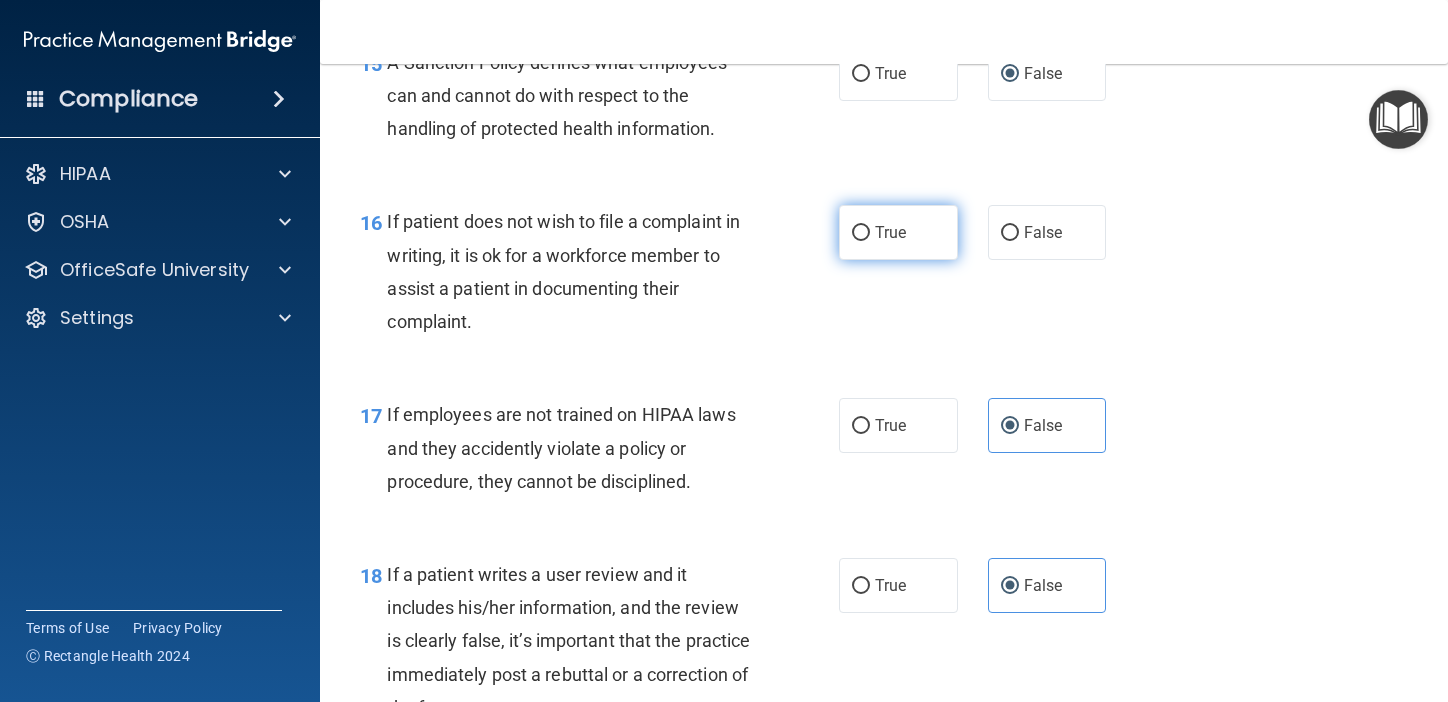 scroll, scrollTop: 3144, scrollLeft: 0, axis: vertical 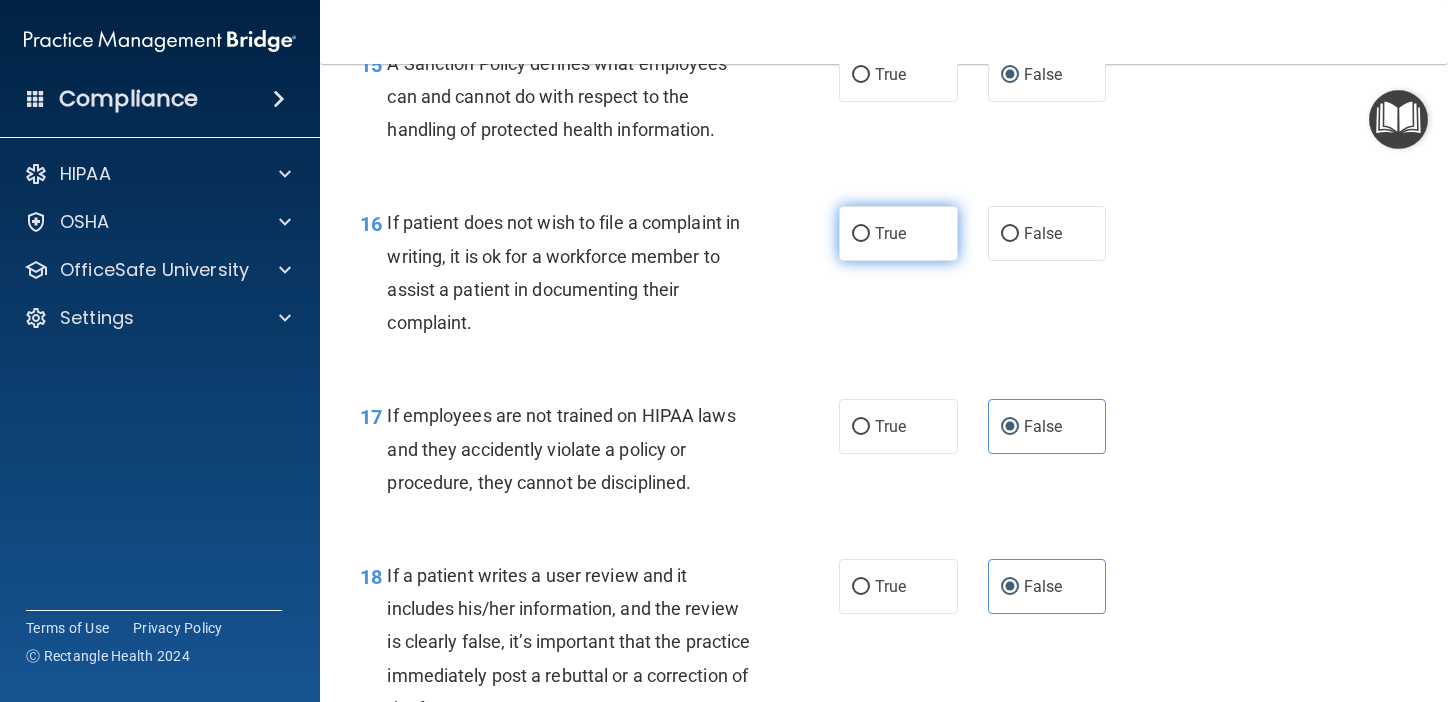 click on "True" at bounding box center (898, 233) 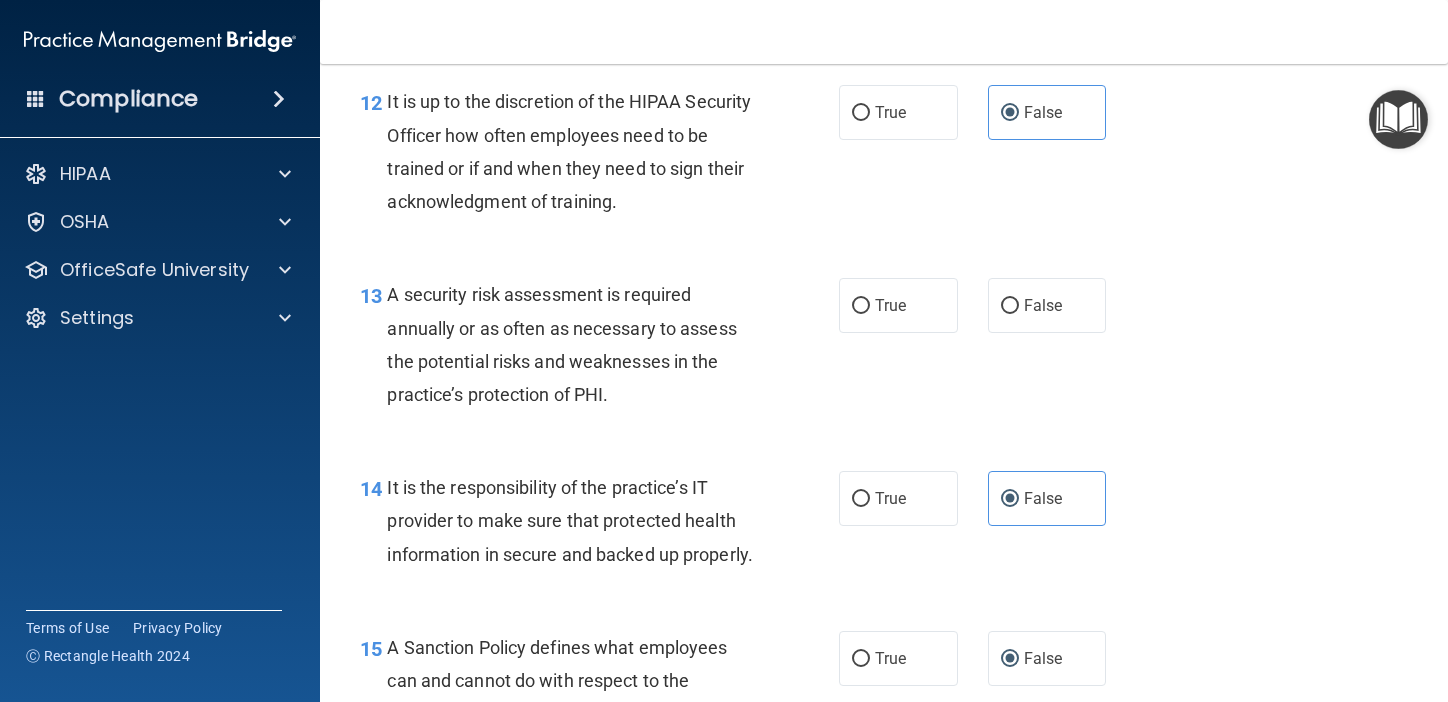 scroll, scrollTop: 2559, scrollLeft: 0, axis: vertical 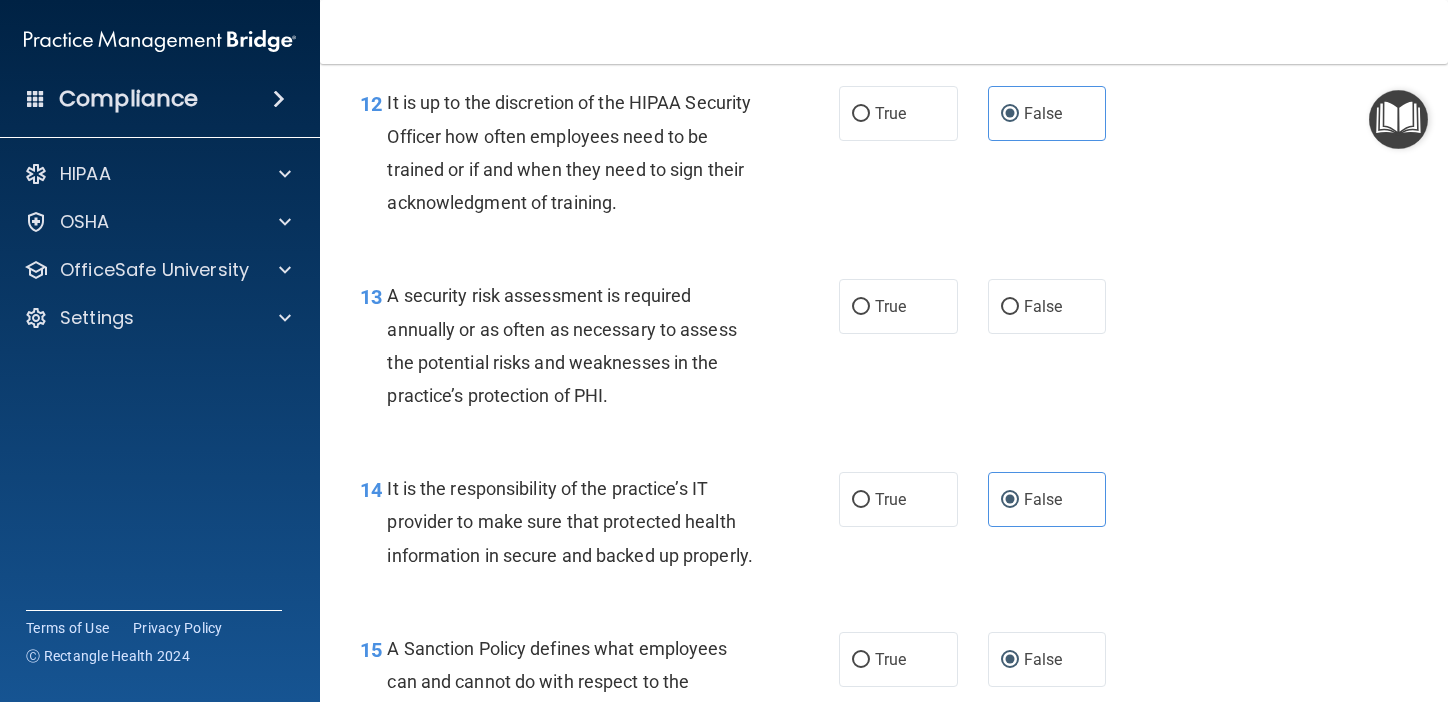 click on "True" at bounding box center [898, 306] 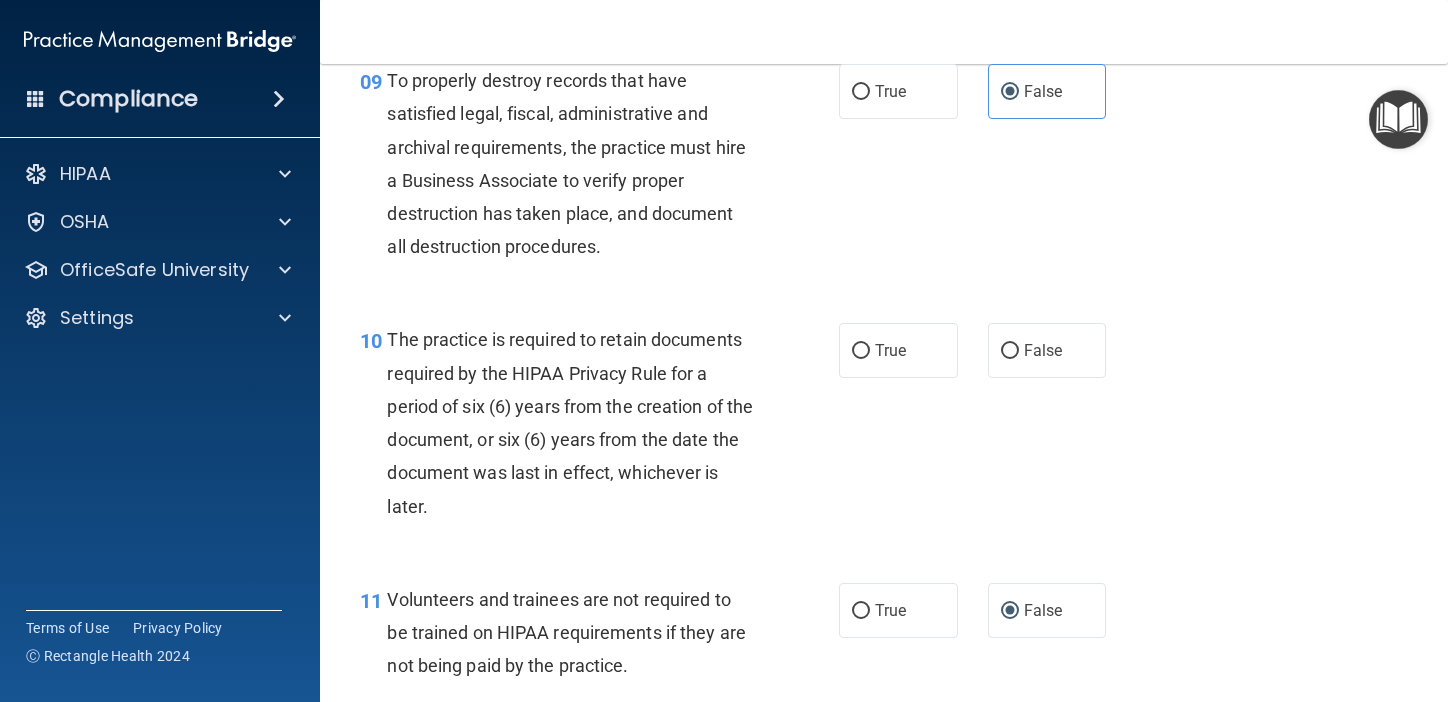 scroll, scrollTop: 1902, scrollLeft: 0, axis: vertical 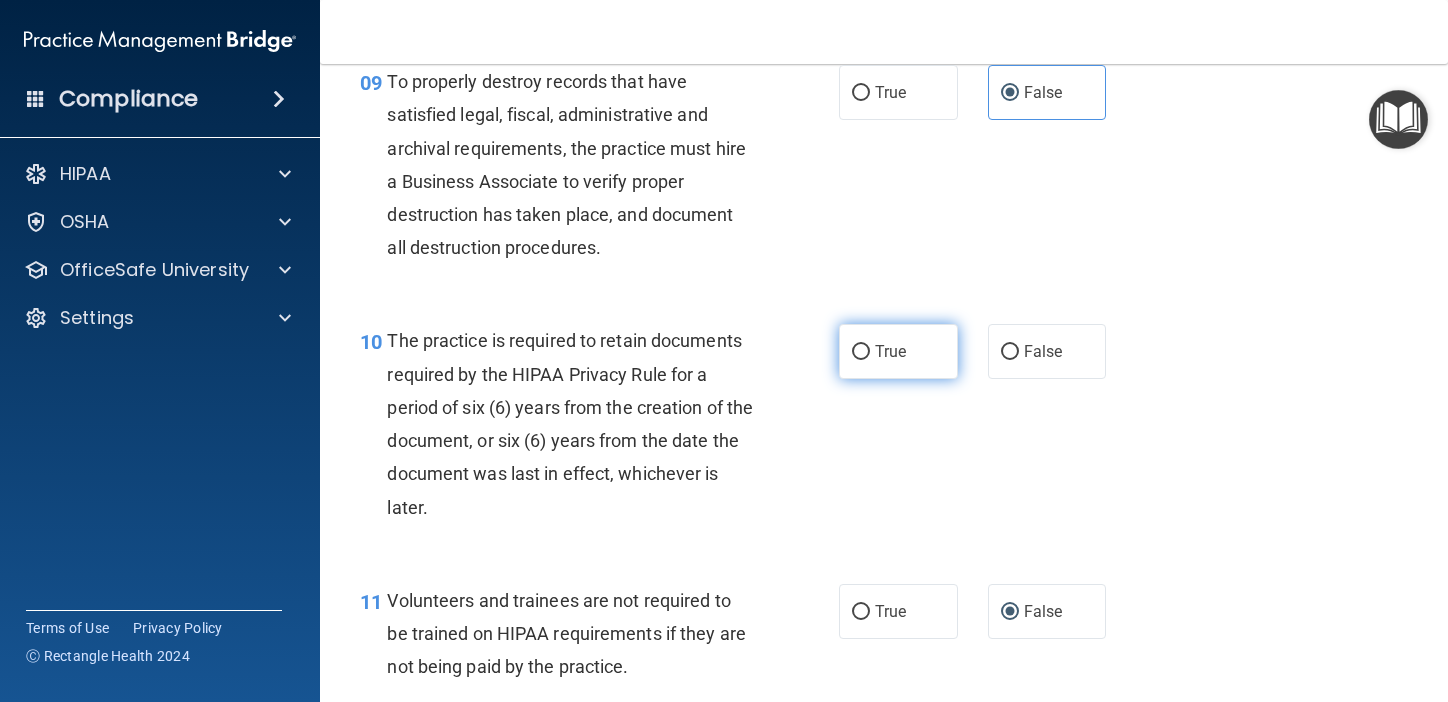 click on "True" at bounding box center (890, 351) 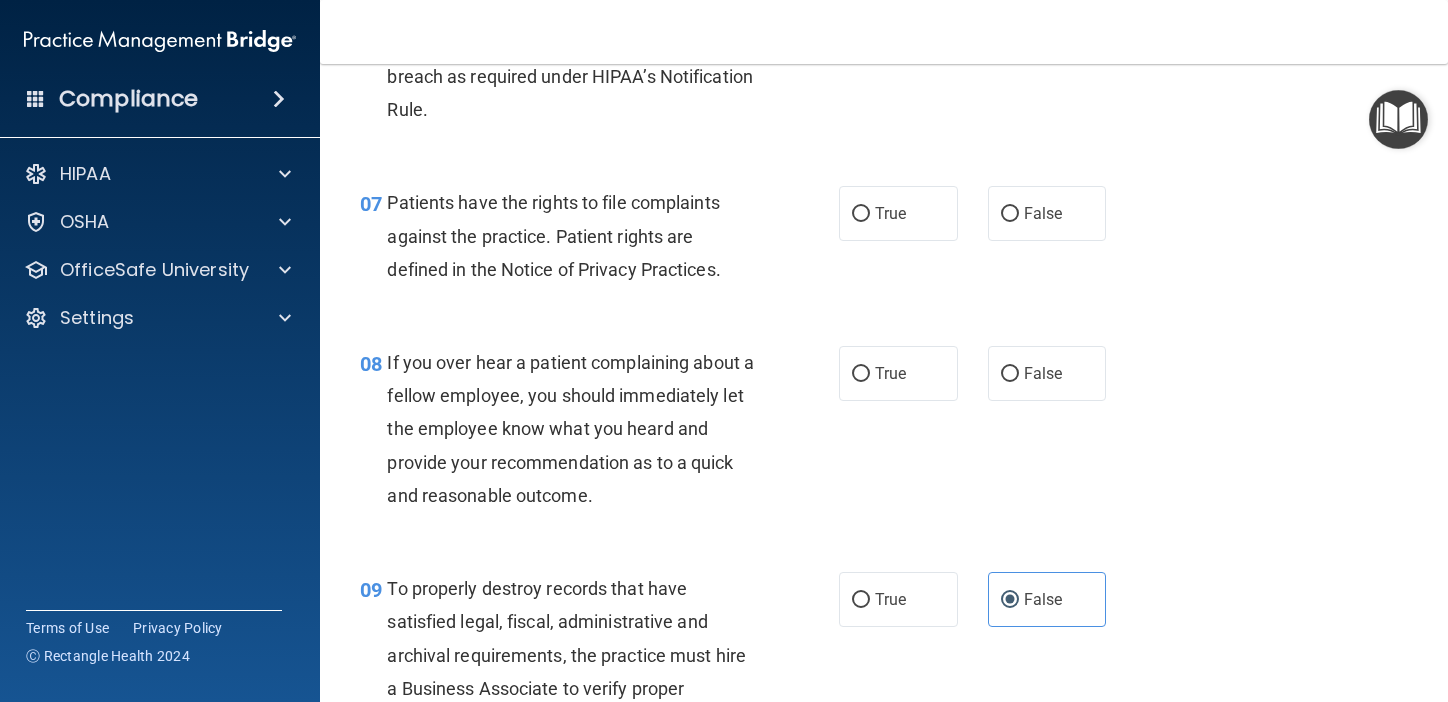 scroll, scrollTop: 1378, scrollLeft: 0, axis: vertical 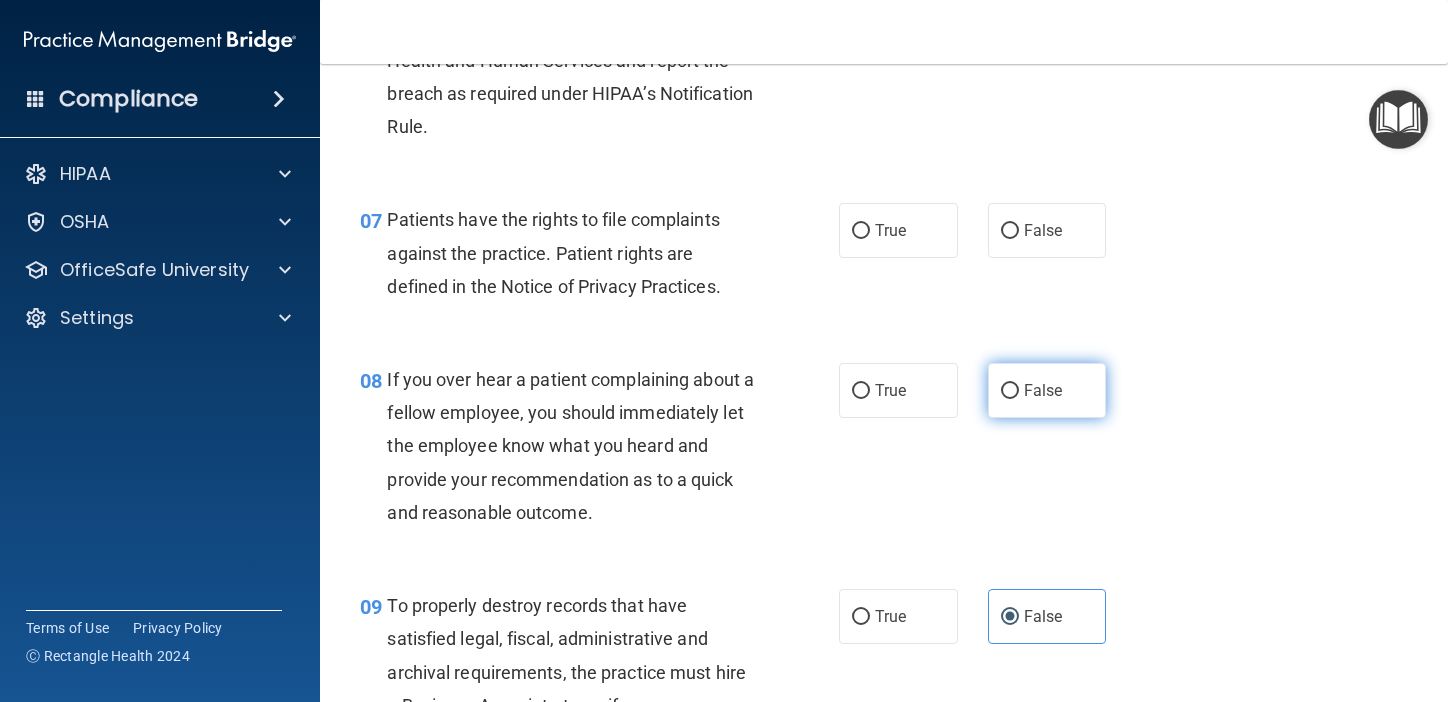 click on "False" at bounding box center [1047, 390] 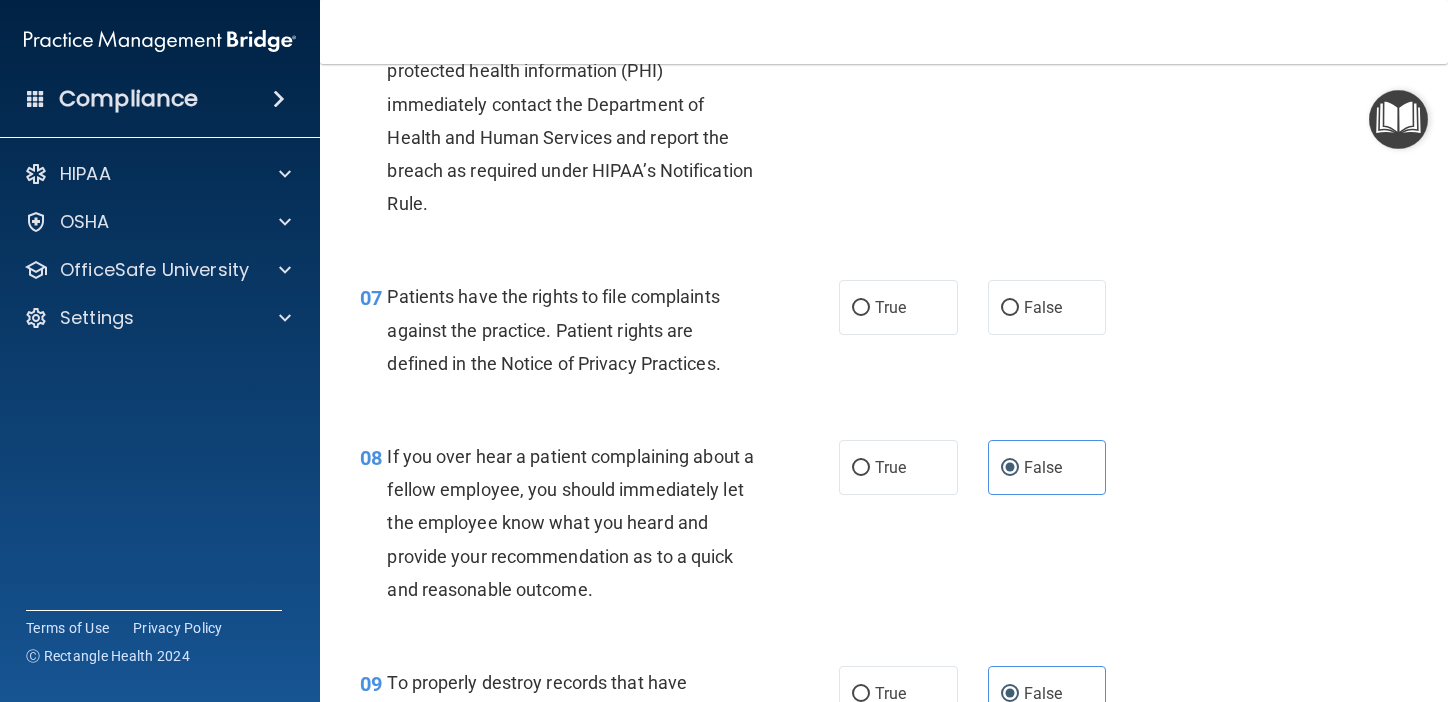 scroll, scrollTop: 1284, scrollLeft: 0, axis: vertical 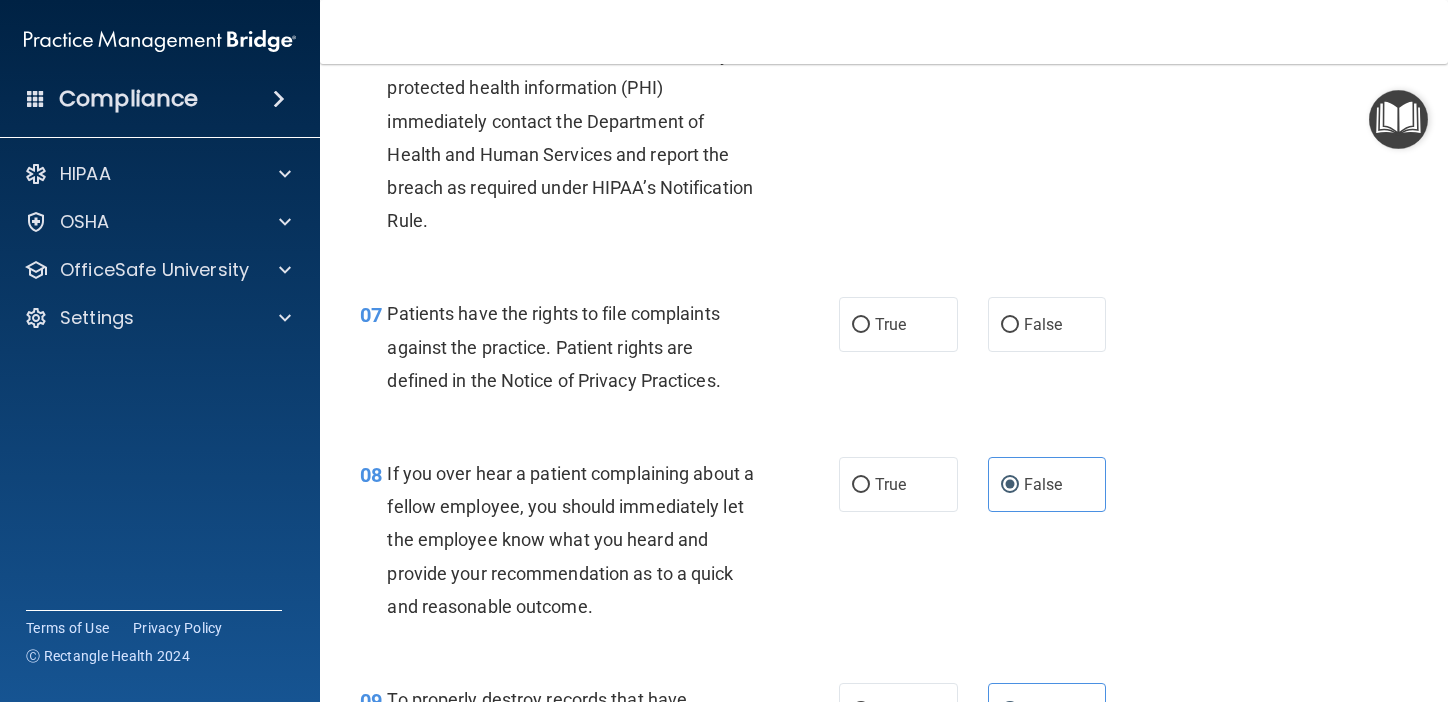 click on "True" at bounding box center [898, 324] 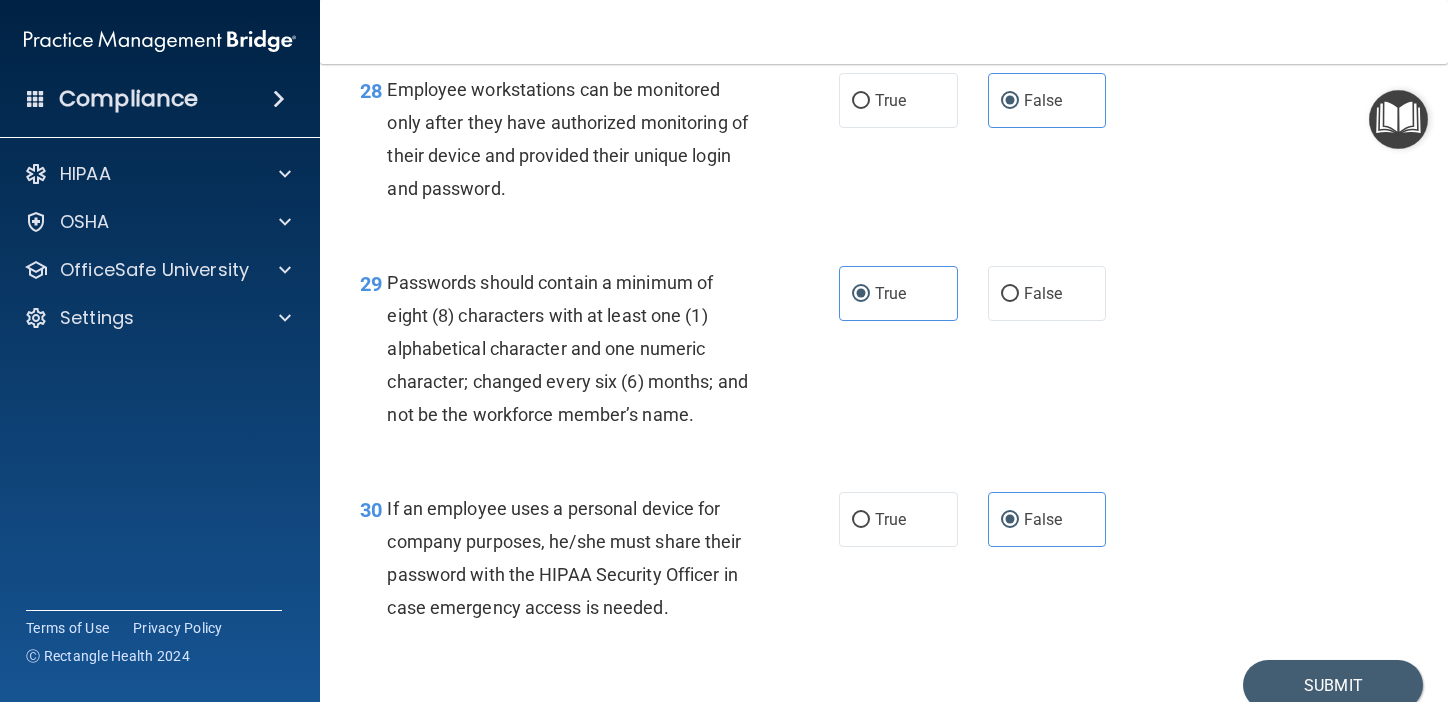 scroll, scrollTop: 5515, scrollLeft: 0, axis: vertical 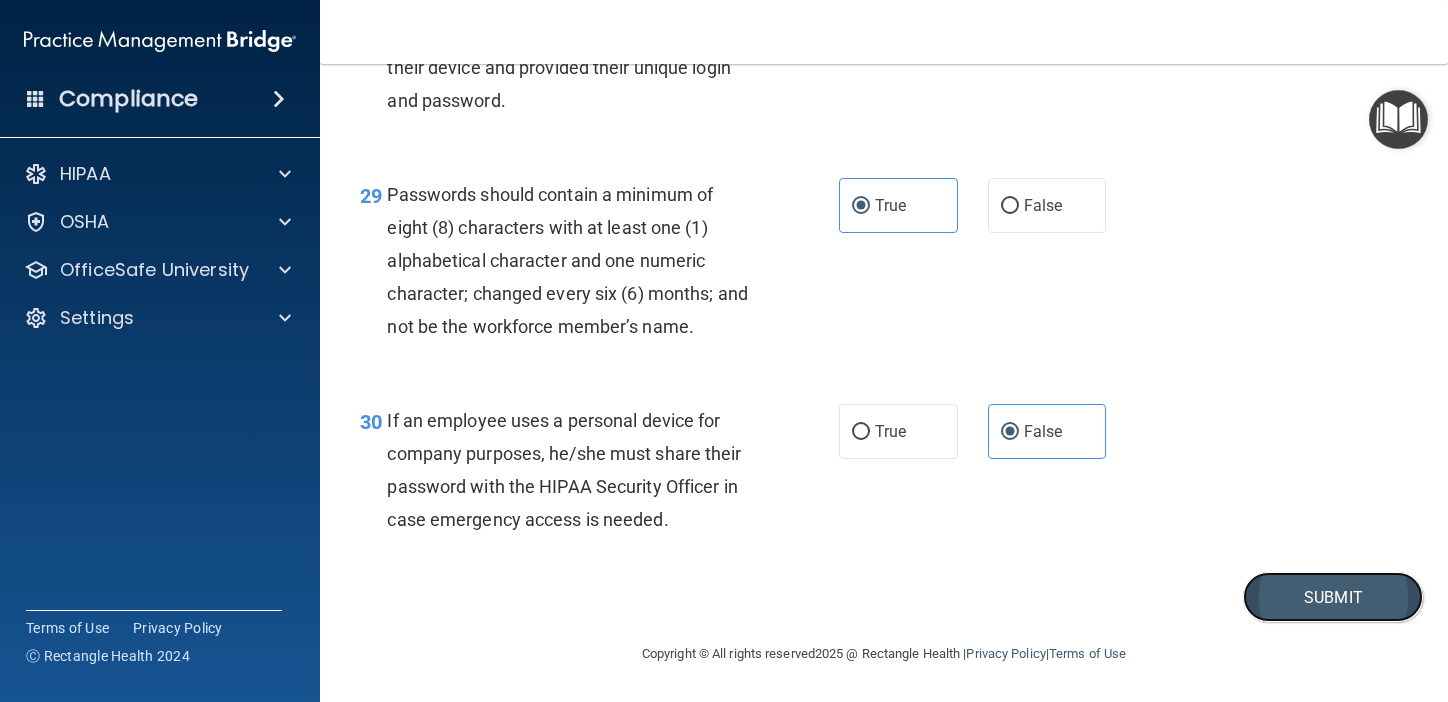 click on "Submit" at bounding box center [1333, 597] 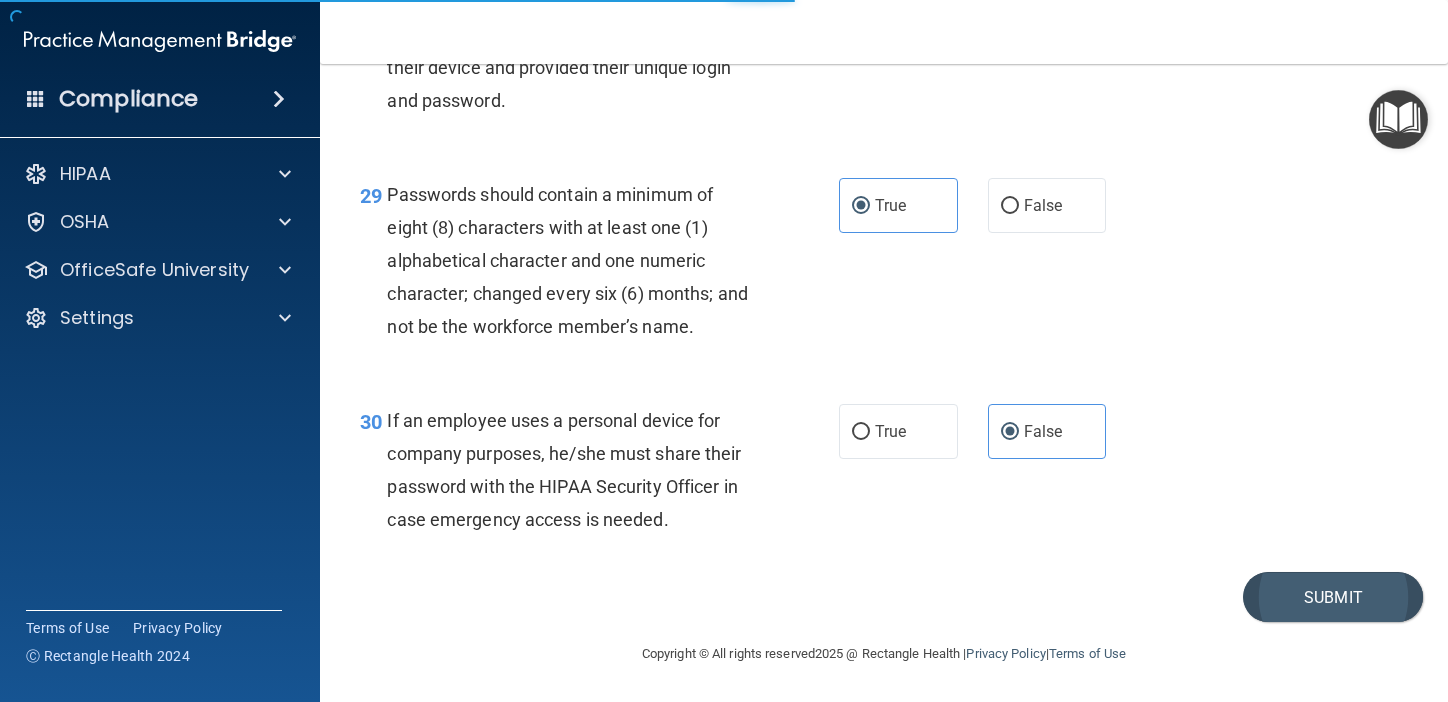 scroll, scrollTop: 0, scrollLeft: 0, axis: both 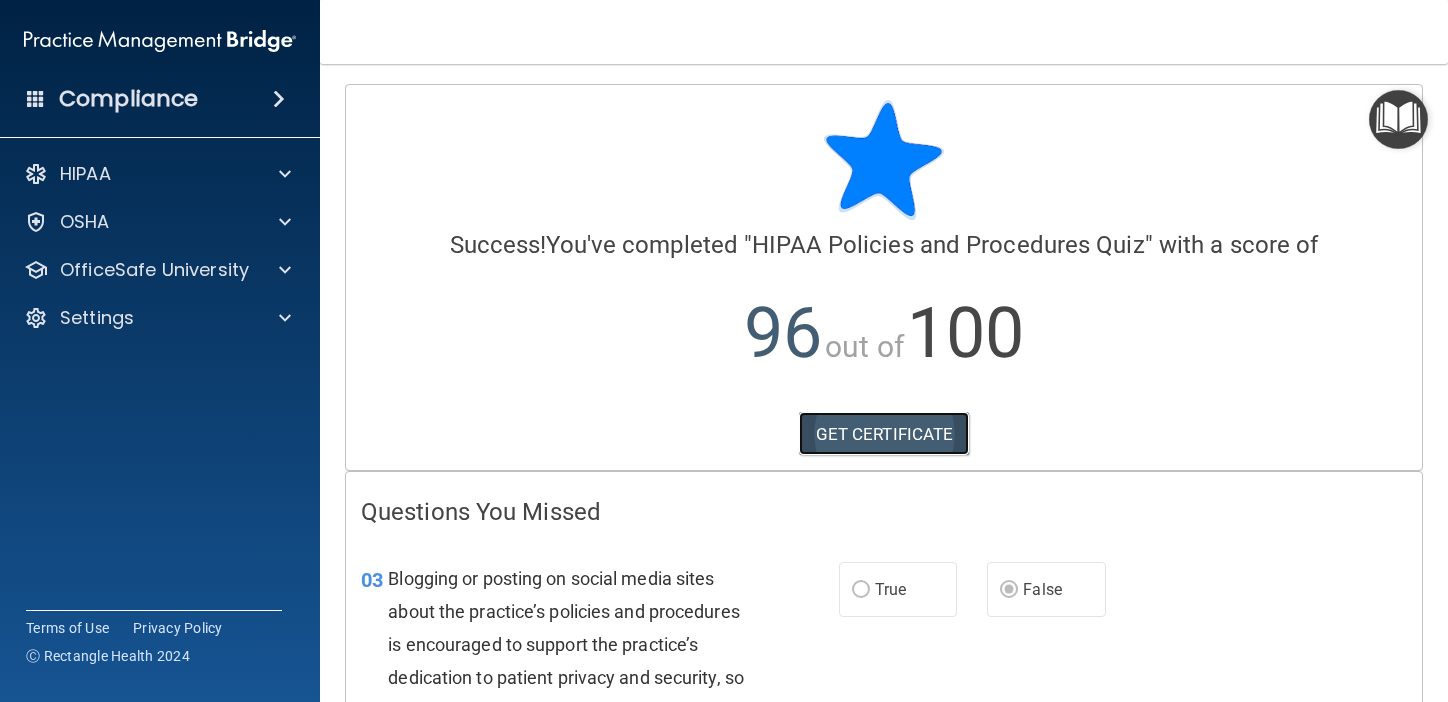 click on "GET CERTIFICATE" at bounding box center [884, 434] 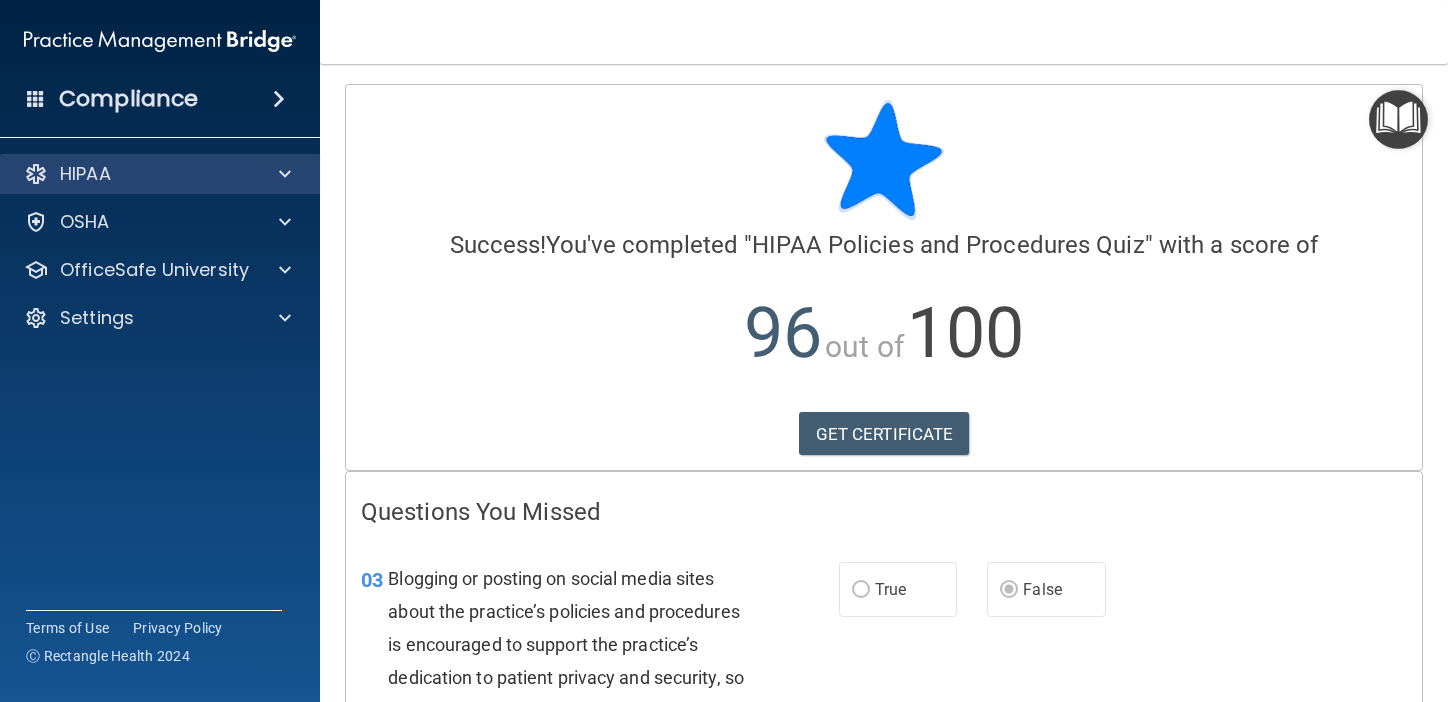 click on "HIPAA" at bounding box center (160, 174) 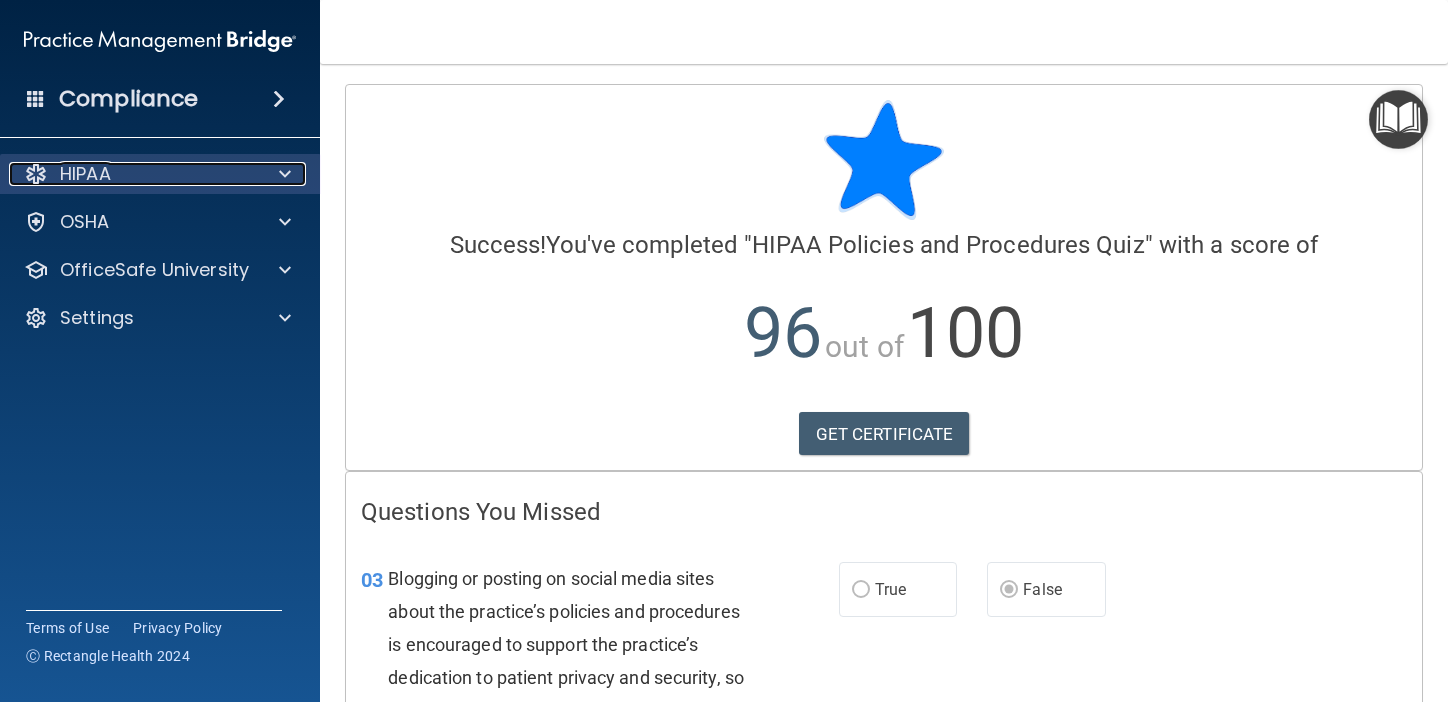 click at bounding box center [282, 174] 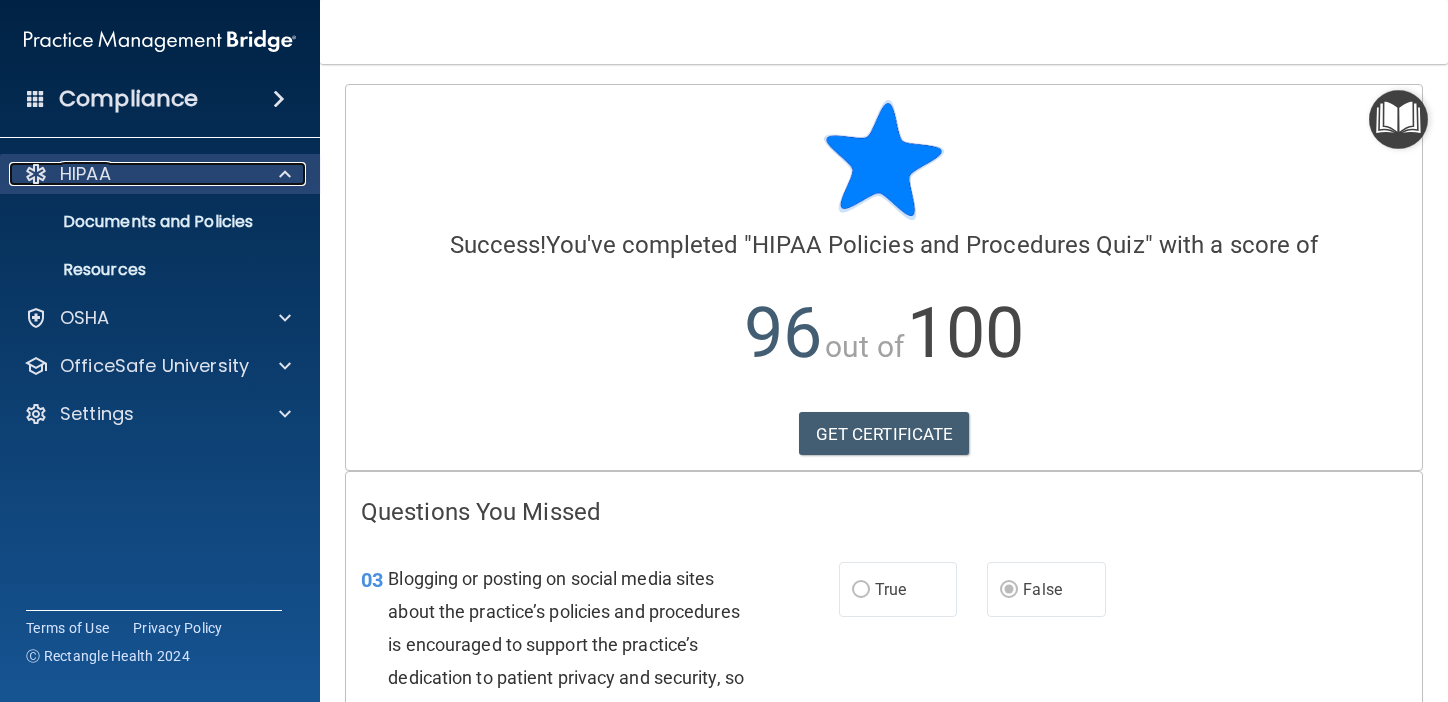 click on "HIPAA" at bounding box center [133, 174] 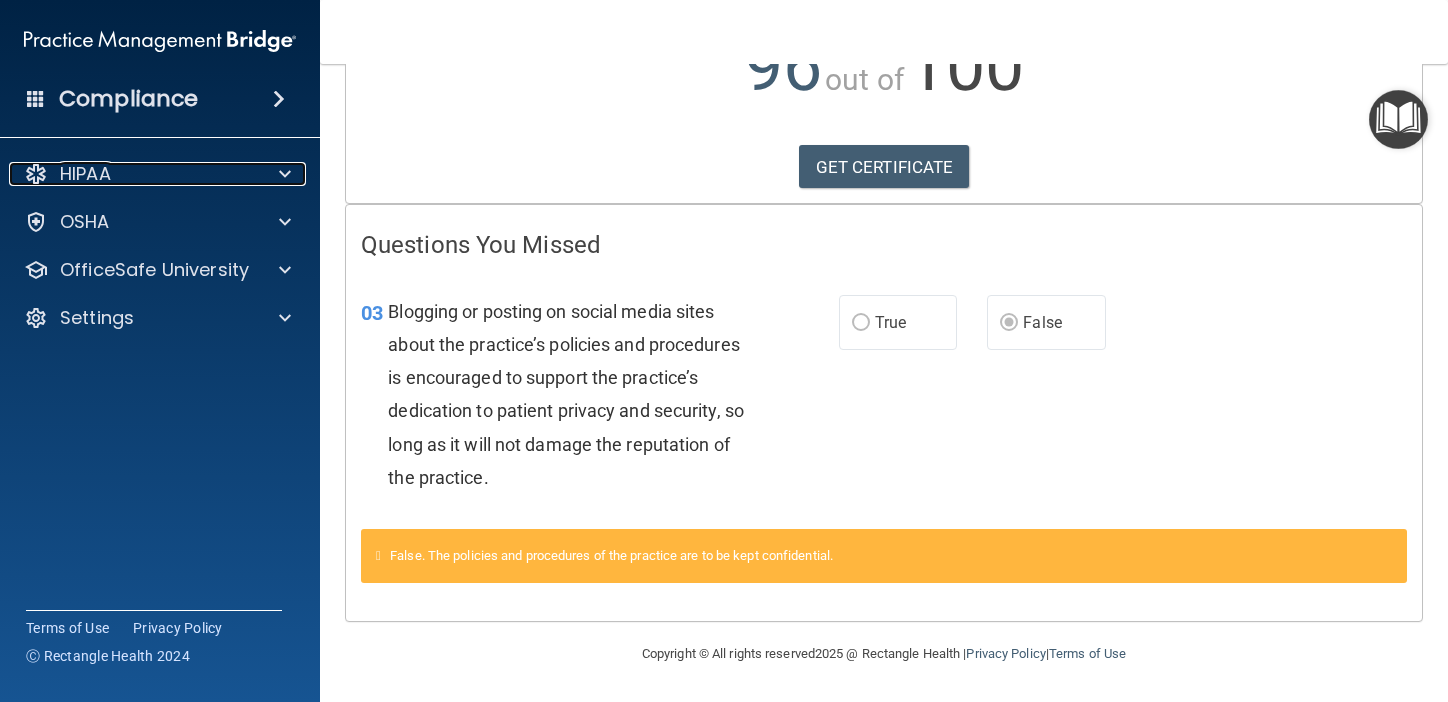 scroll, scrollTop: 0, scrollLeft: 0, axis: both 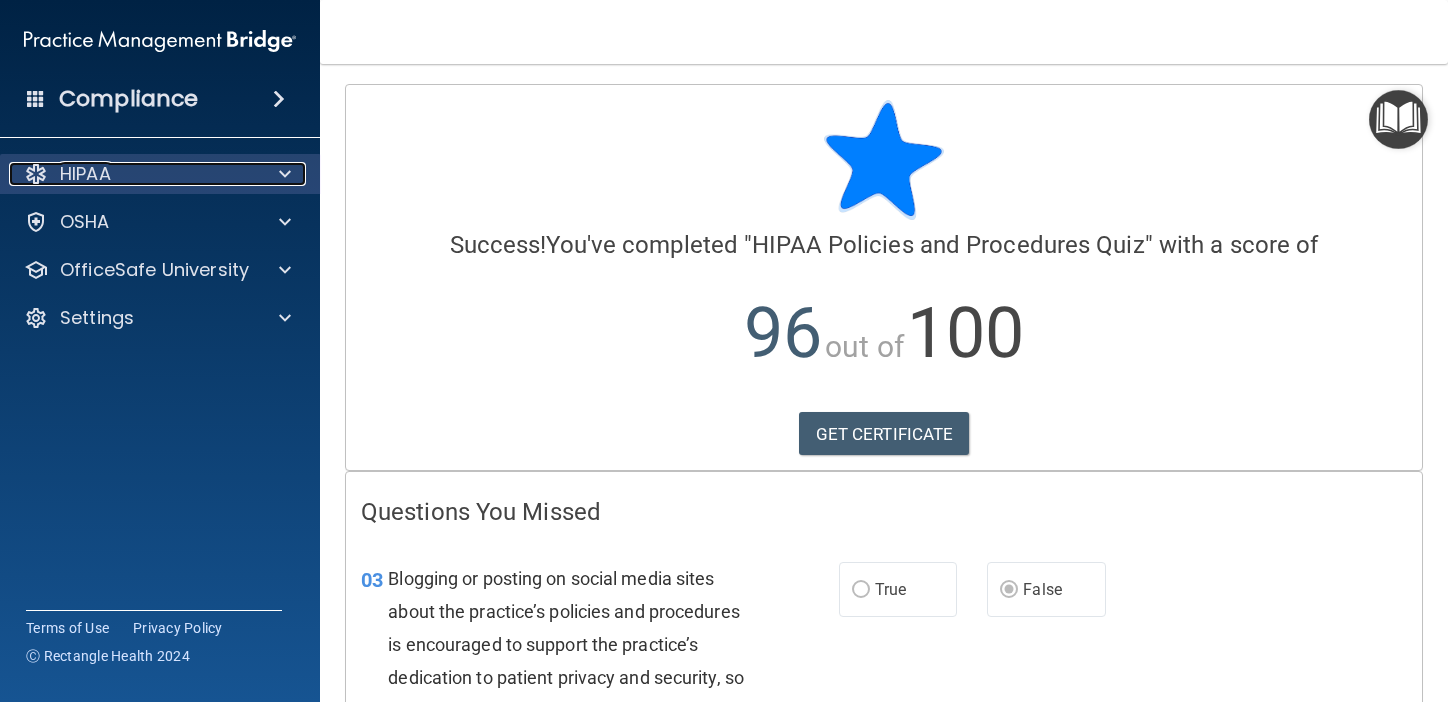 click on "HIPAA" at bounding box center (133, 174) 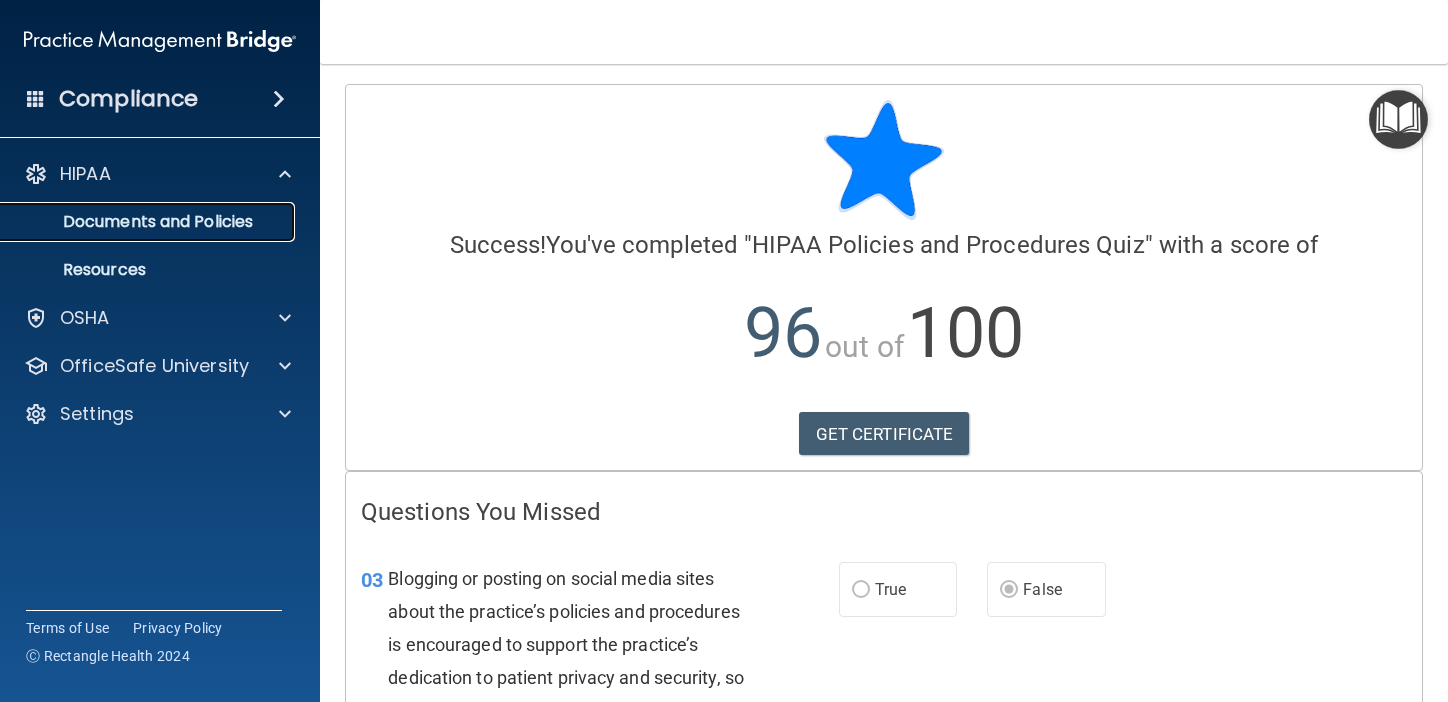 click on "Documents and Policies" at bounding box center [149, 222] 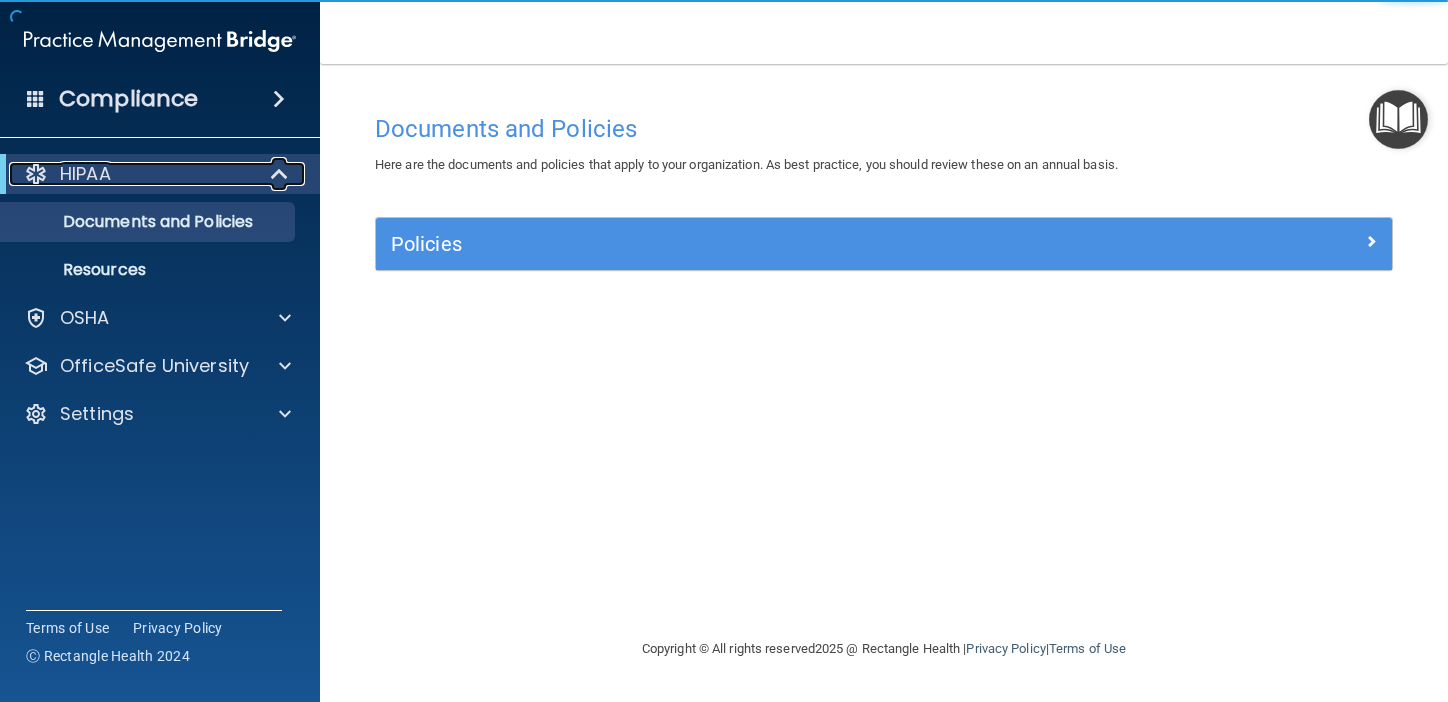 click on "HIPAA" at bounding box center [132, 174] 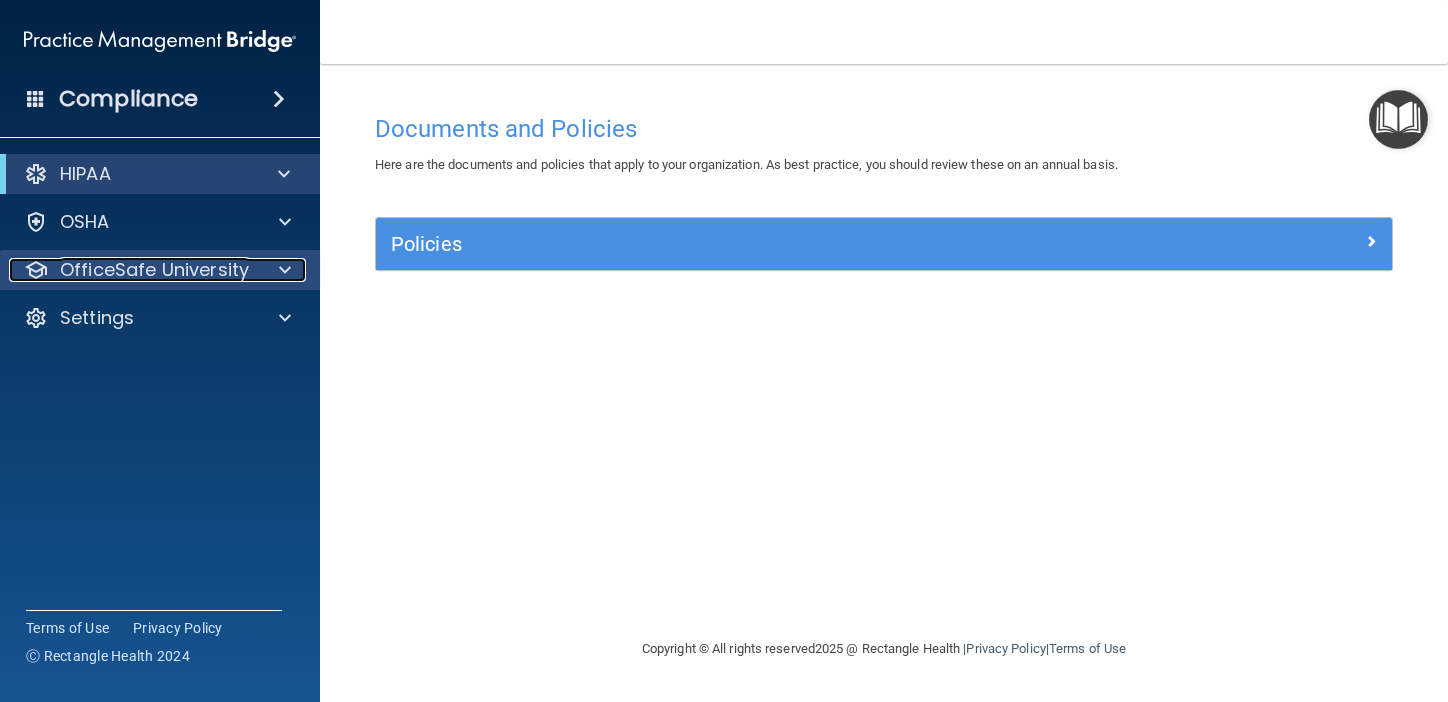 click on "OfficeSafe University" at bounding box center (154, 270) 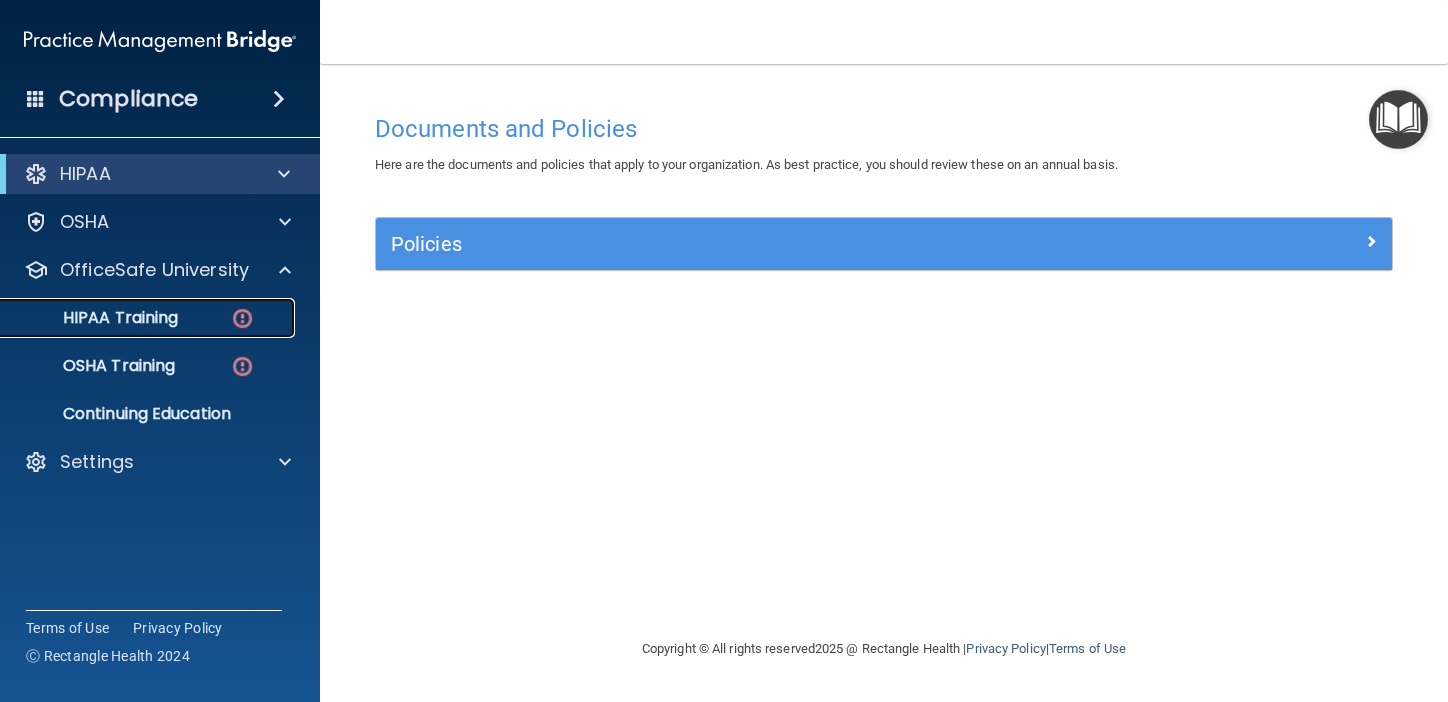 click on "HIPAA Training" at bounding box center [95, 318] 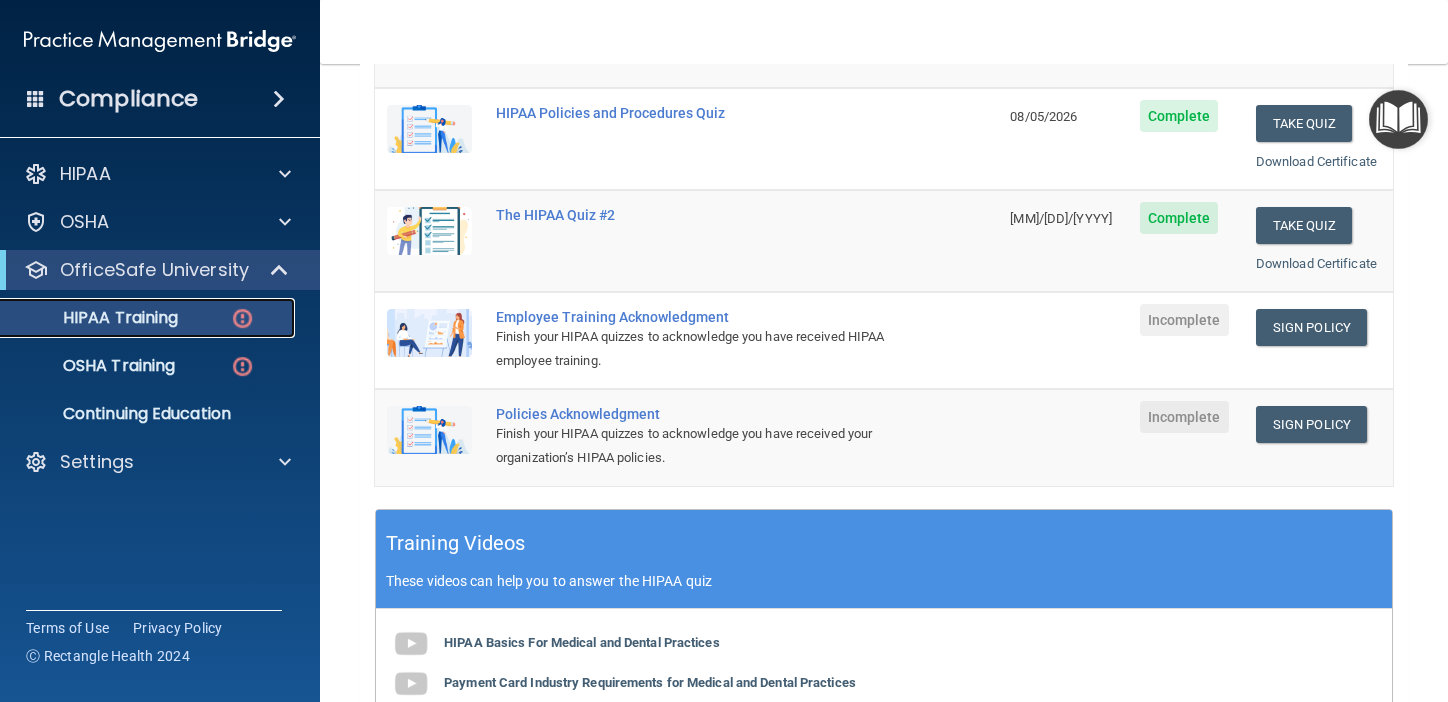 scroll, scrollTop: 369, scrollLeft: 0, axis: vertical 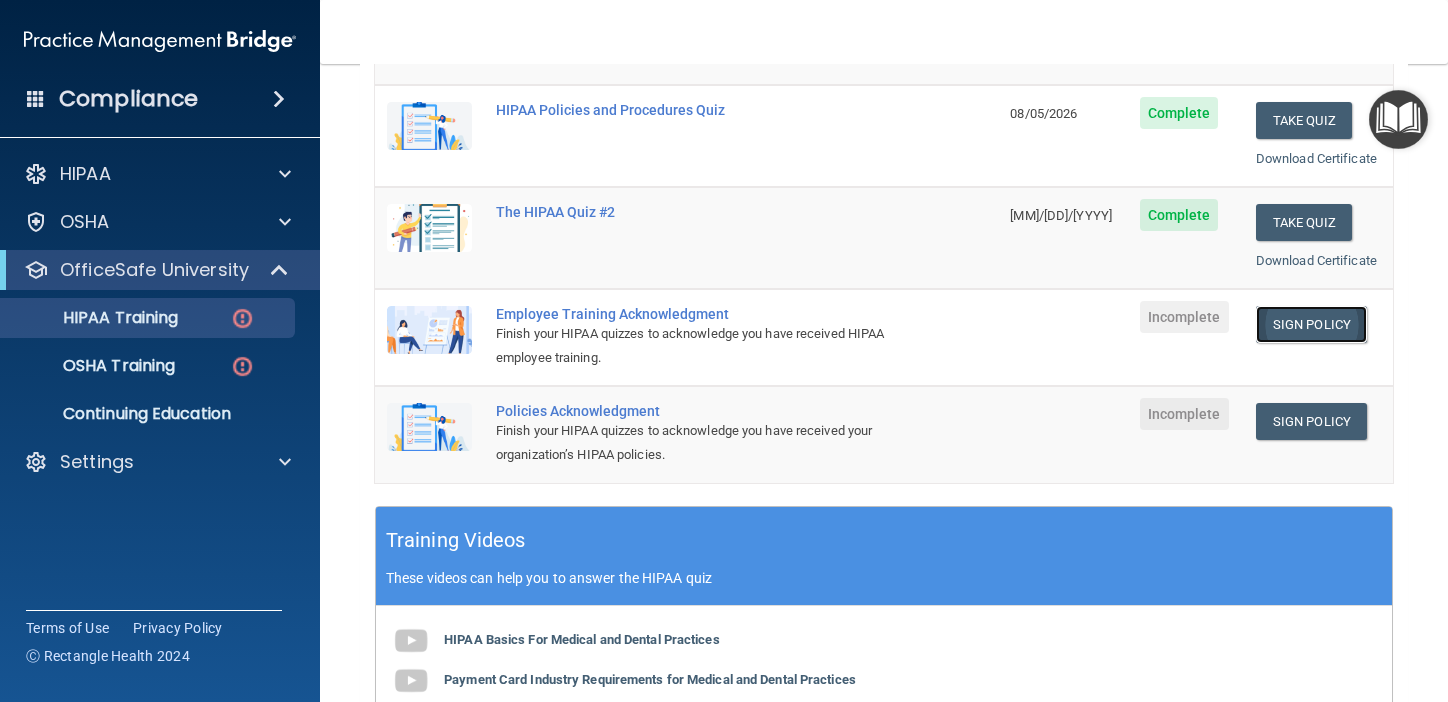 click on "Sign Policy" at bounding box center [1311, 324] 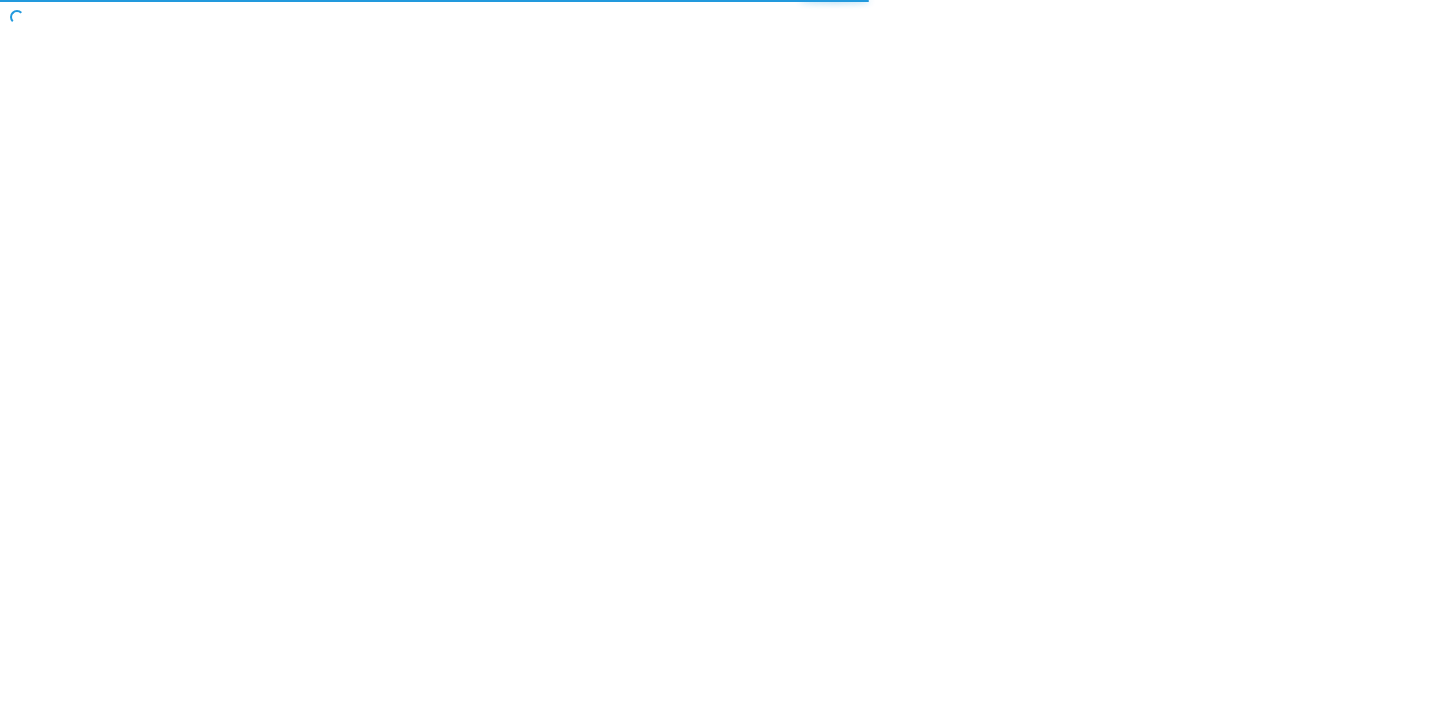 scroll, scrollTop: 0, scrollLeft: 0, axis: both 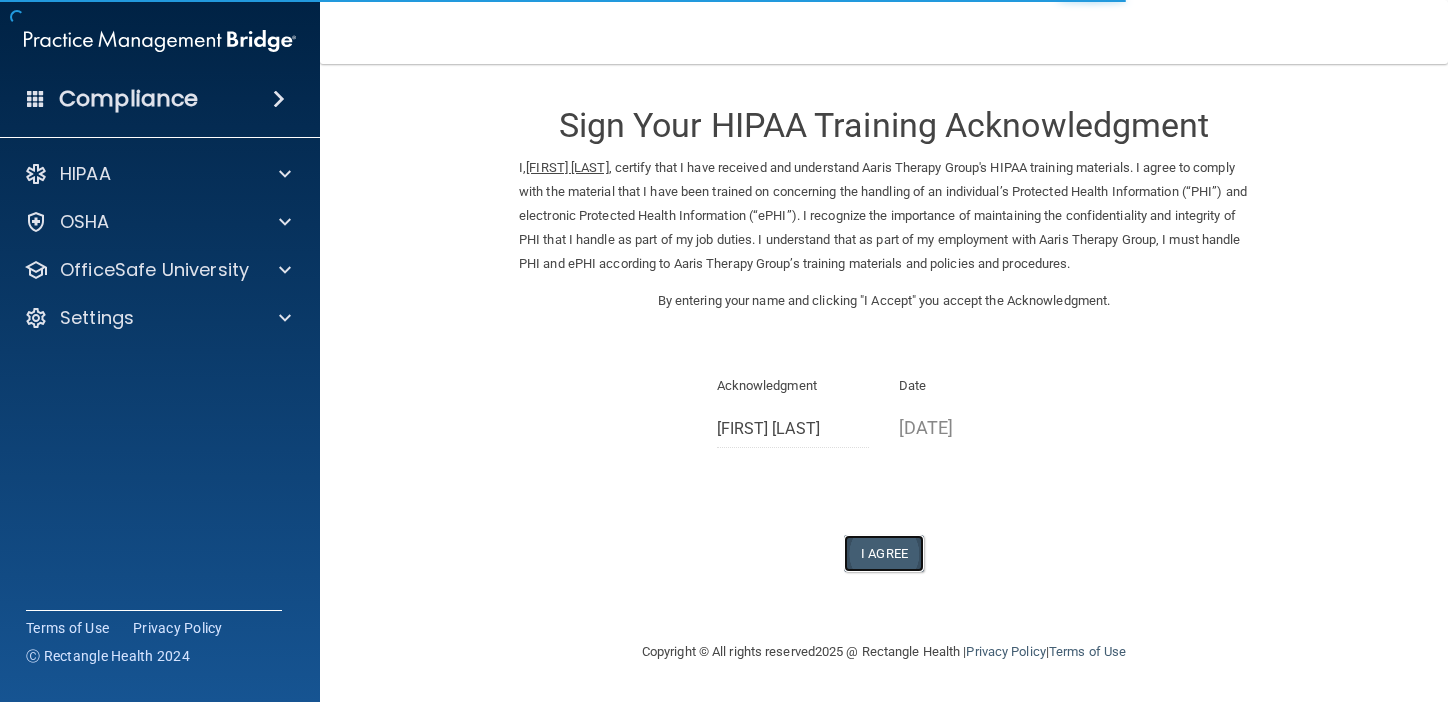 click on "I Agree" at bounding box center (884, 553) 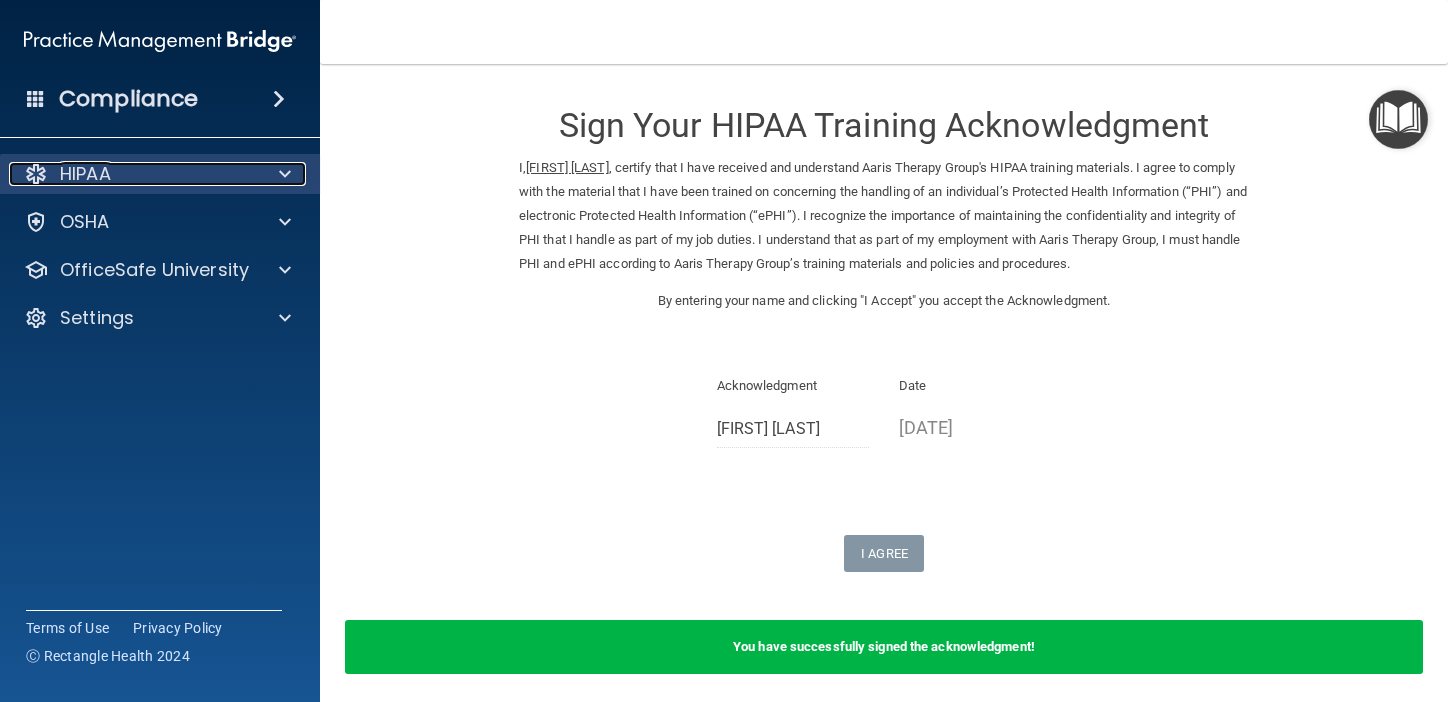 click on "HIPAA" at bounding box center [85, 174] 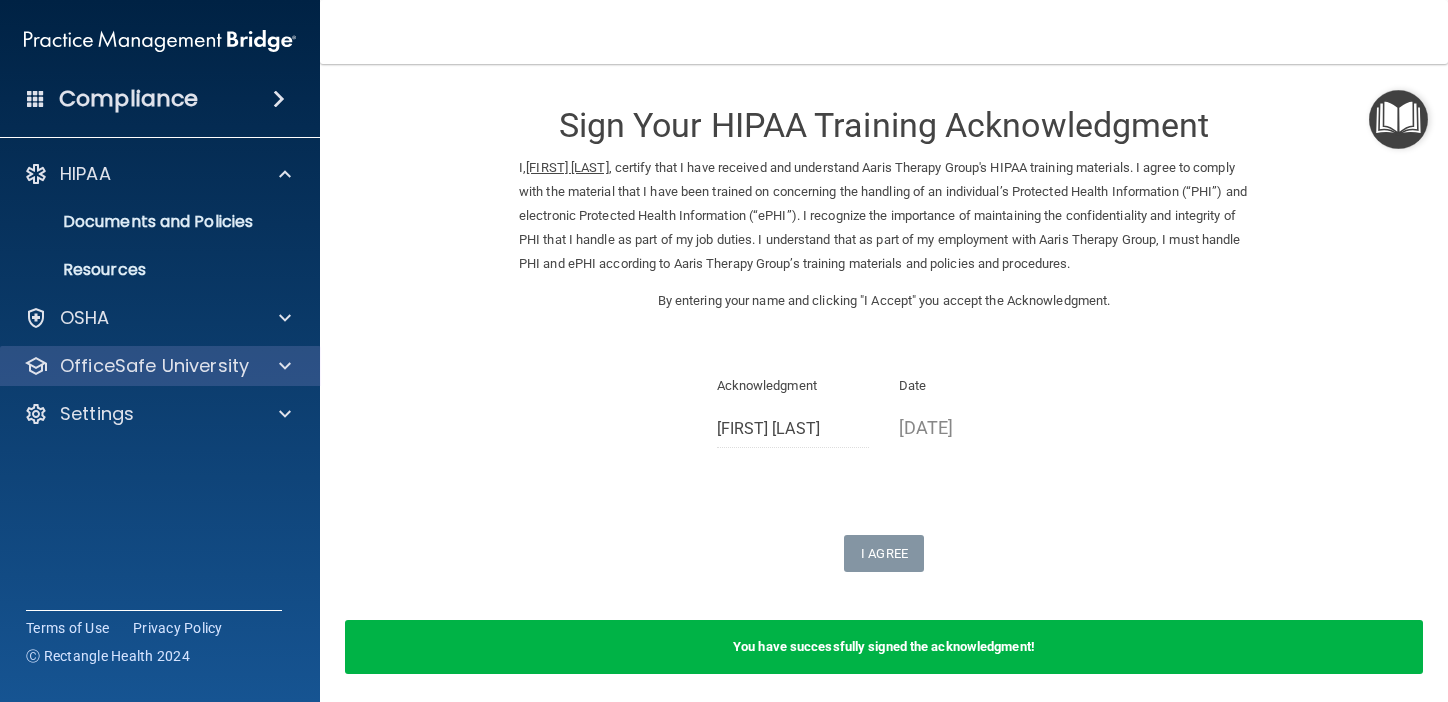 click on "OfficeSafe University" at bounding box center [160, 366] 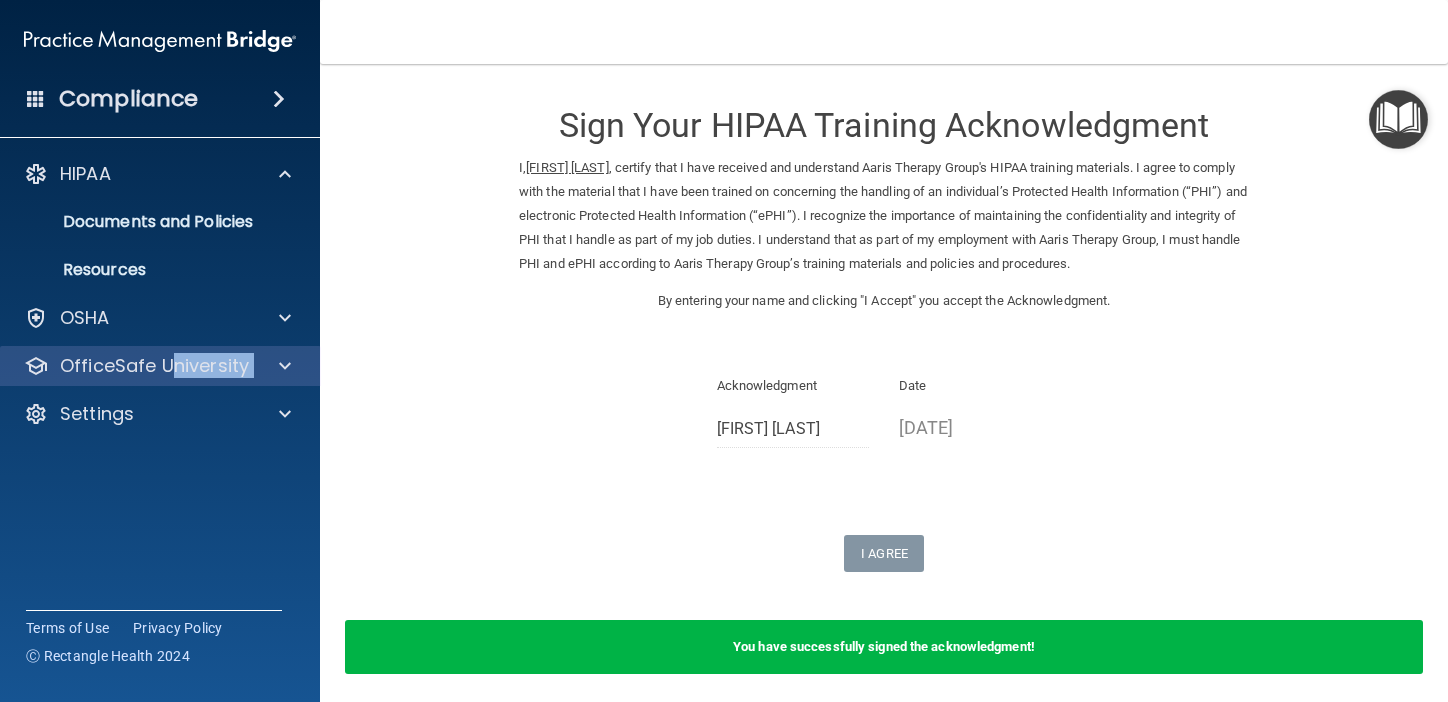 drag, startPoint x: 173, startPoint y: 386, endPoint x: 173, endPoint y: 368, distance: 18 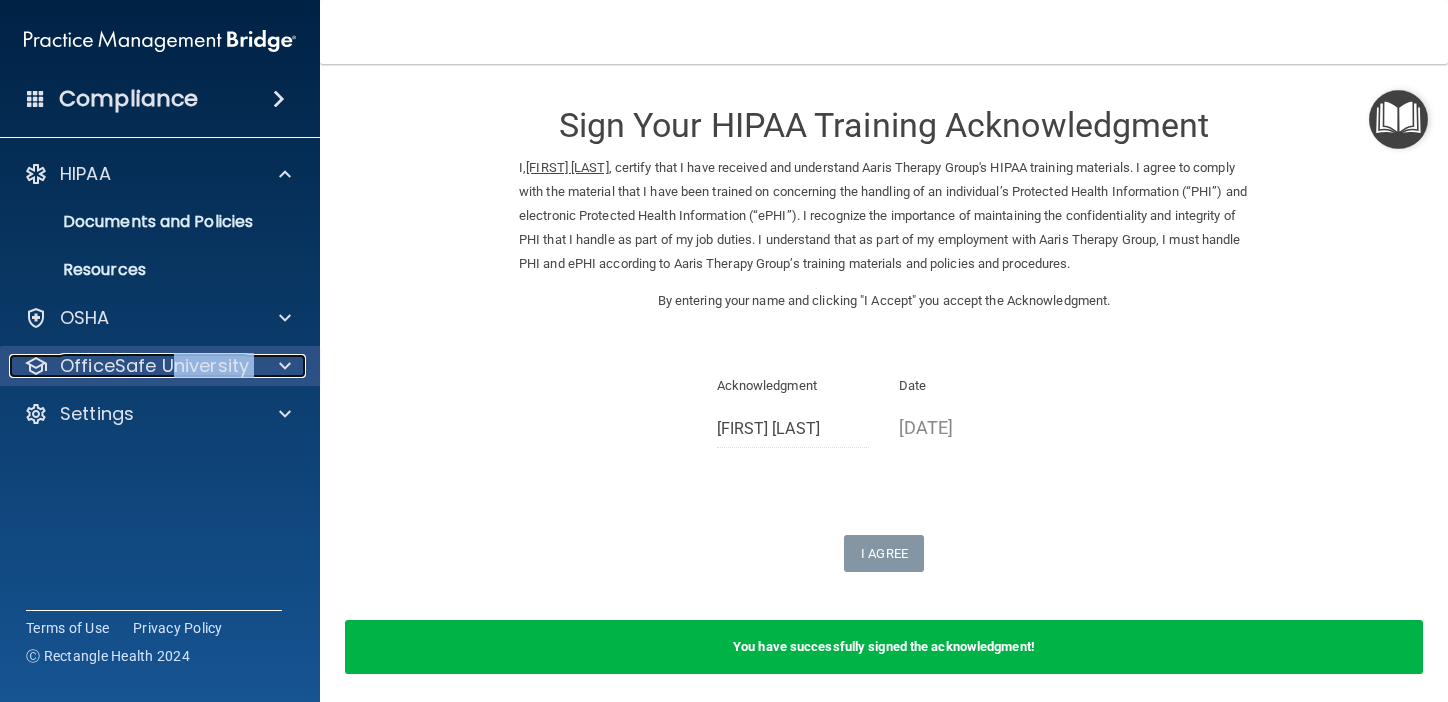 click on "OfficeSafe University" at bounding box center (154, 366) 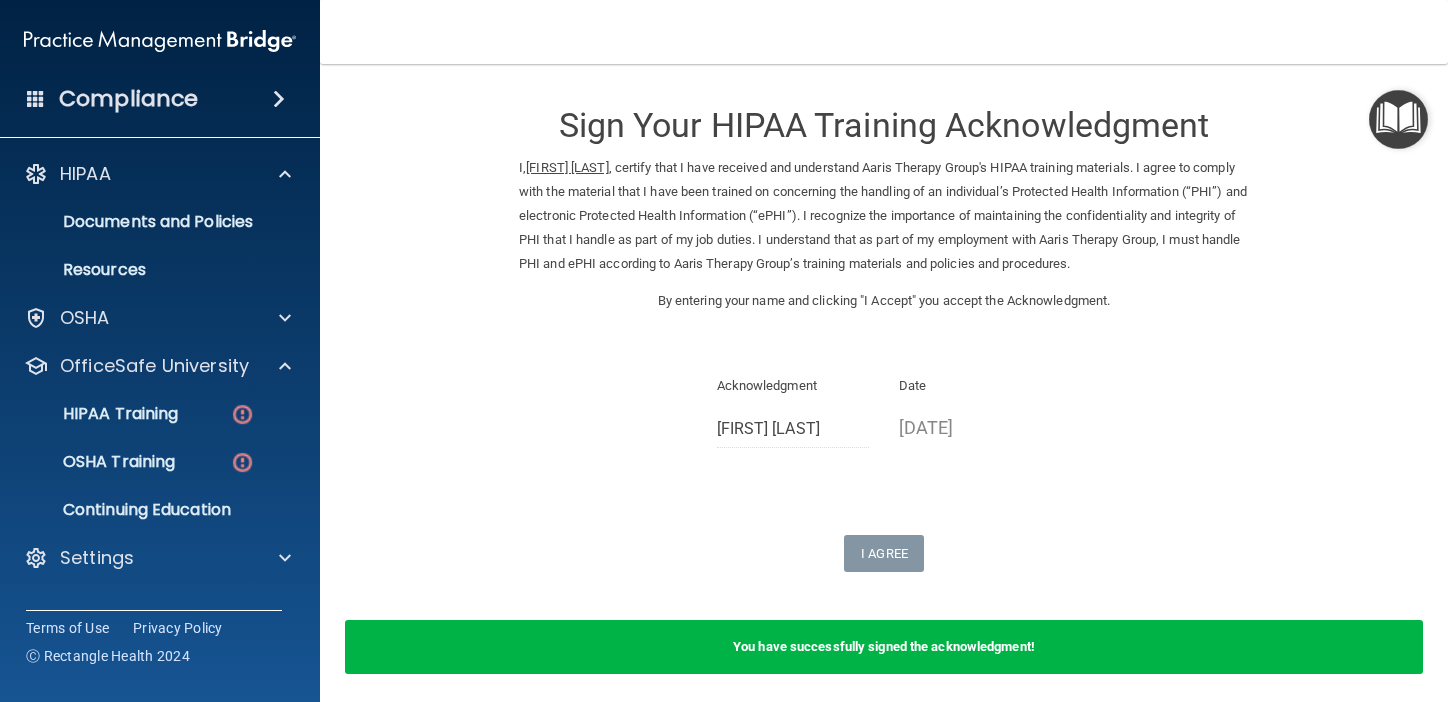 click on "Sign Your HIPAA Training Acknowledgment             I,  Kendrah Hillman , certify that I have received and understand Aaris Therapy Group's HIPAA training materials. I agree to comply with the material that I have been trained on concerning the handling of an individual’s Protected Health Information (“PHI”) and electronic Protected Health Information (“ePHI”). I recognize the importance of maintaining the confidentiality and integrity of PHI that I handle as part of my job duties. I understand that as part of my employment with Aaris Therapy Group, I must handle PHI and ePHI according to Aaris Therapy Group’s training materials and policies and procedures.          By entering your name and clicking "I Accept" you accept the Acknowledgment.                 Acknowledgment   Kendrah Hillman           Date    08/05/2025                  I Agree                    You have successfully signed the acknowledgment!                  -" at bounding box center [884, 391] 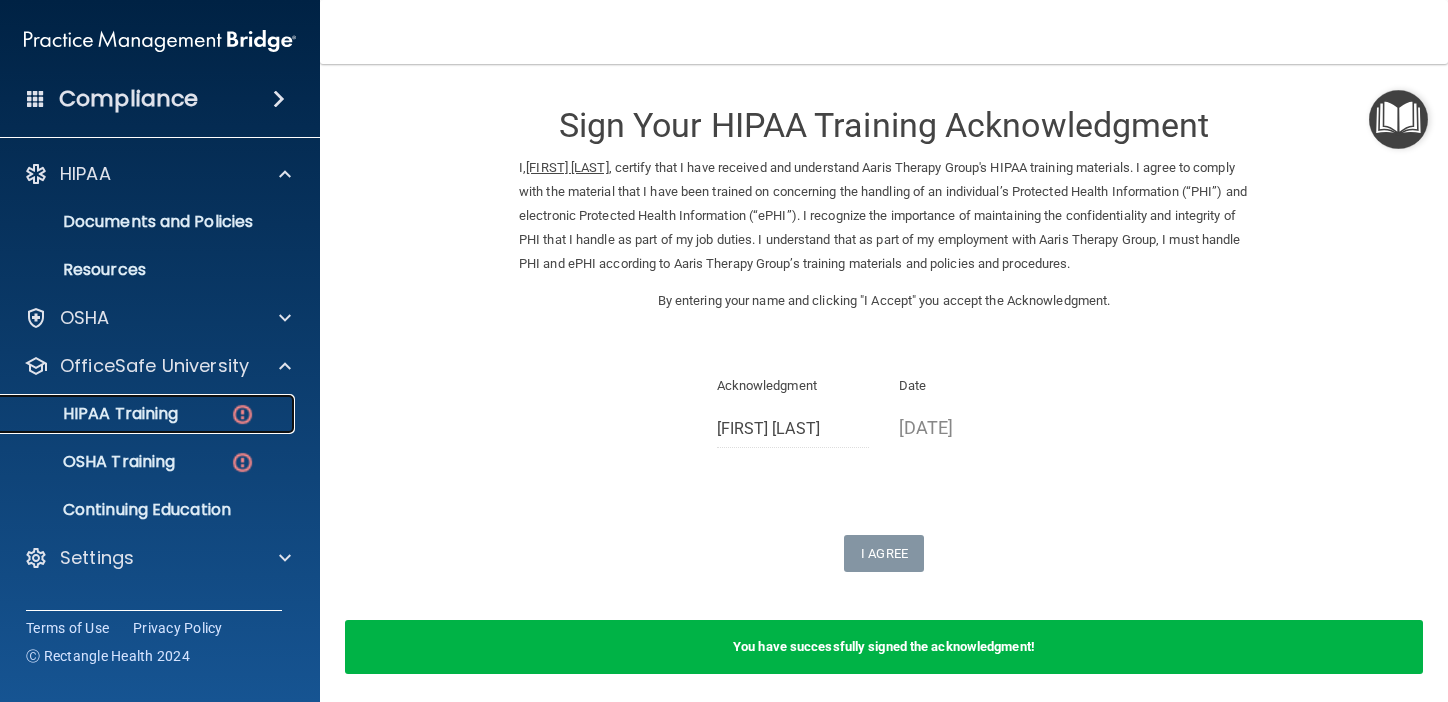 click on "HIPAA Training" at bounding box center [95, 414] 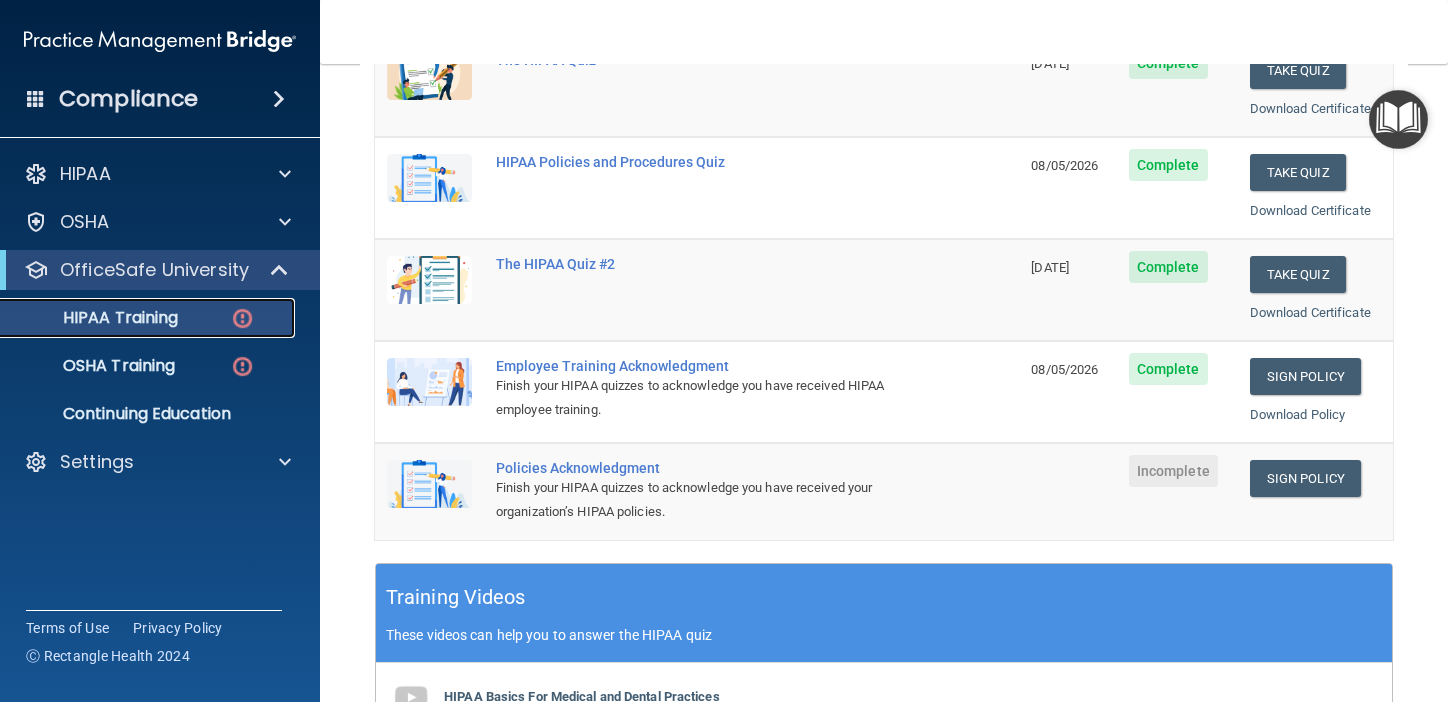 scroll, scrollTop: 320, scrollLeft: 0, axis: vertical 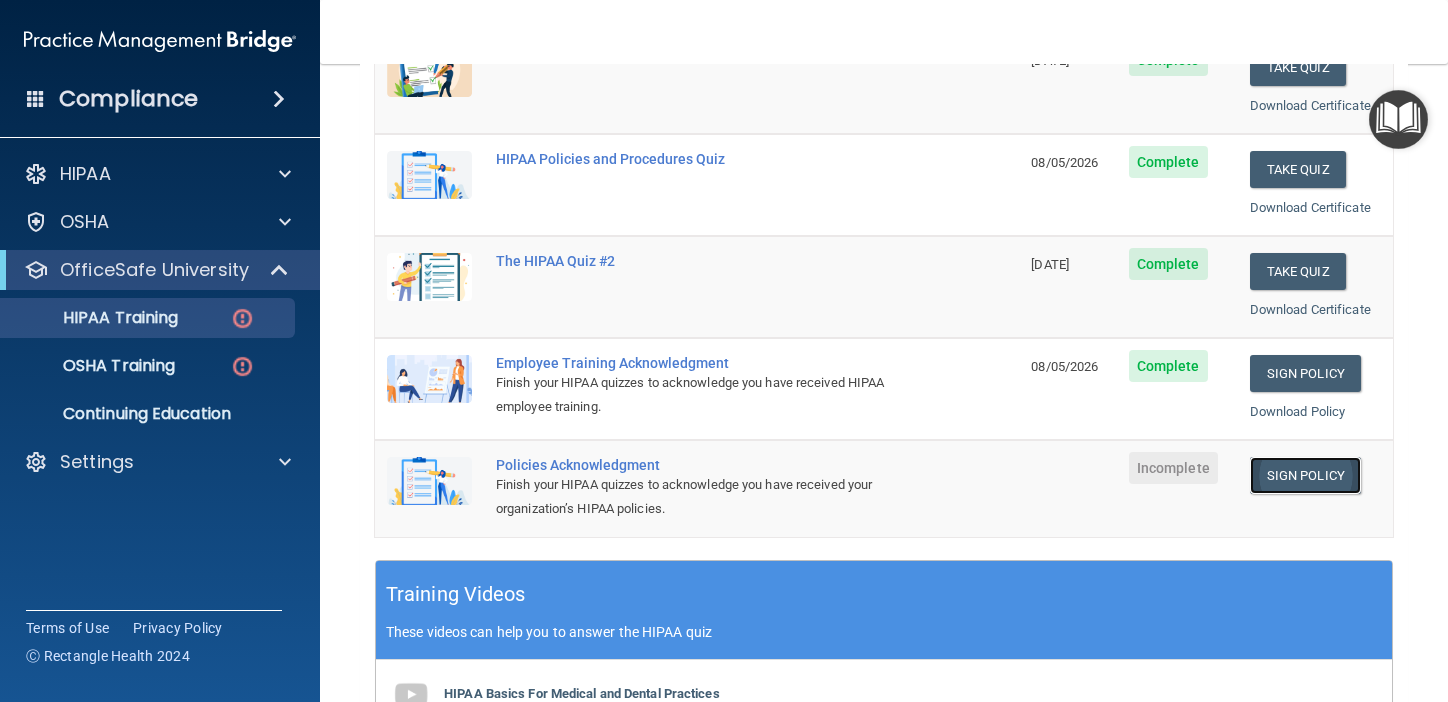 click on "Sign Policy" at bounding box center (1305, 475) 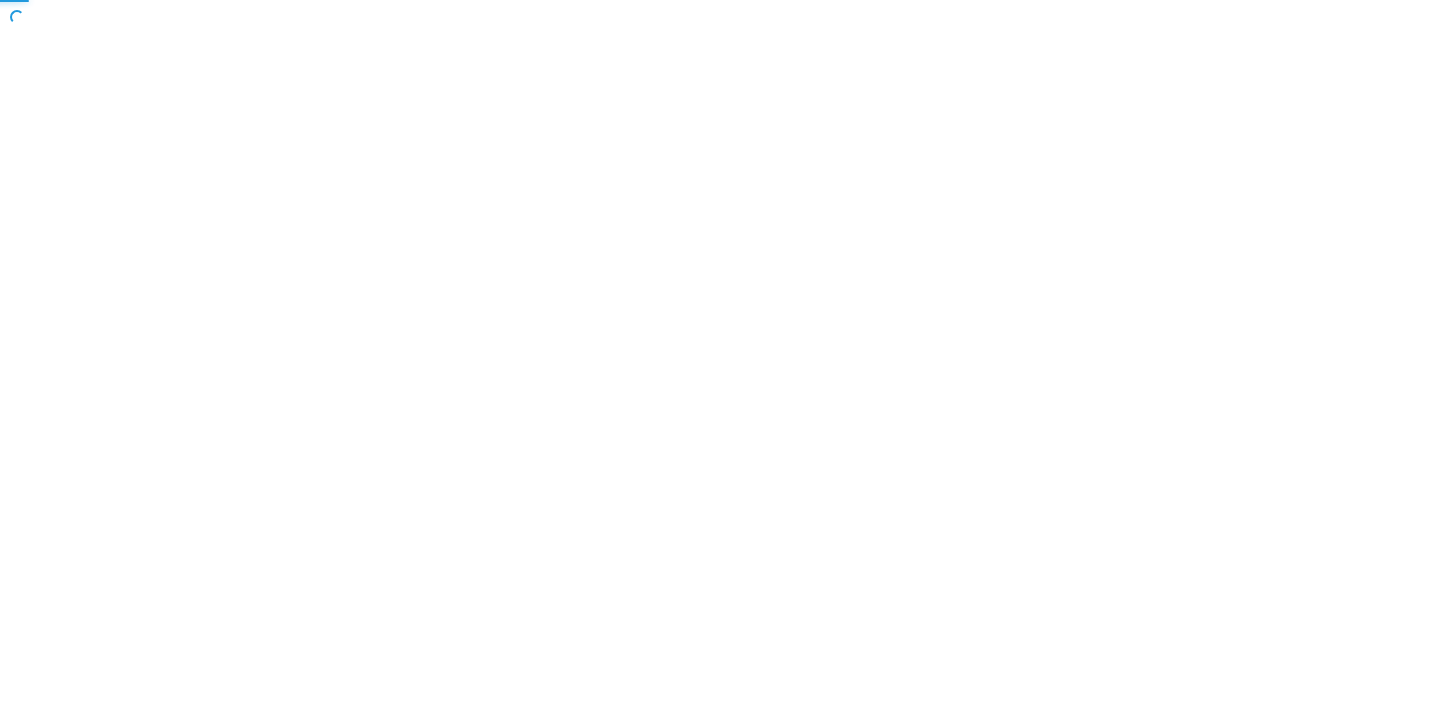 scroll, scrollTop: 0, scrollLeft: 0, axis: both 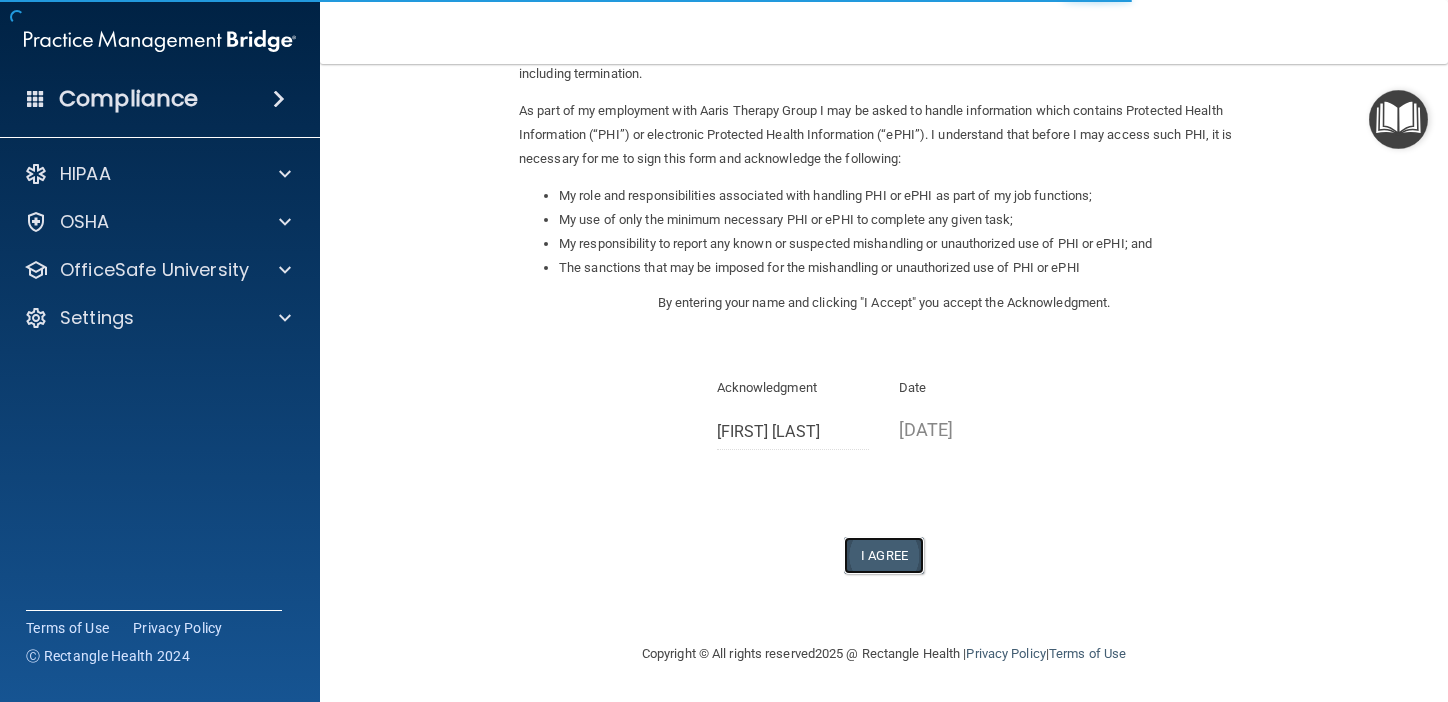 click on "I Agree" at bounding box center (884, 555) 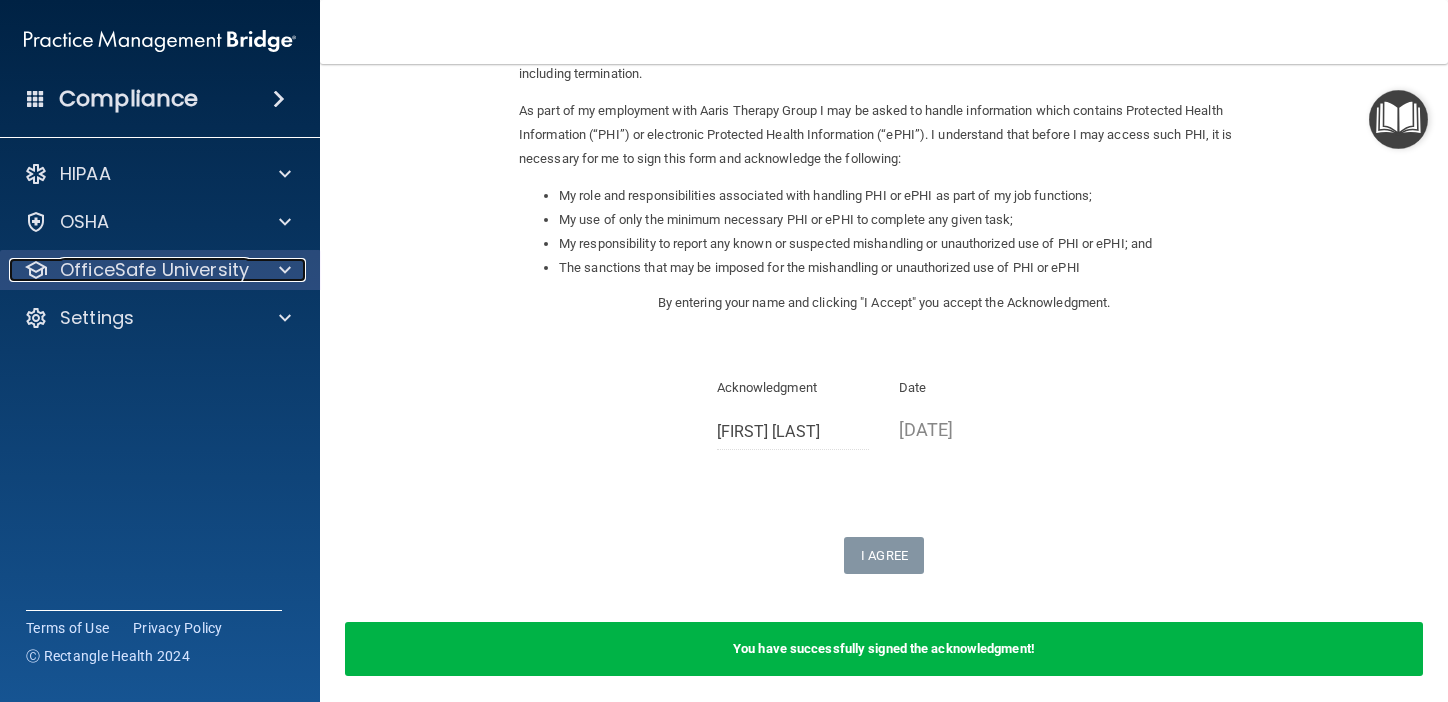 click on "OfficeSafe University" at bounding box center (154, 270) 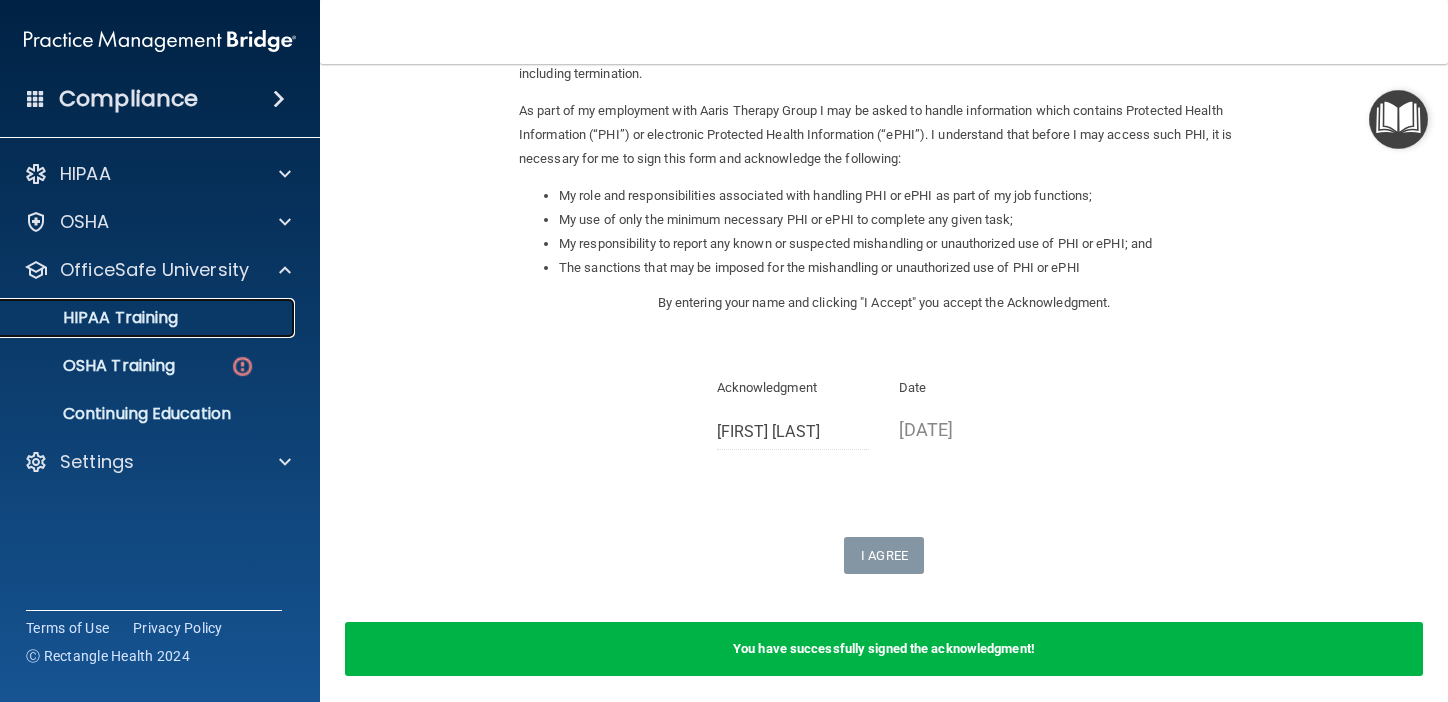 click on "HIPAA Training" at bounding box center (95, 318) 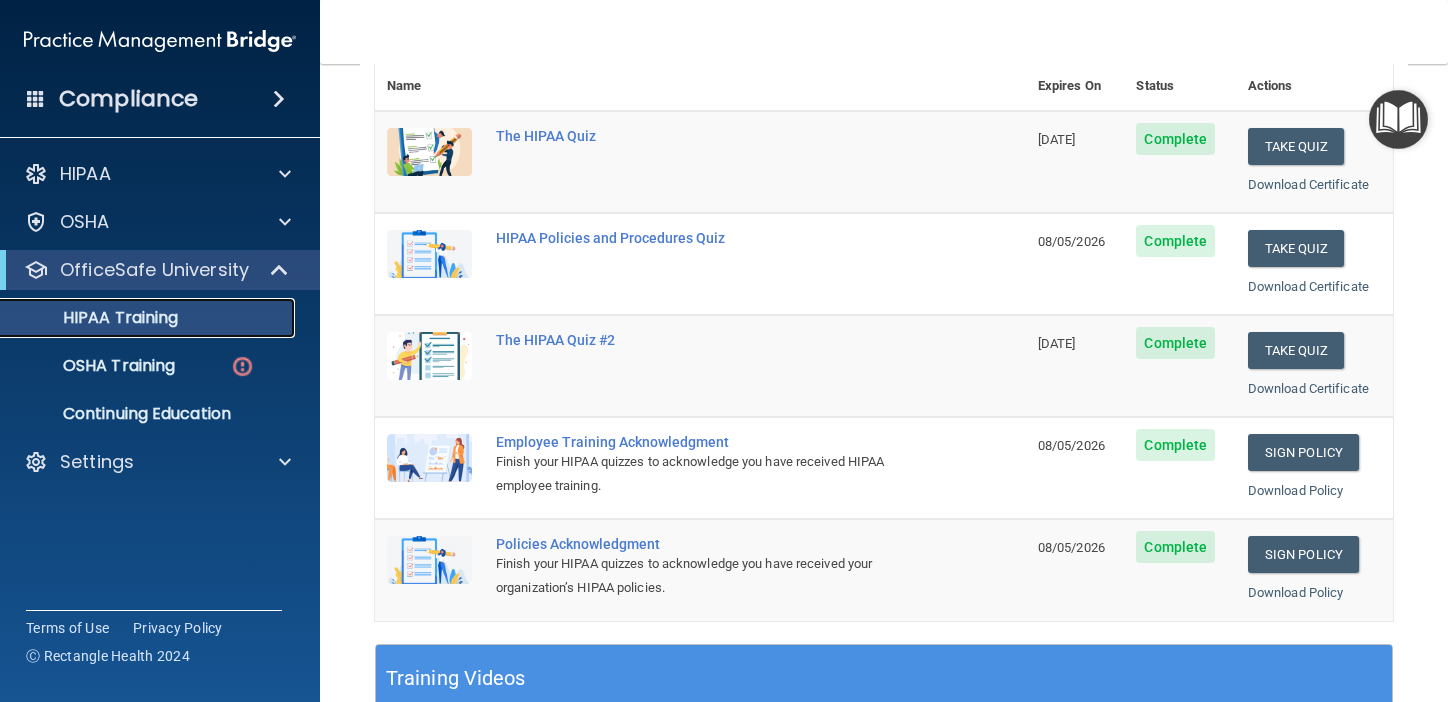 scroll, scrollTop: 0, scrollLeft: 0, axis: both 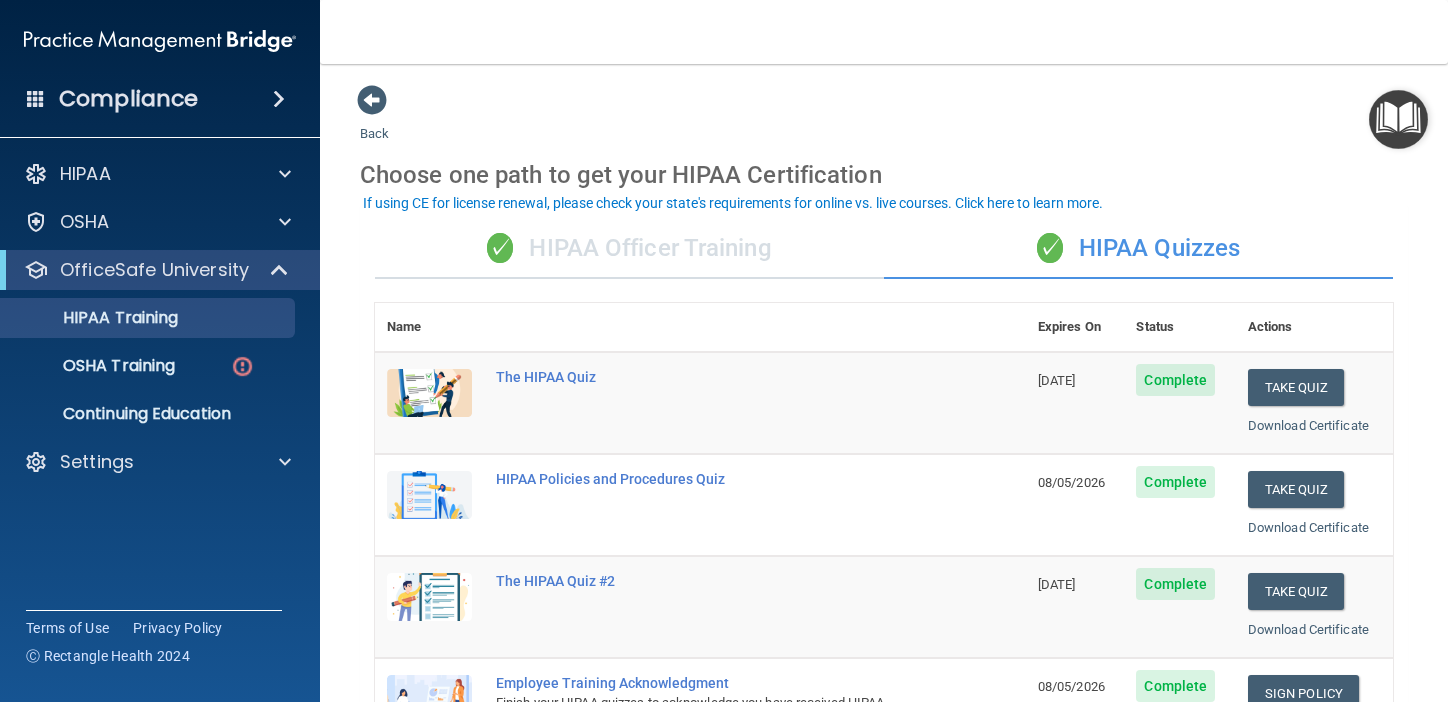 click on "✓   HIPAA Officer Training" at bounding box center (629, 249) 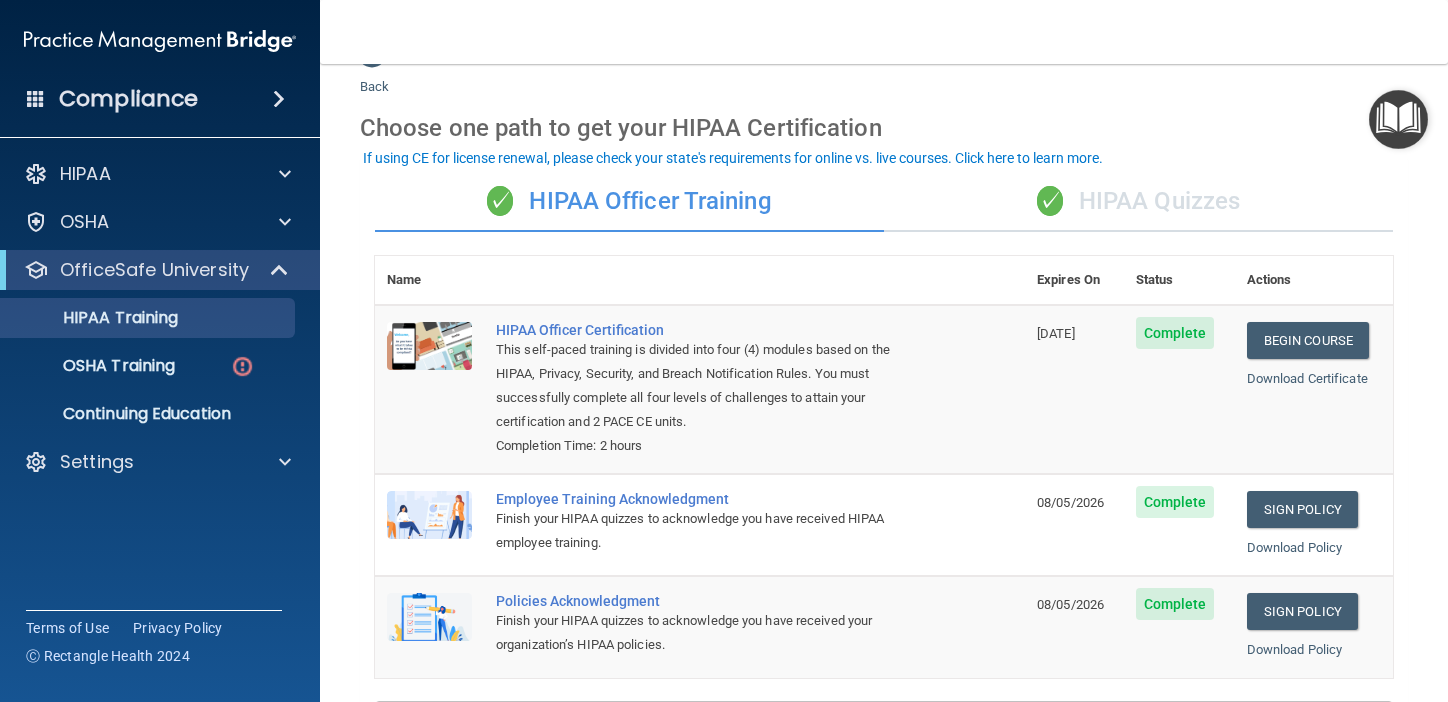 scroll, scrollTop: 42, scrollLeft: 0, axis: vertical 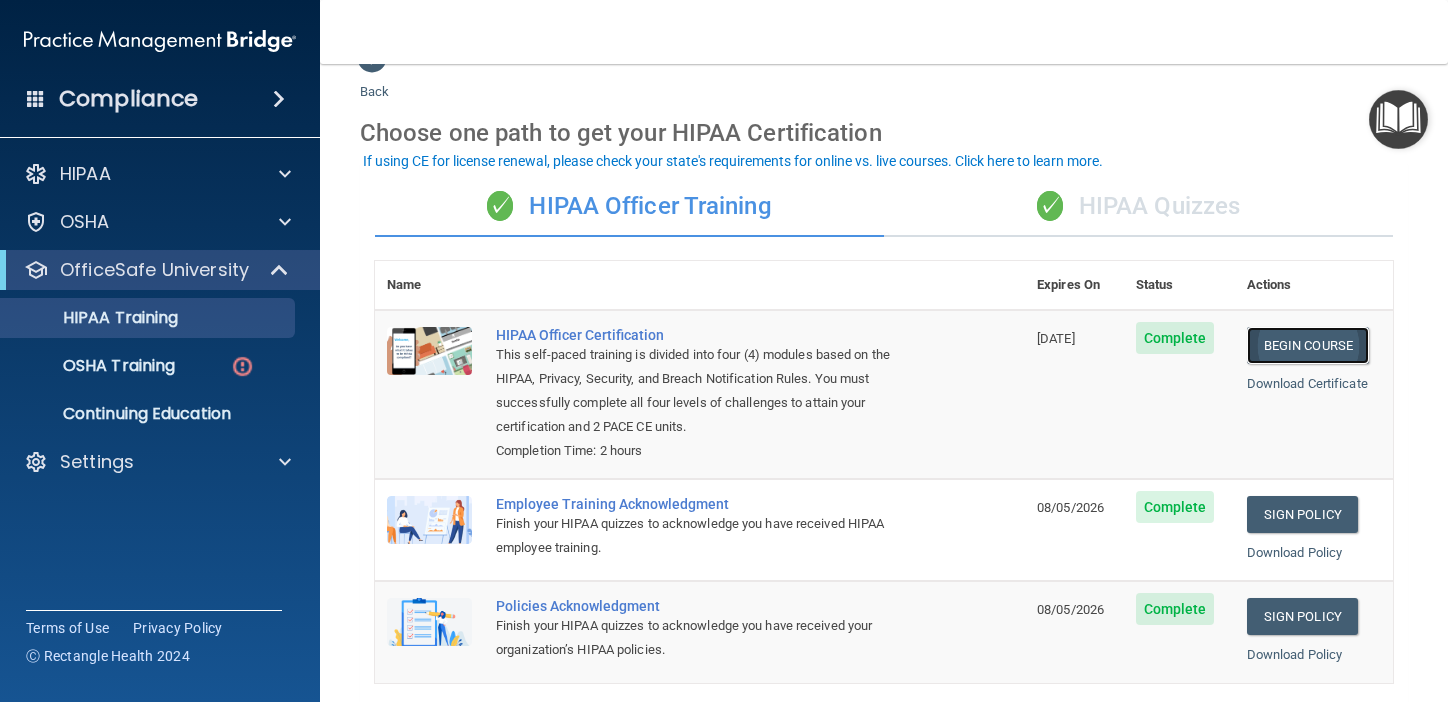 click on "Begin Course" at bounding box center (1308, 345) 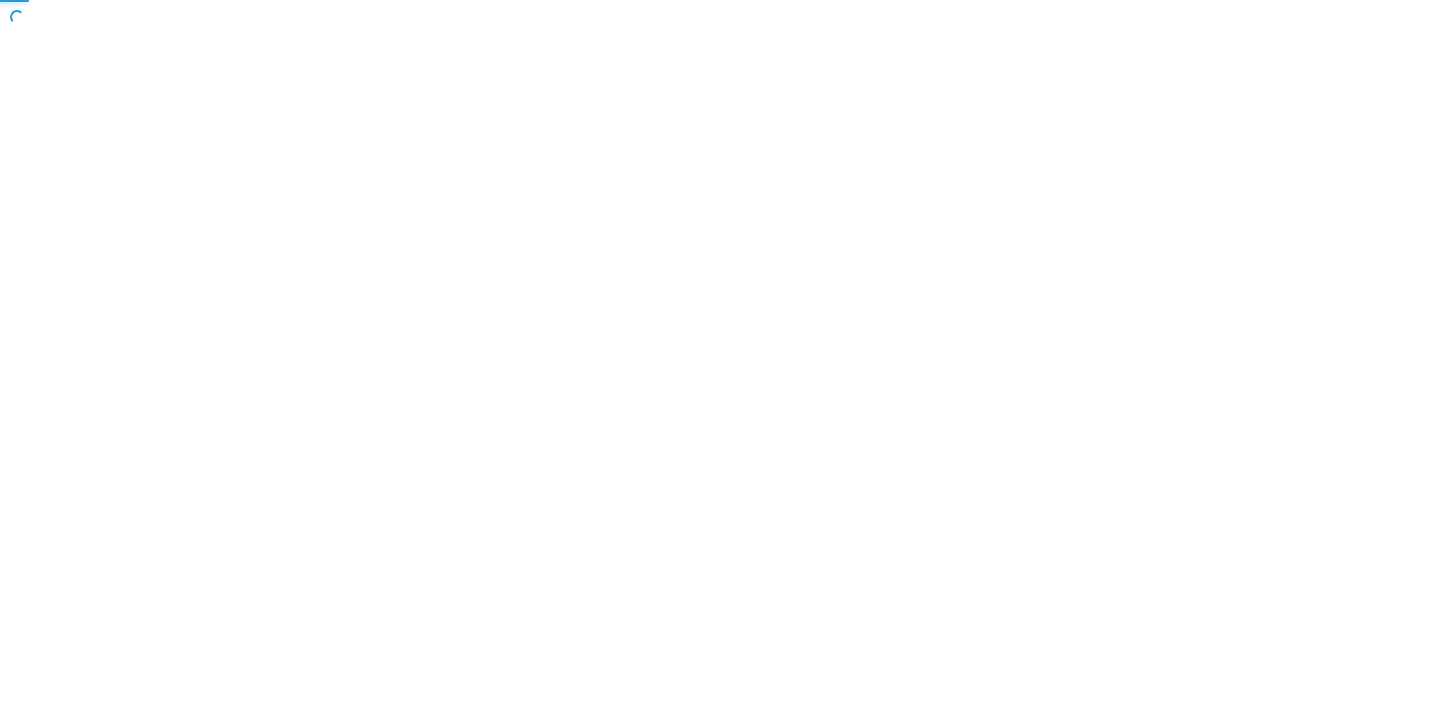 scroll, scrollTop: 0, scrollLeft: 0, axis: both 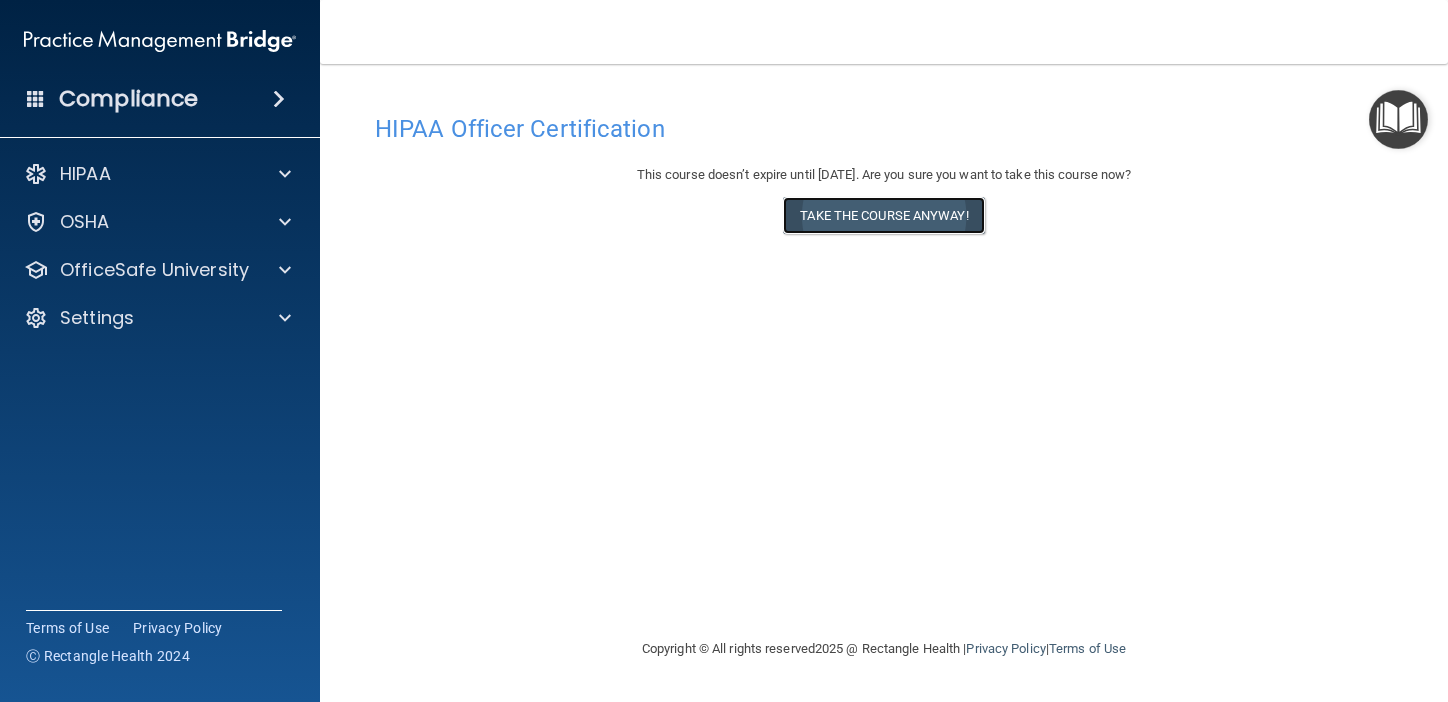 click on "Take the course anyway!" at bounding box center [883, 215] 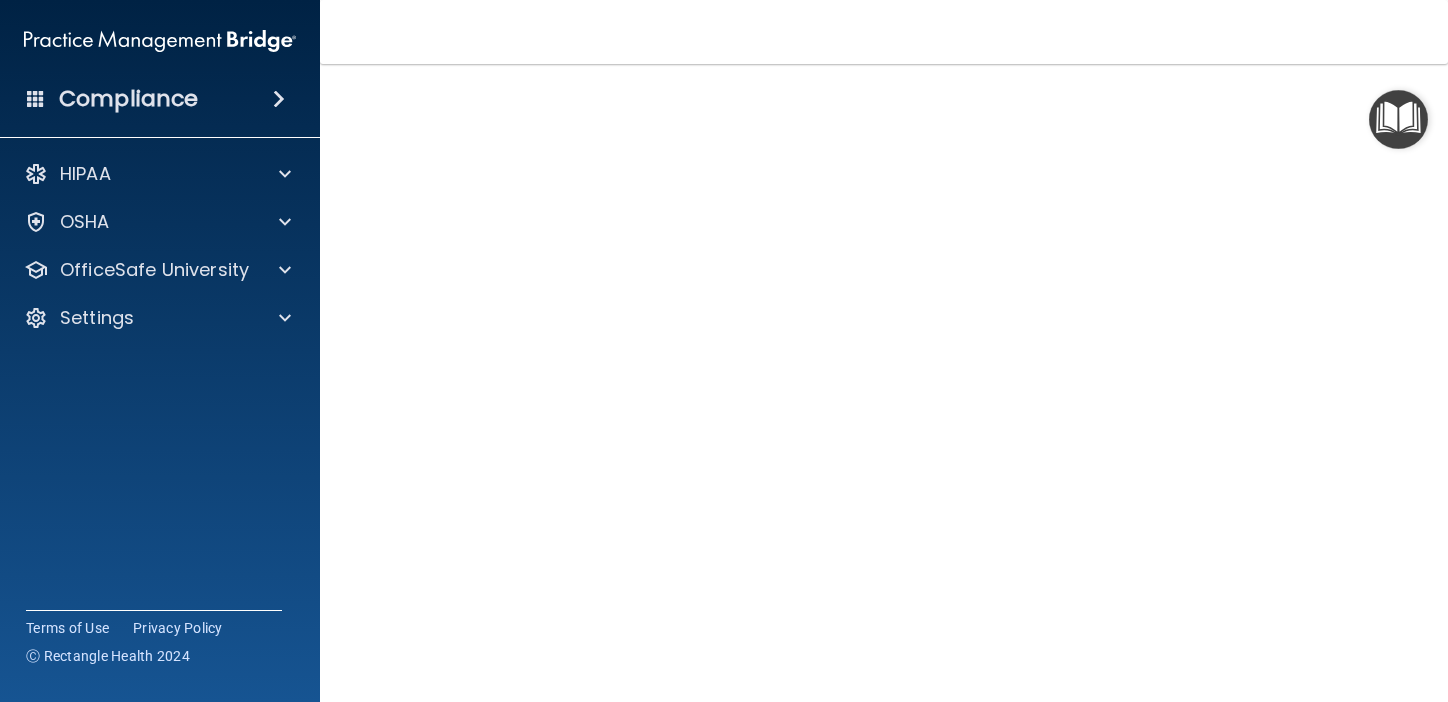 scroll, scrollTop: 0, scrollLeft: 0, axis: both 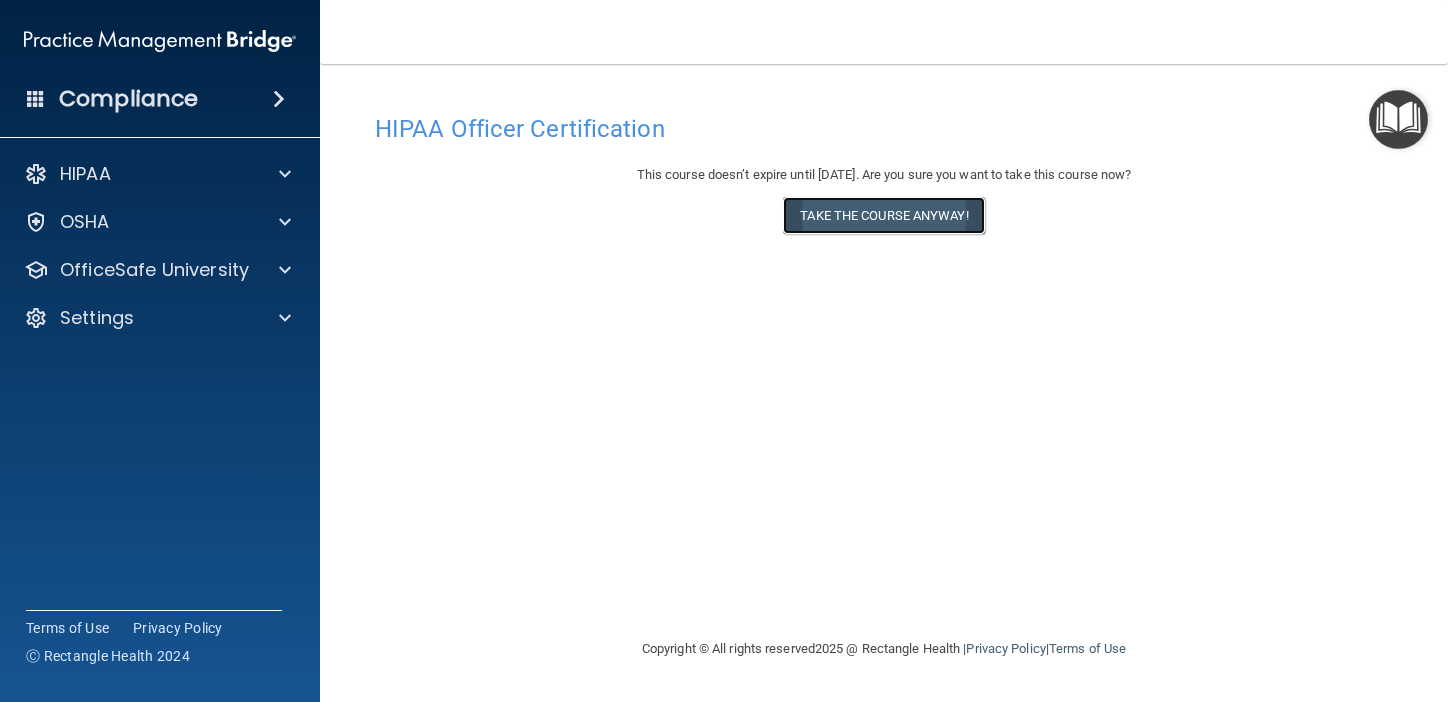 click on "Take the course anyway!" at bounding box center (883, 215) 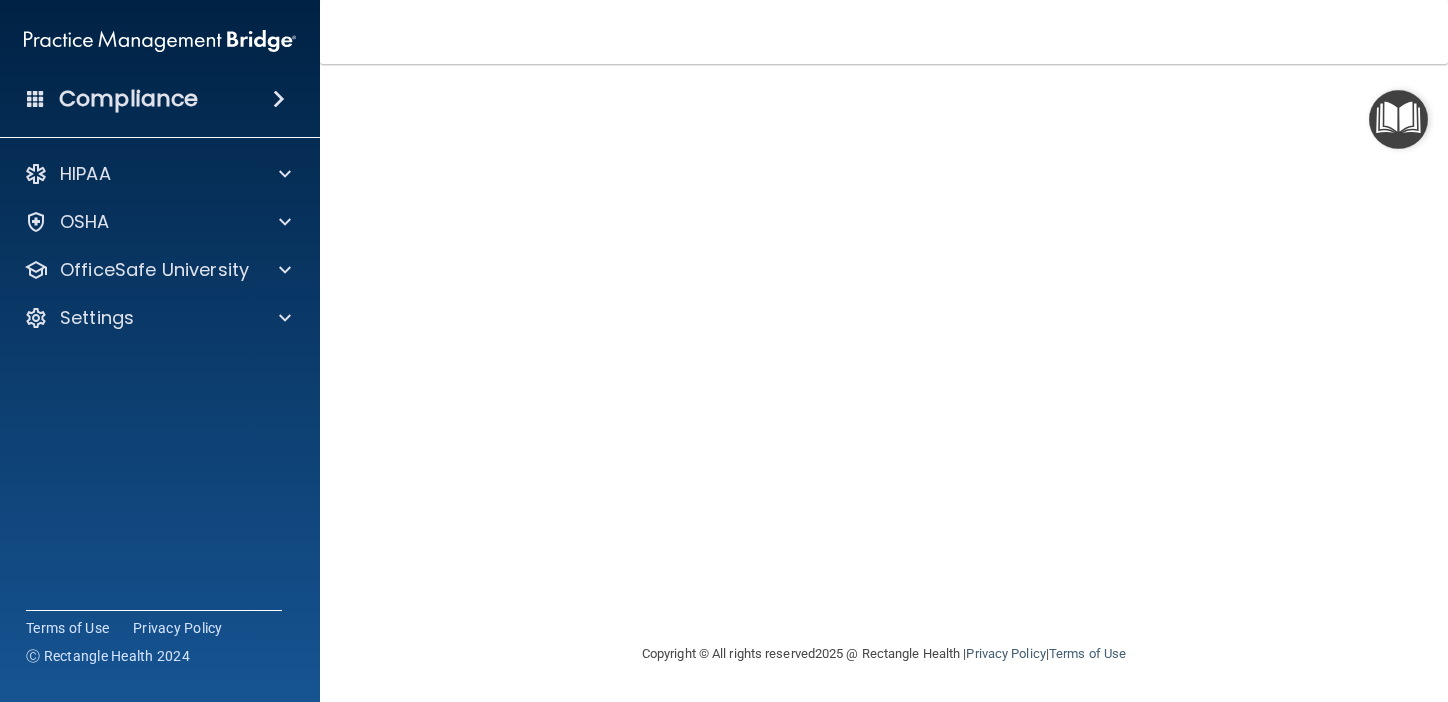 scroll, scrollTop: 0, scrollLeft: 0, axis: both 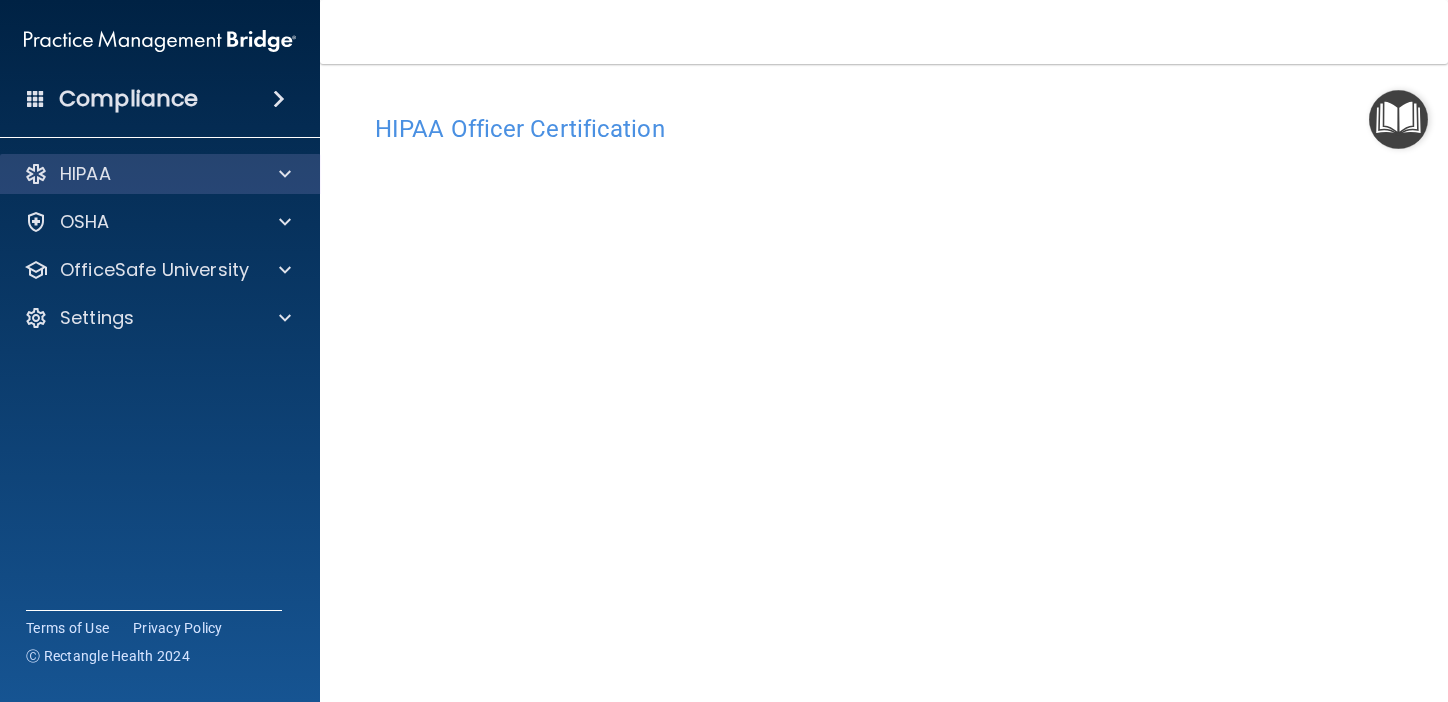 click on "HIPAA" at bounding box center (160, 174) 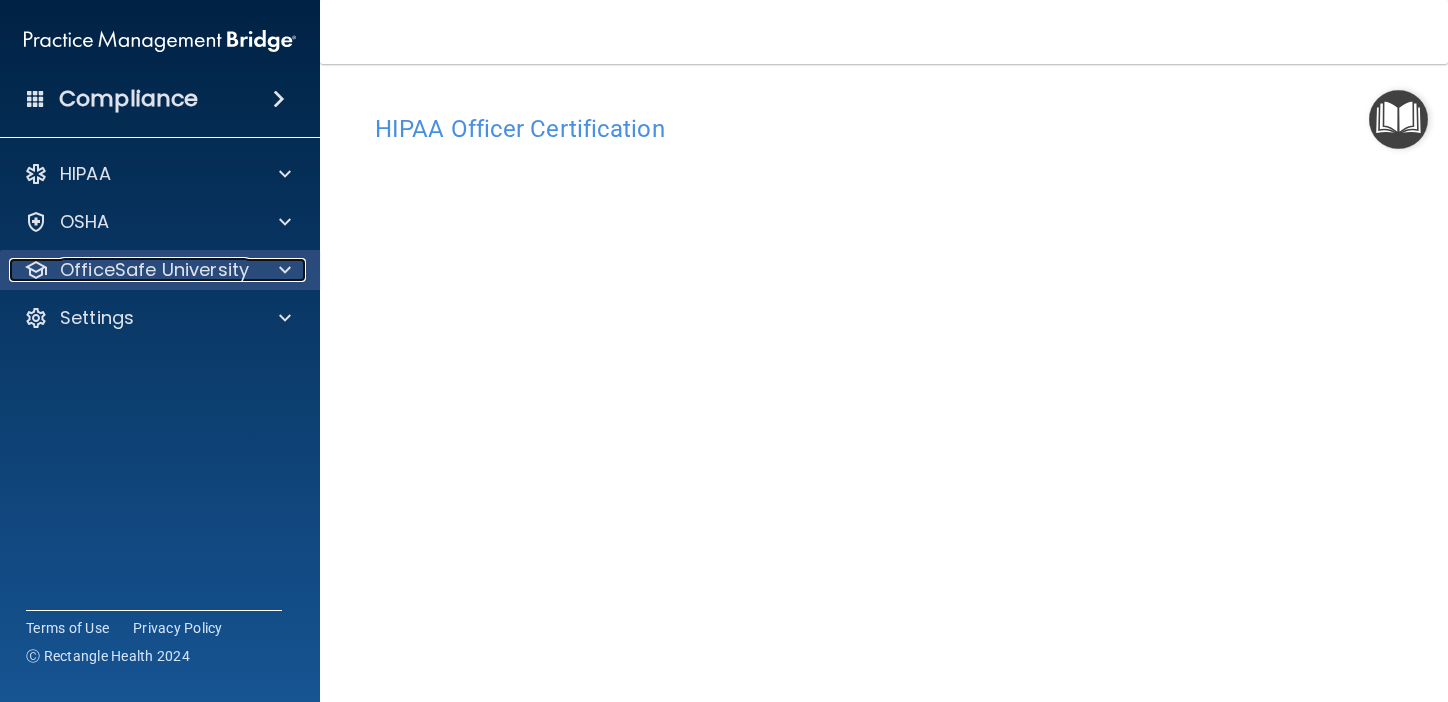 click on "OfficeSafe University" at bounding box center [154, 270] 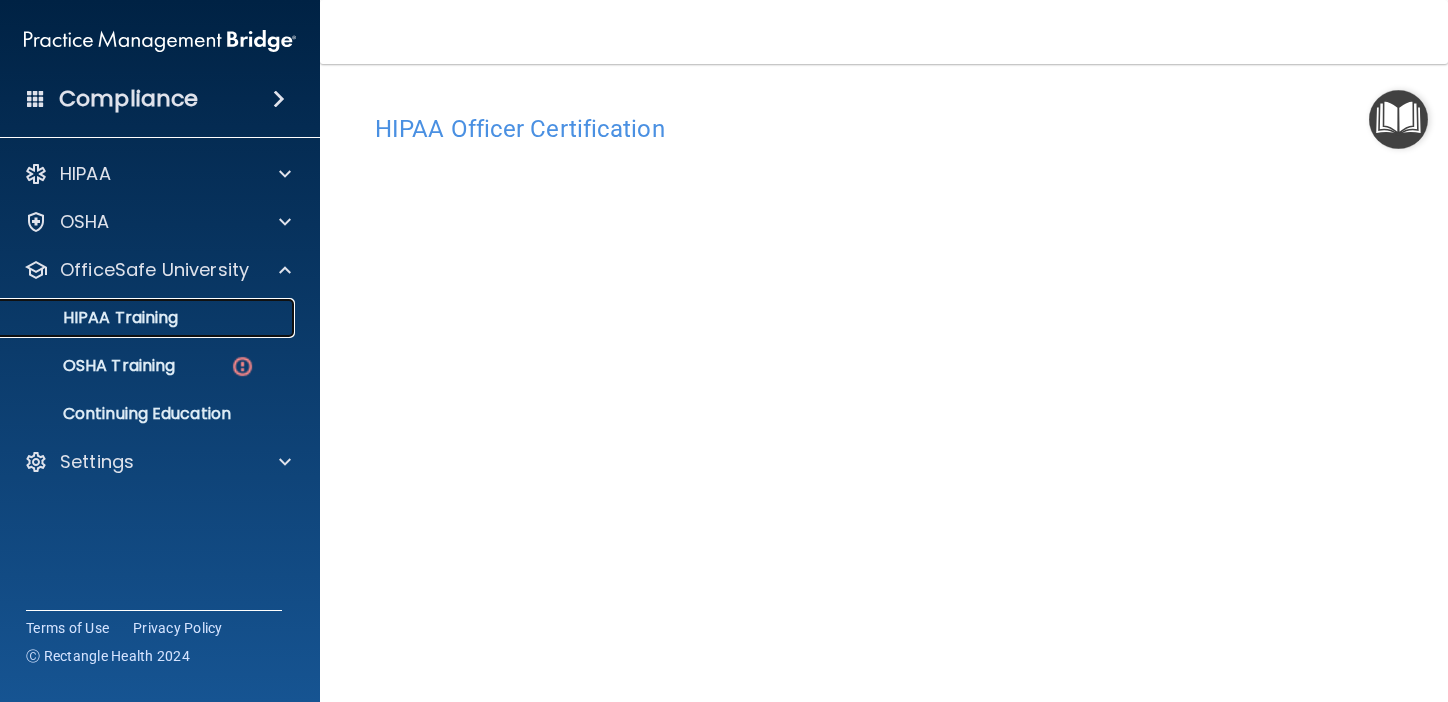 click on "HIPAA Training" at bounding box center (149, 318) 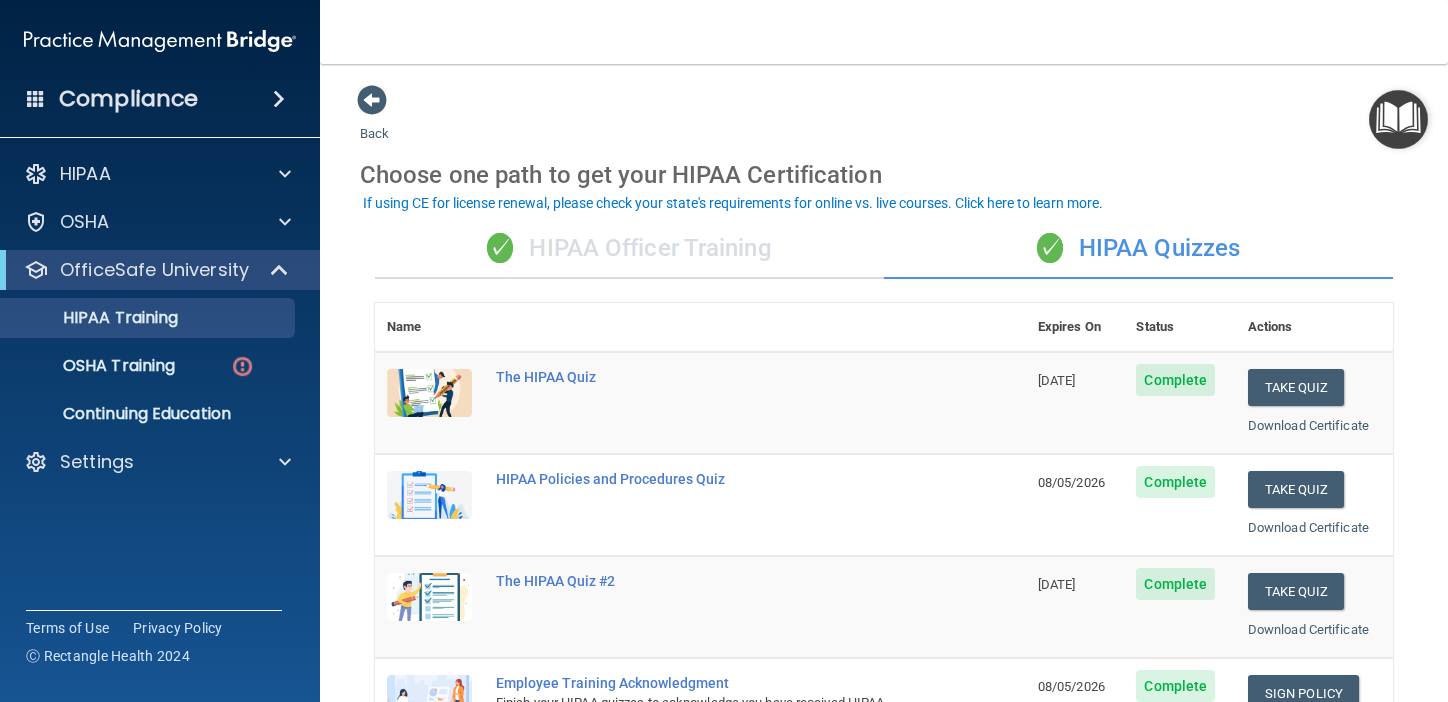 click on "✓   HIPAA Officer Training" at bounding box center (629, 249) 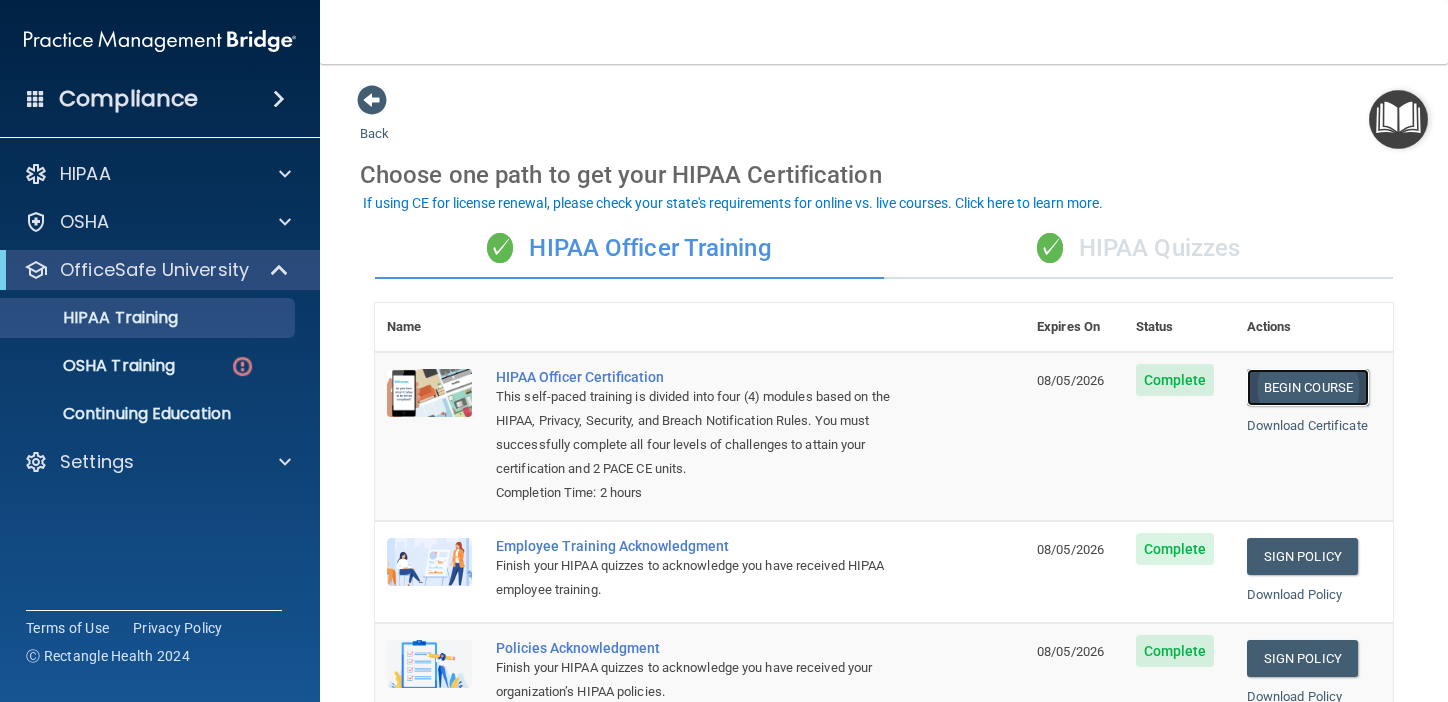 click on "Begin Course" at bounding box center (1308, 387) 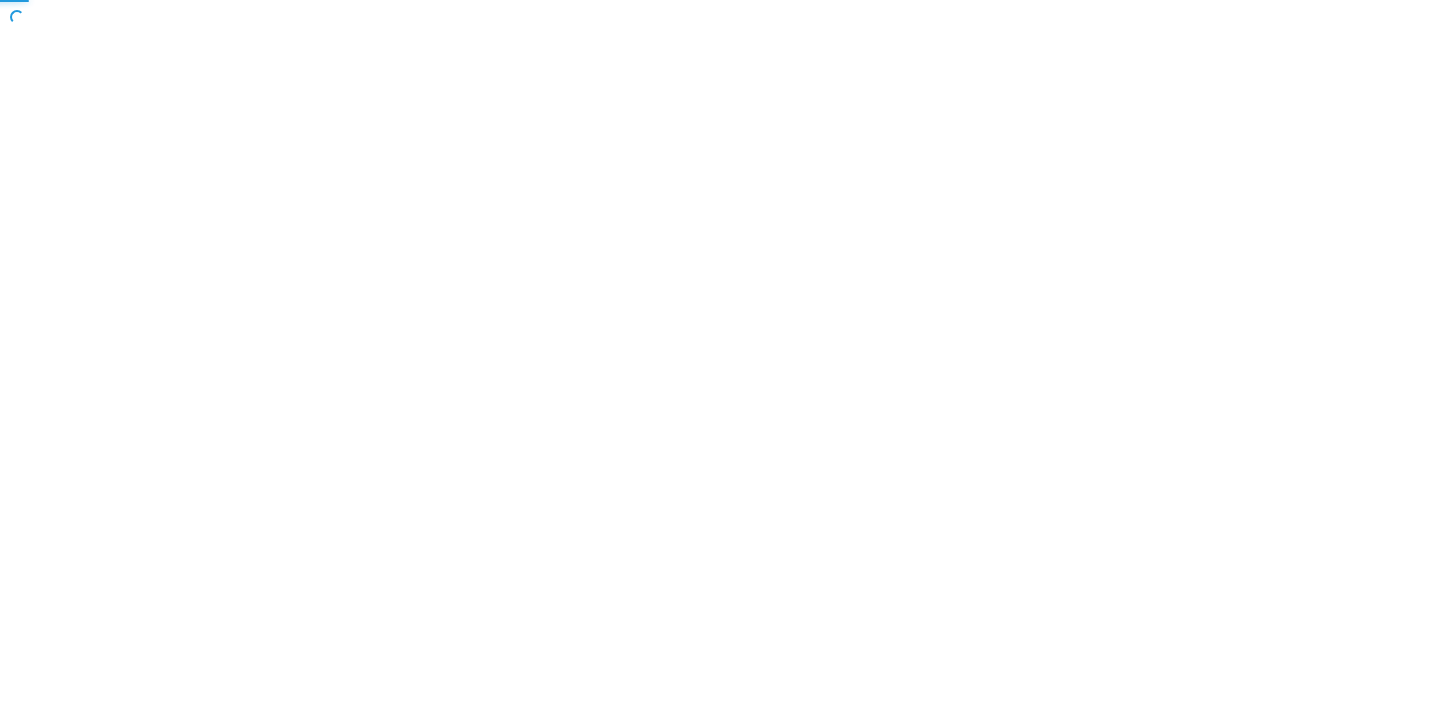 scroll, scrollTop: 0, scrollLeft: 0, axis: both 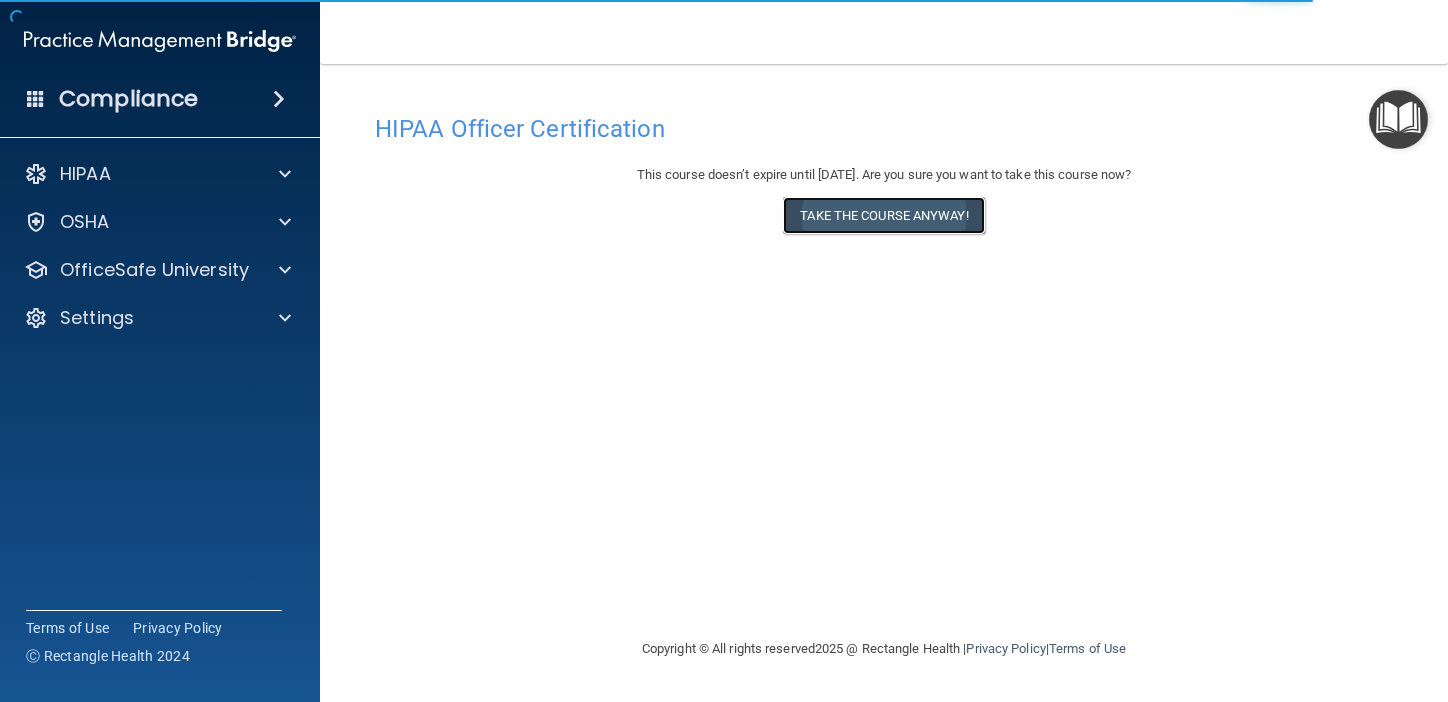 click on "Take the course anyway!" at bounding box center [883, 215] 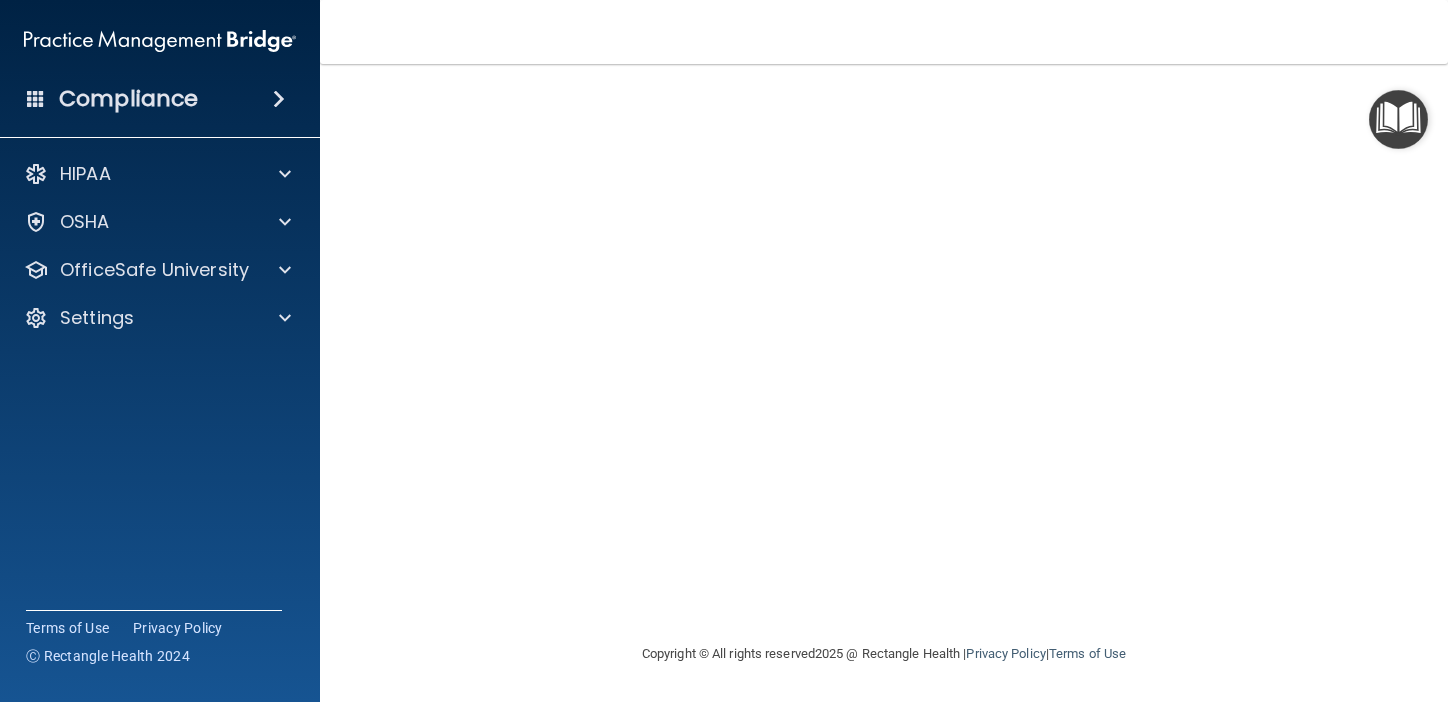scroll, scrollTop: 34, scrollLeft: 0, axis: vertical 